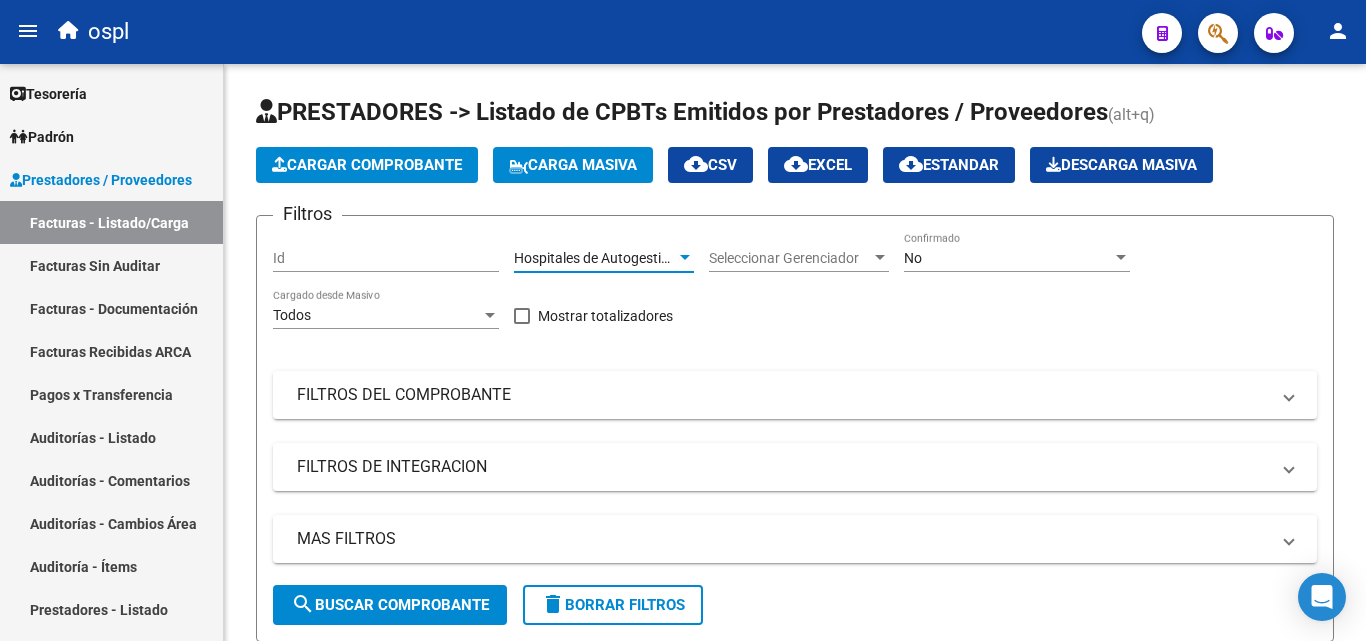 scroll, scrollTop: 0, scrollLeft: 0, axis: both 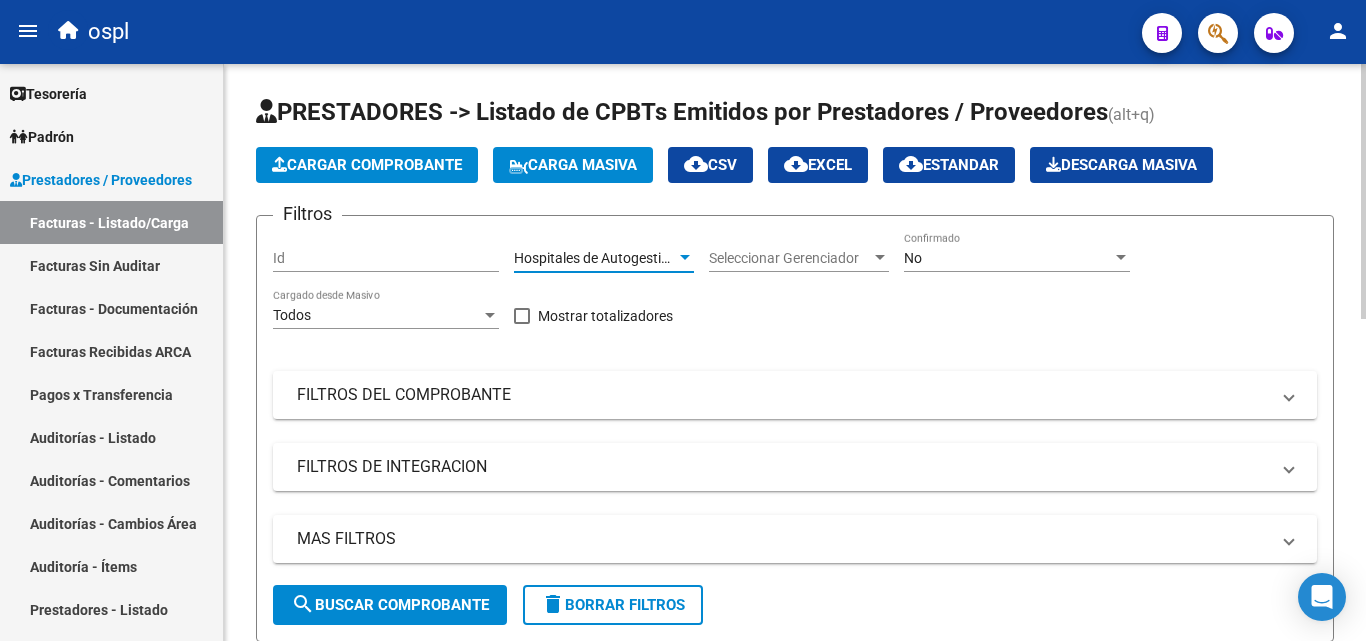 click at bounding box center [685, 258] 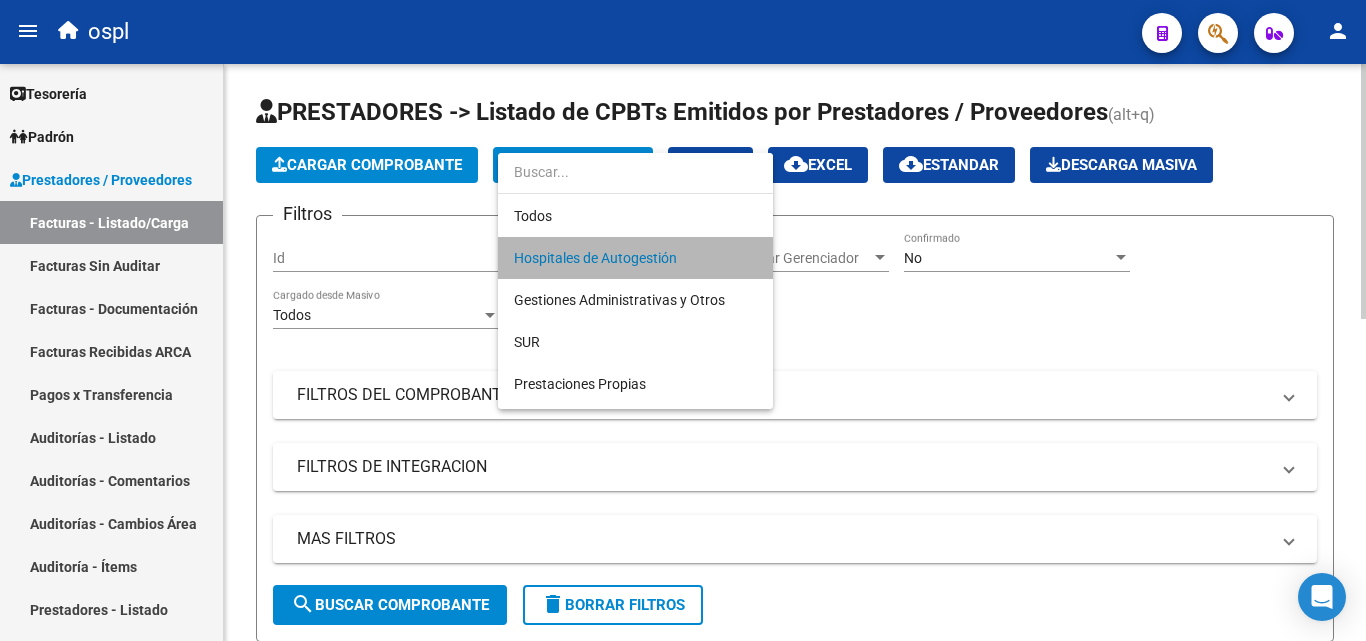 click on "Hospitales de Autogestión" at bounding box center (635, 258) 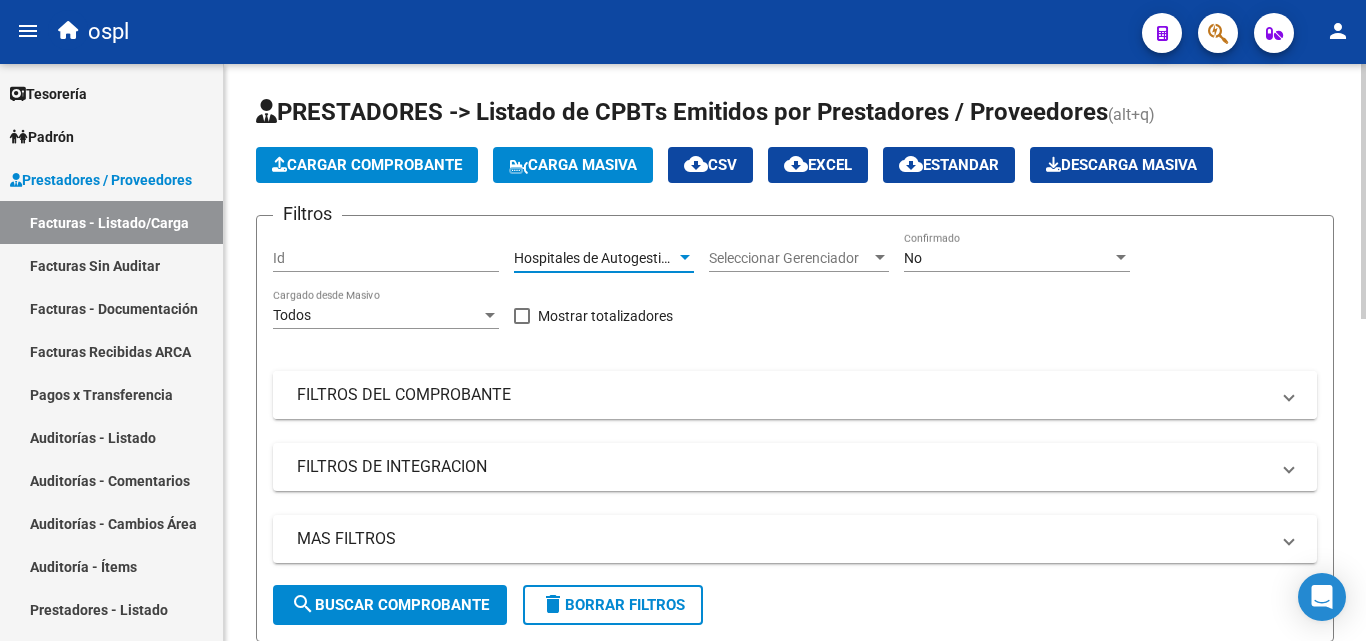 click on "FILTROS DEL COMPROBANTE" at bounding box center (783, 395) 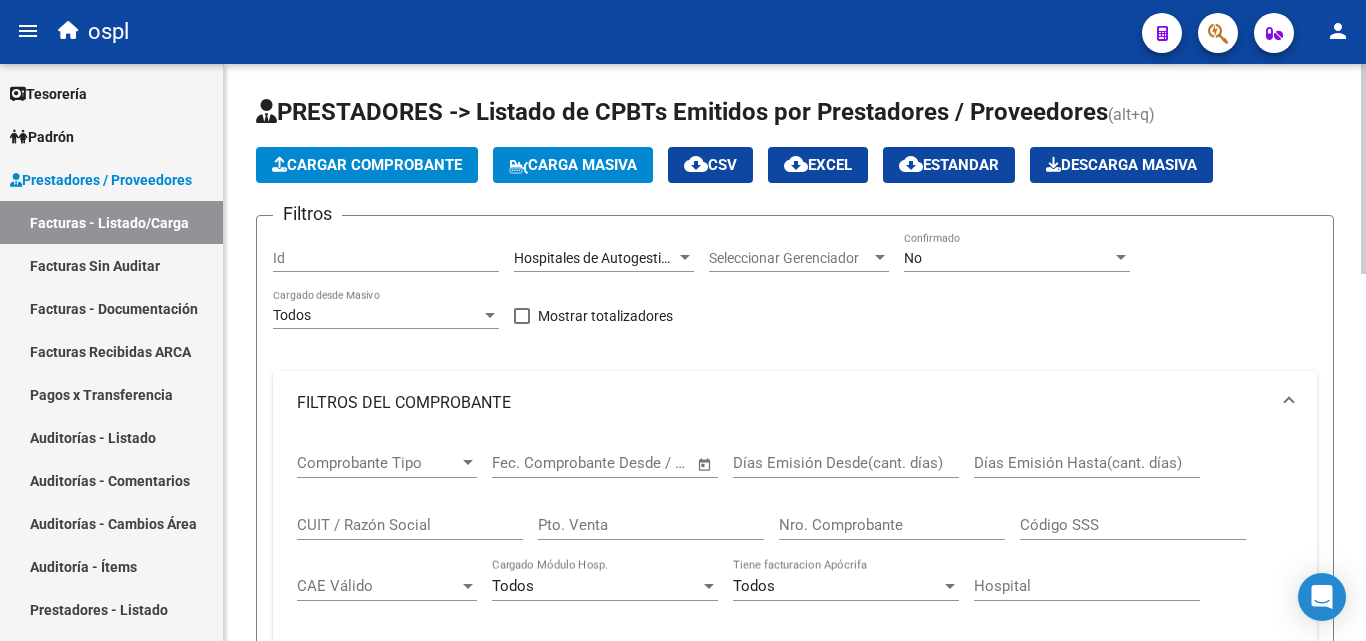 click 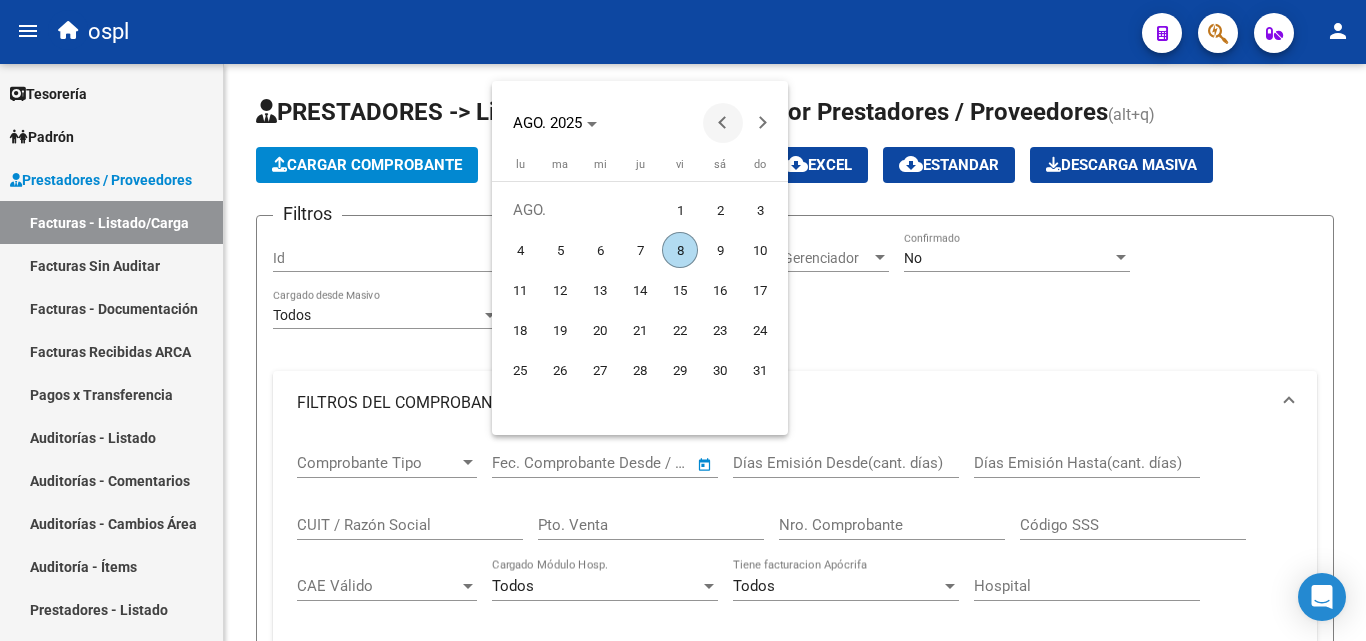click at bounding box center [723, 123] 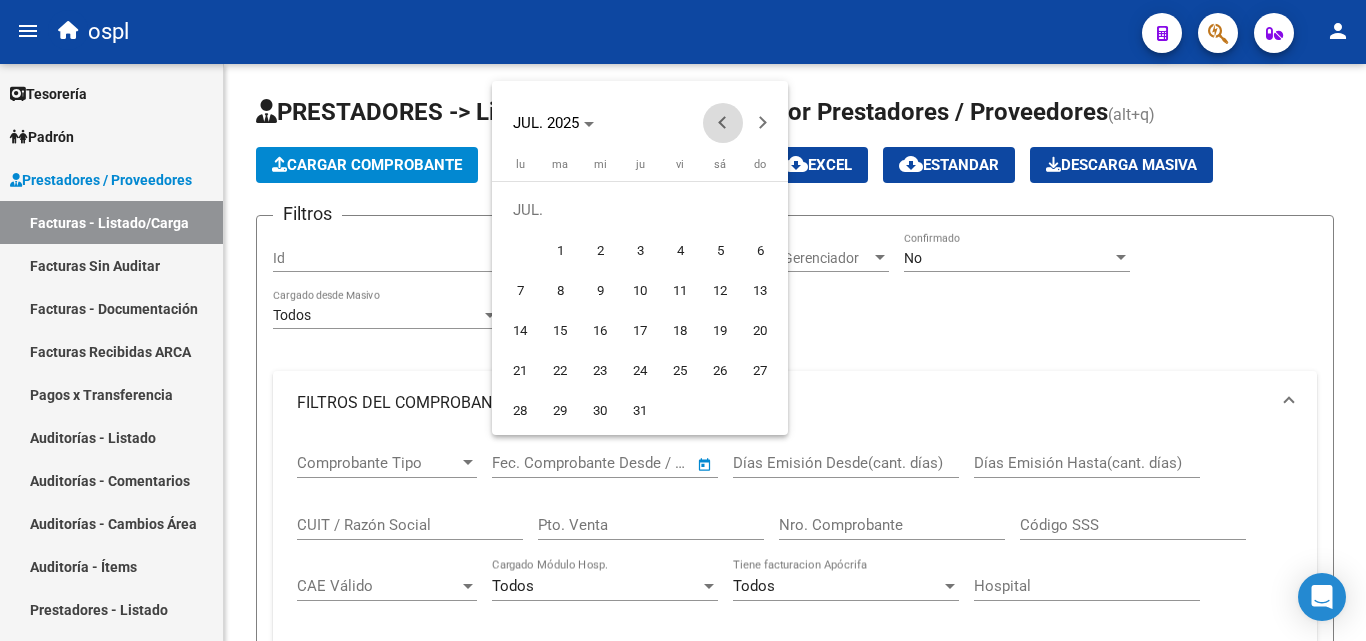click at bounding box center (723, 123) 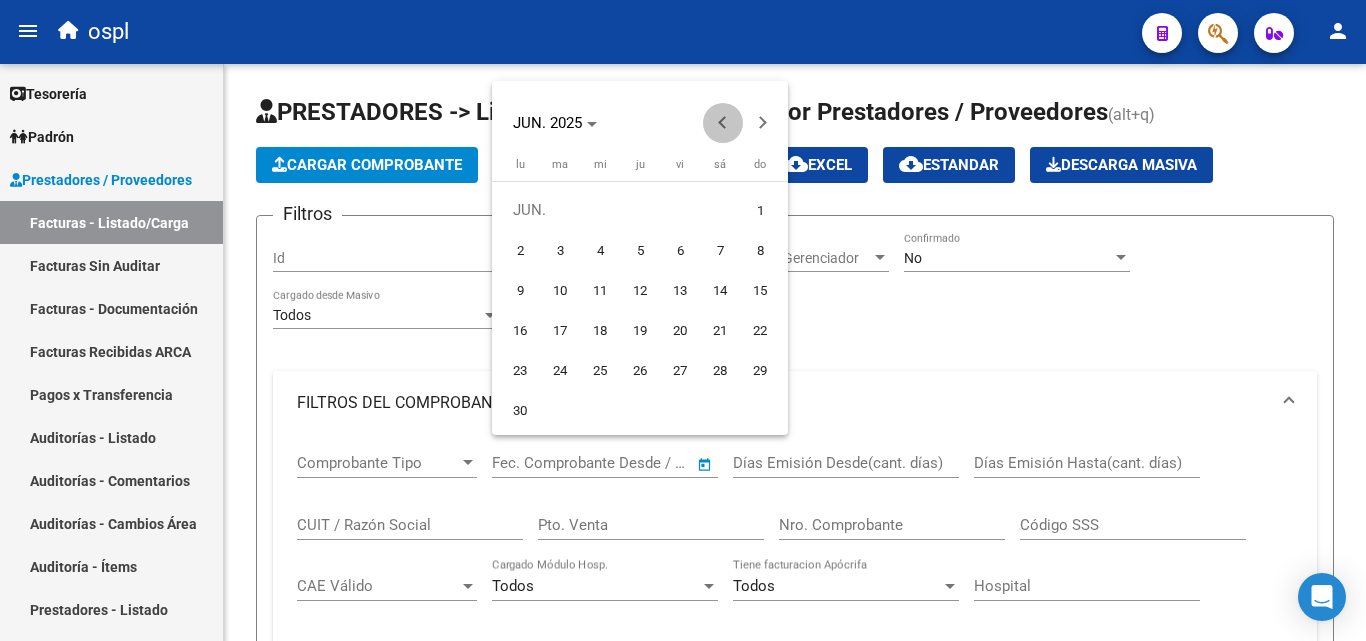 click at bounding box center (723, 123) 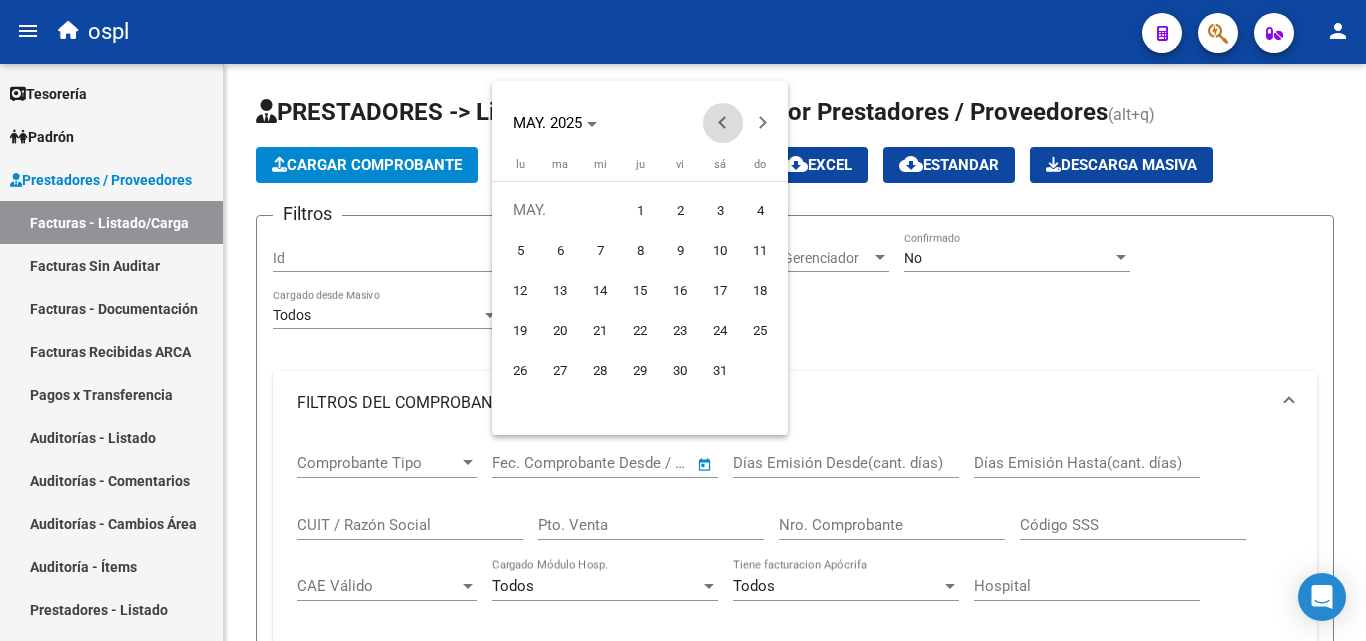 click at bounding box center [723, 123] 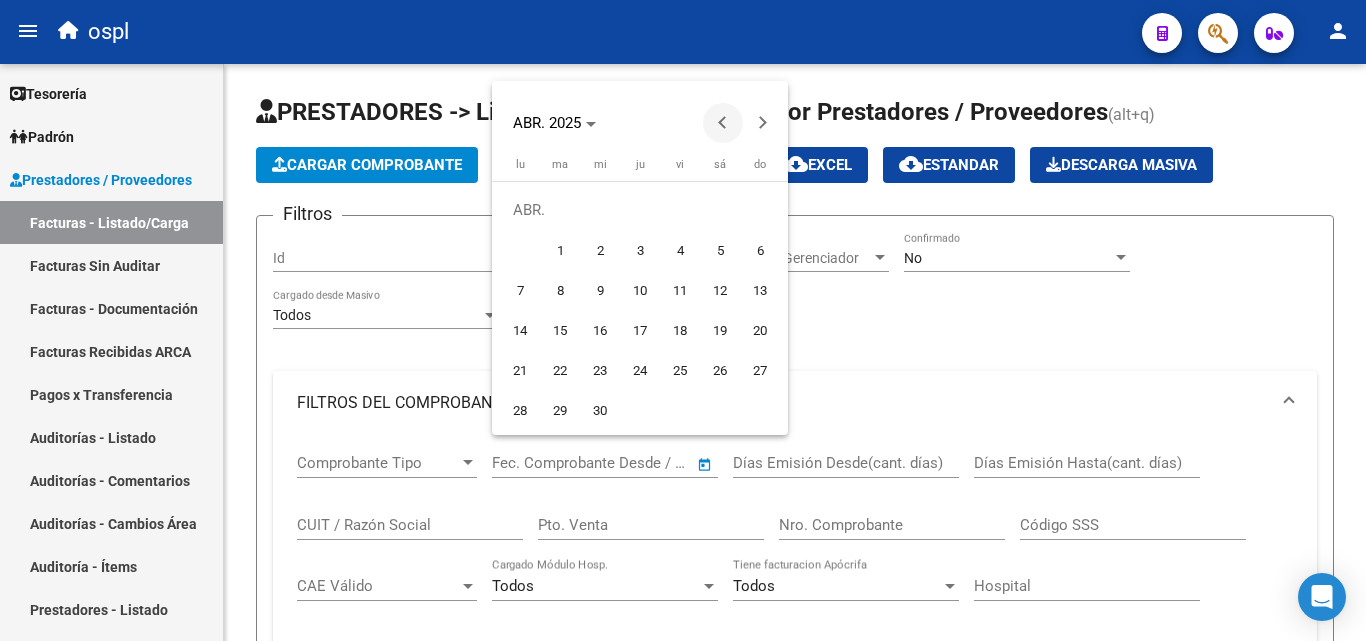 click at bounding box center [723, 123] 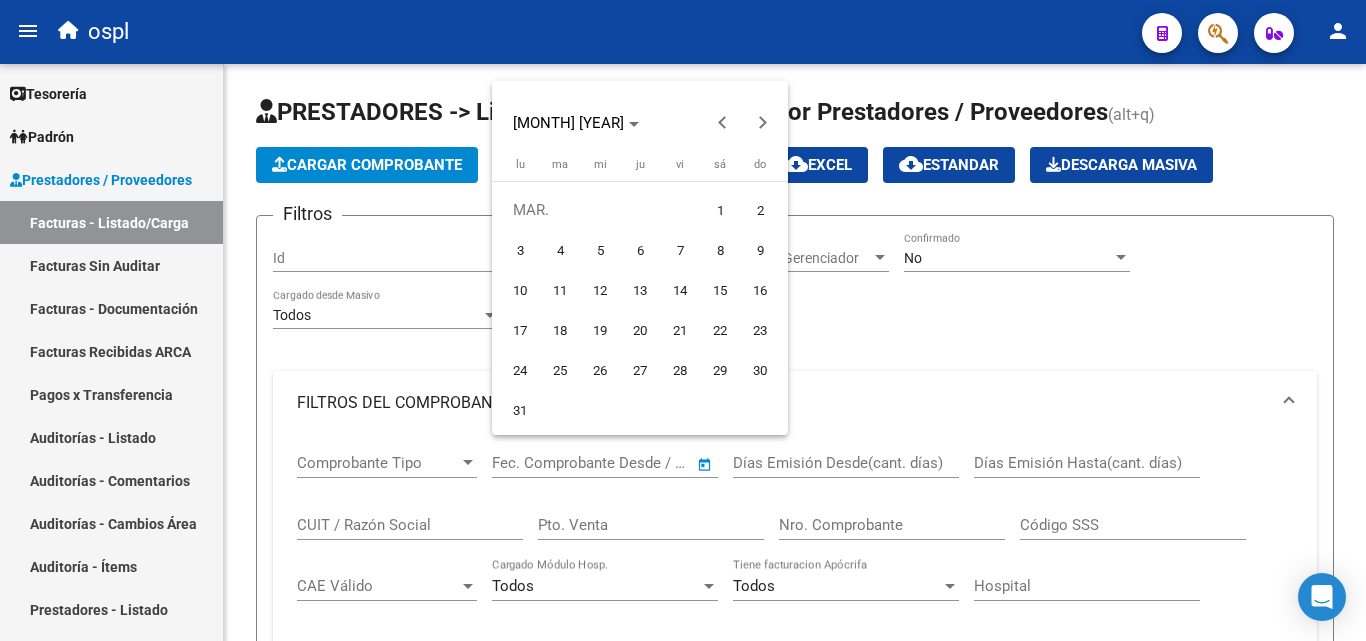 click on "1" at bounding box center (720, 210) 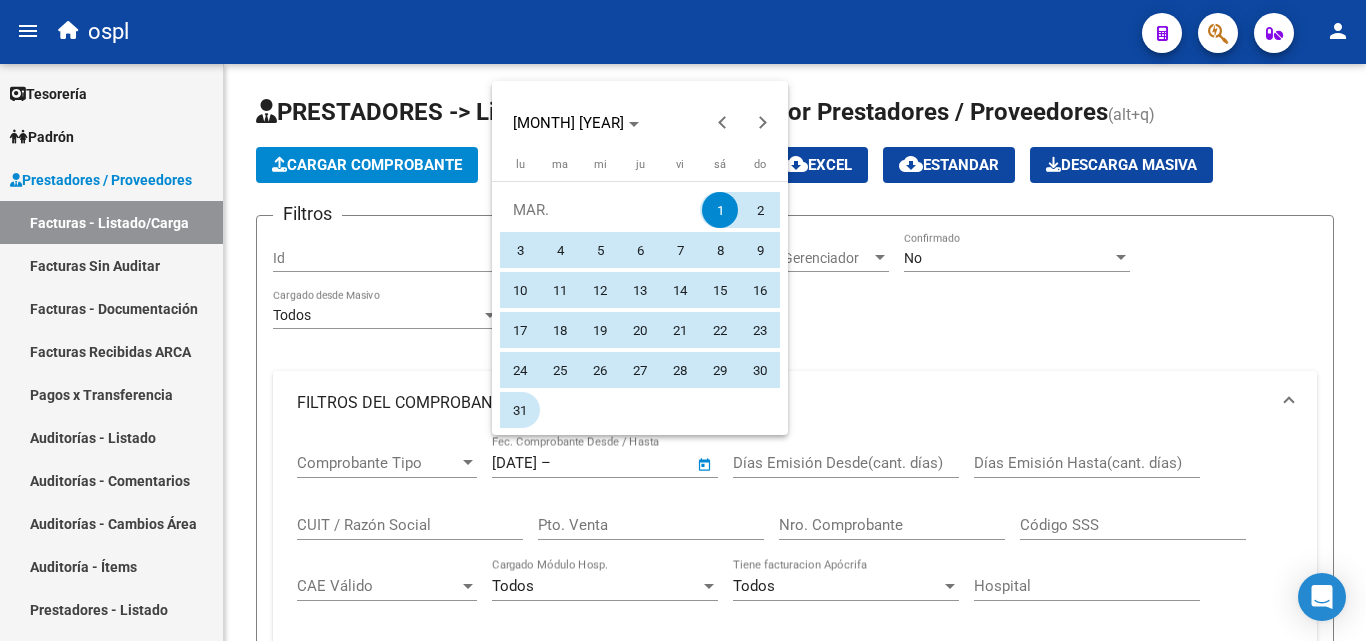 click on "31" at bounding box center [520, 410] 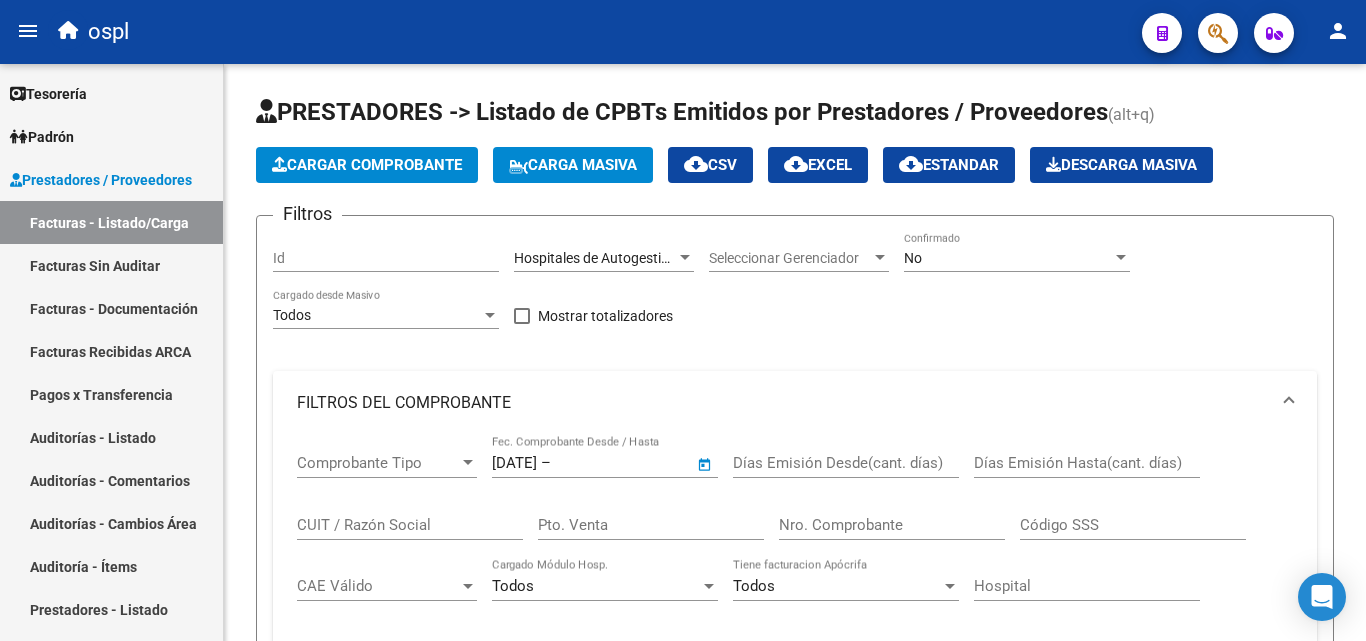type on "[DATE]" 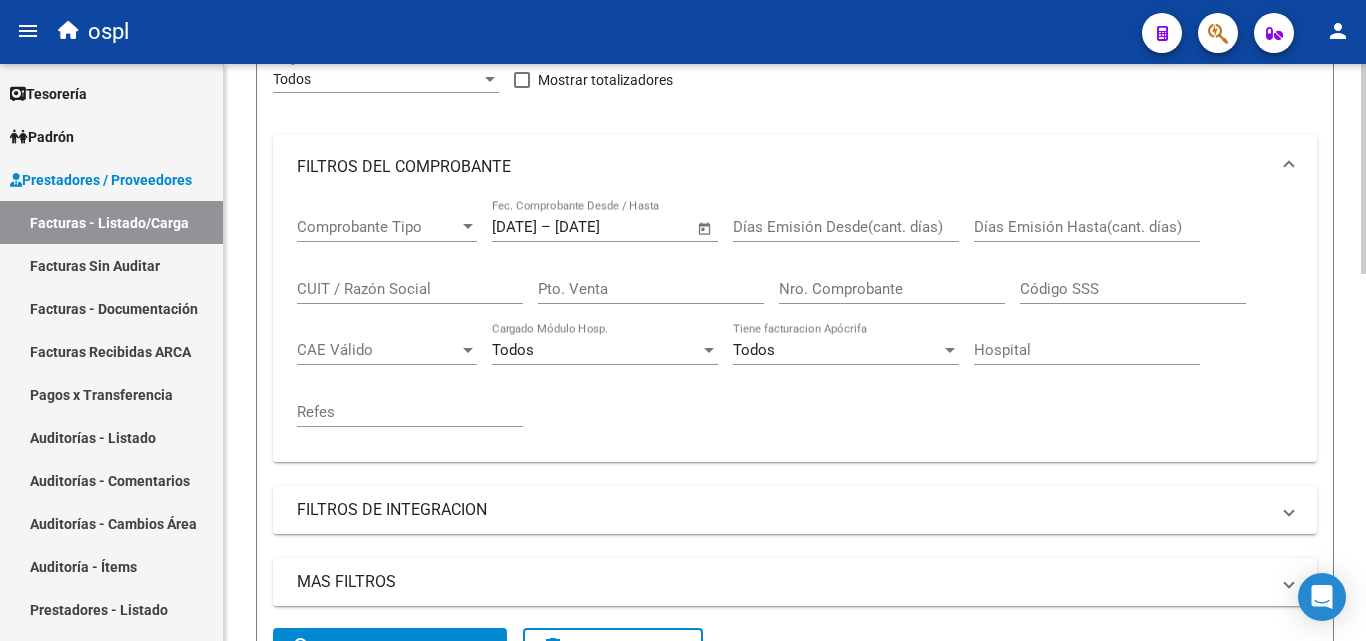 scroll, scrollTop: 400, scrollLeft: 0, axis: vertical 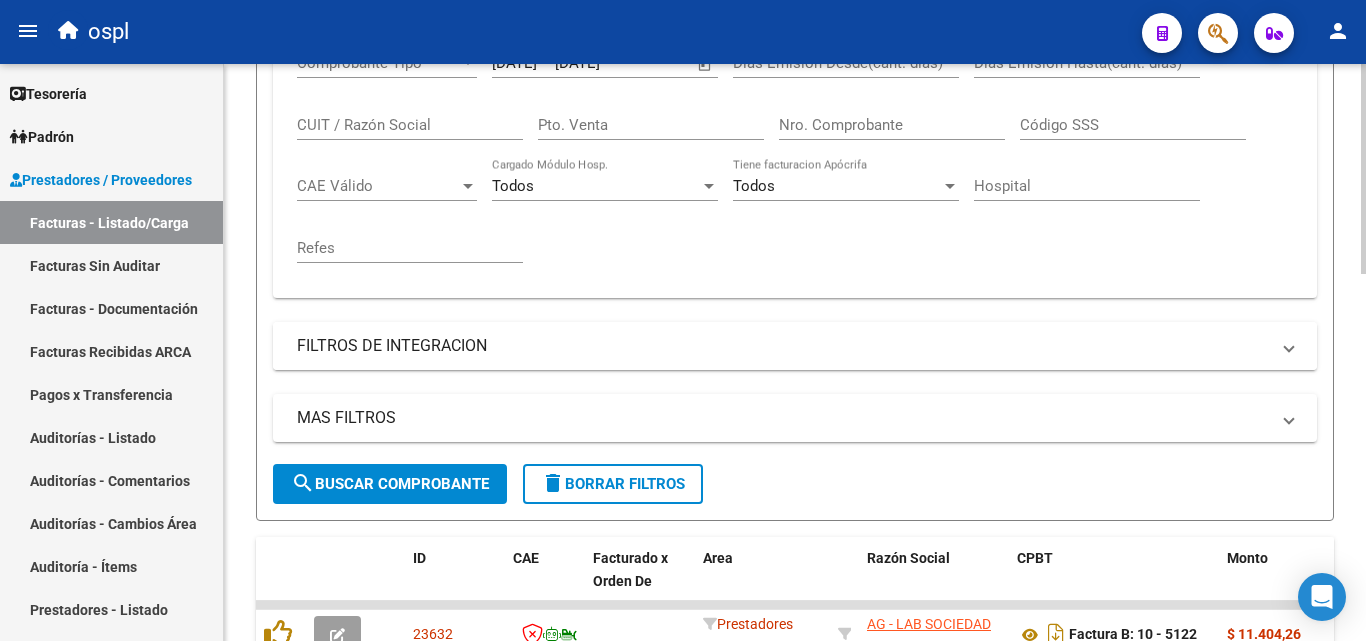 drag, startPoint x: 424, startPoint y: 481, endPoint x: 1129, endPoint y: 347, distance: 717.62177 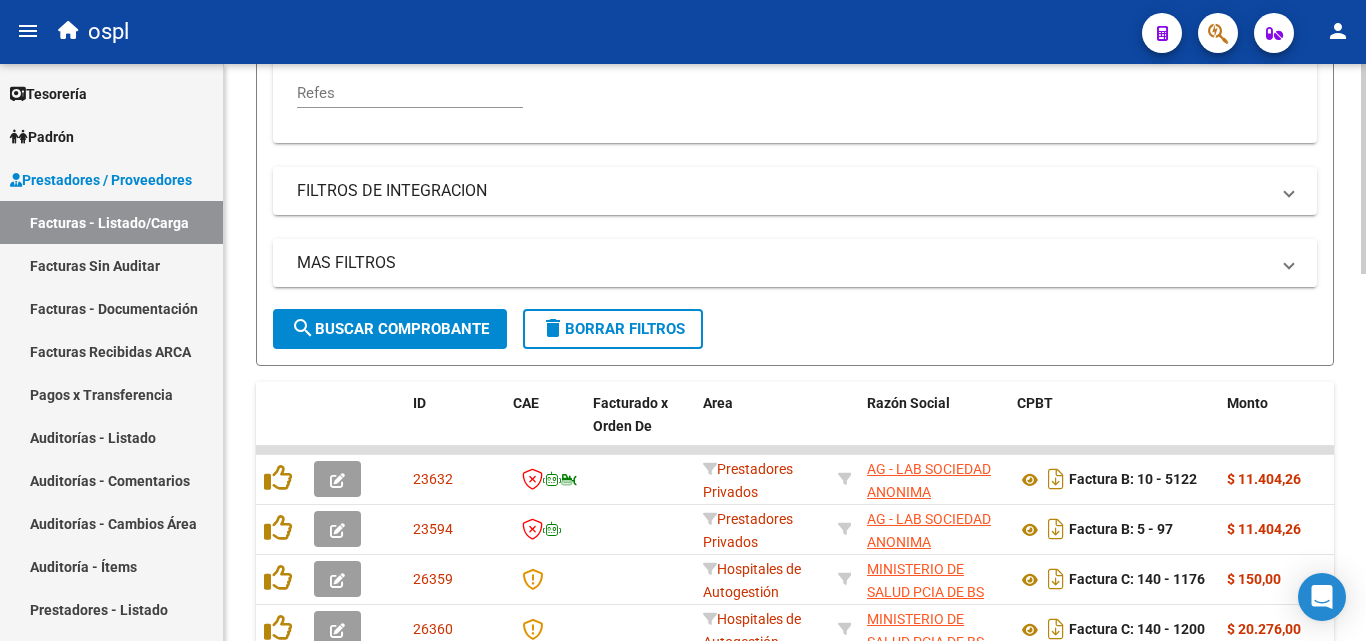 scroll, scrollTop: 600, scrollLeft: 0, axis: vertical 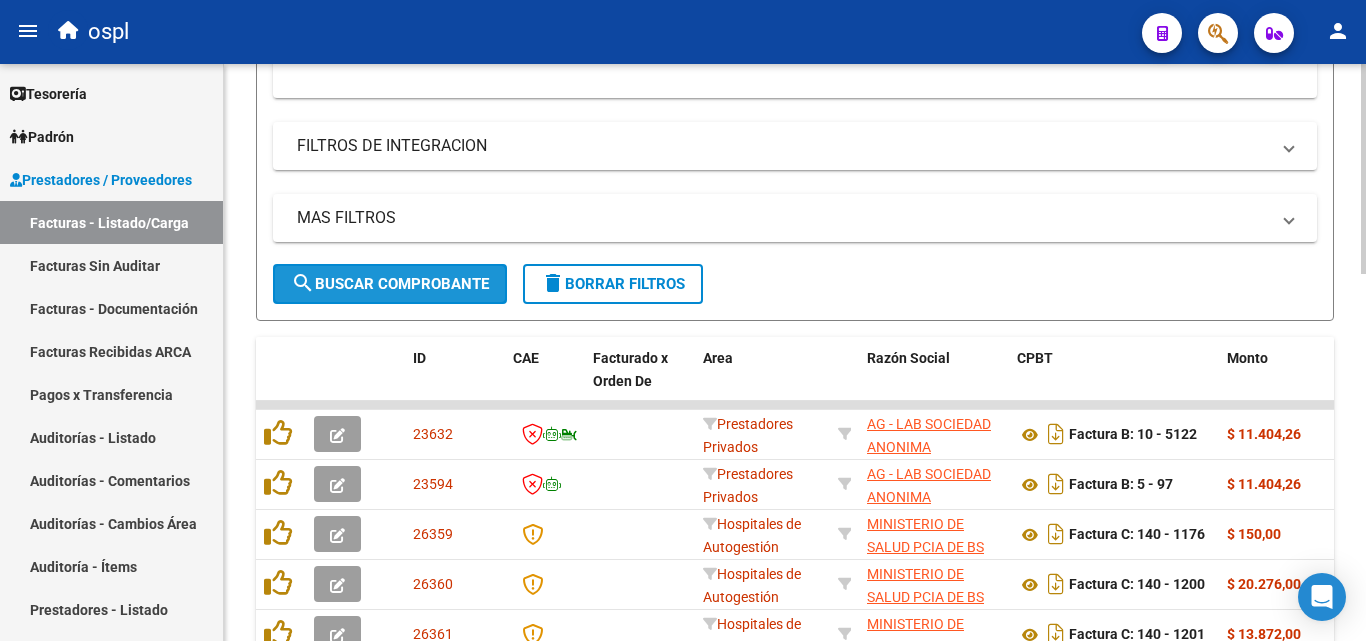 click on "search  Buscar Comprobante" 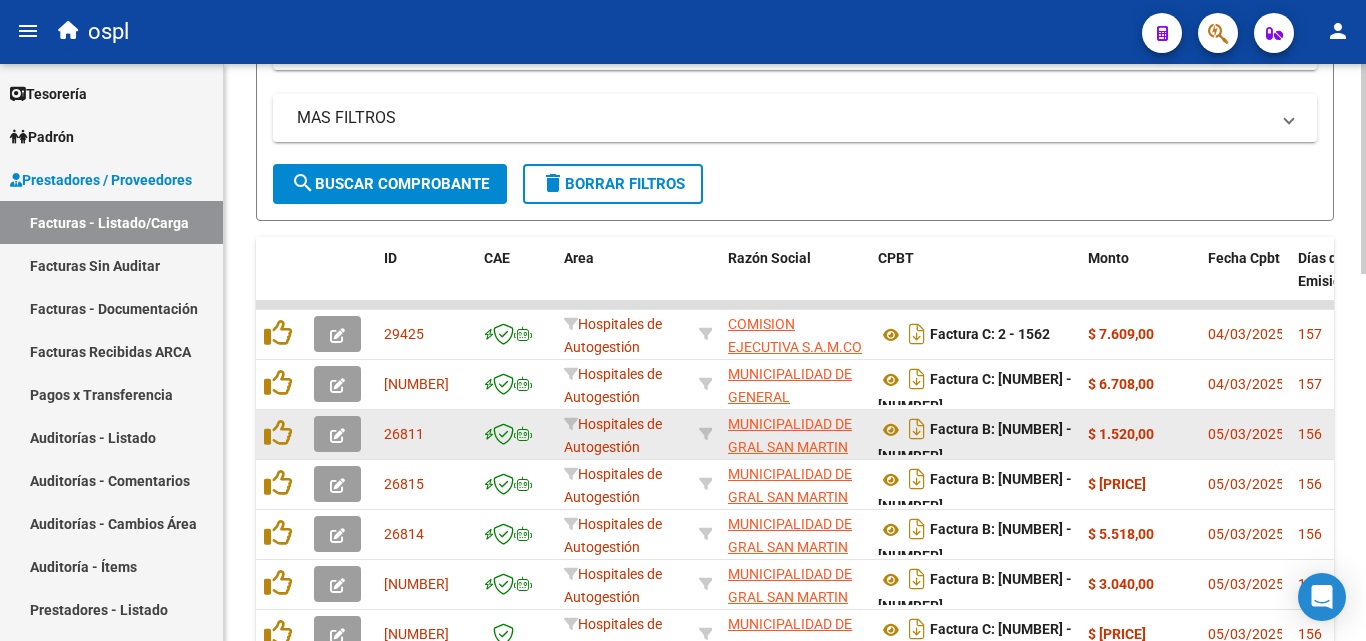 scroll, scrollTop: 800, scrollLeft: 0, axis: vertical 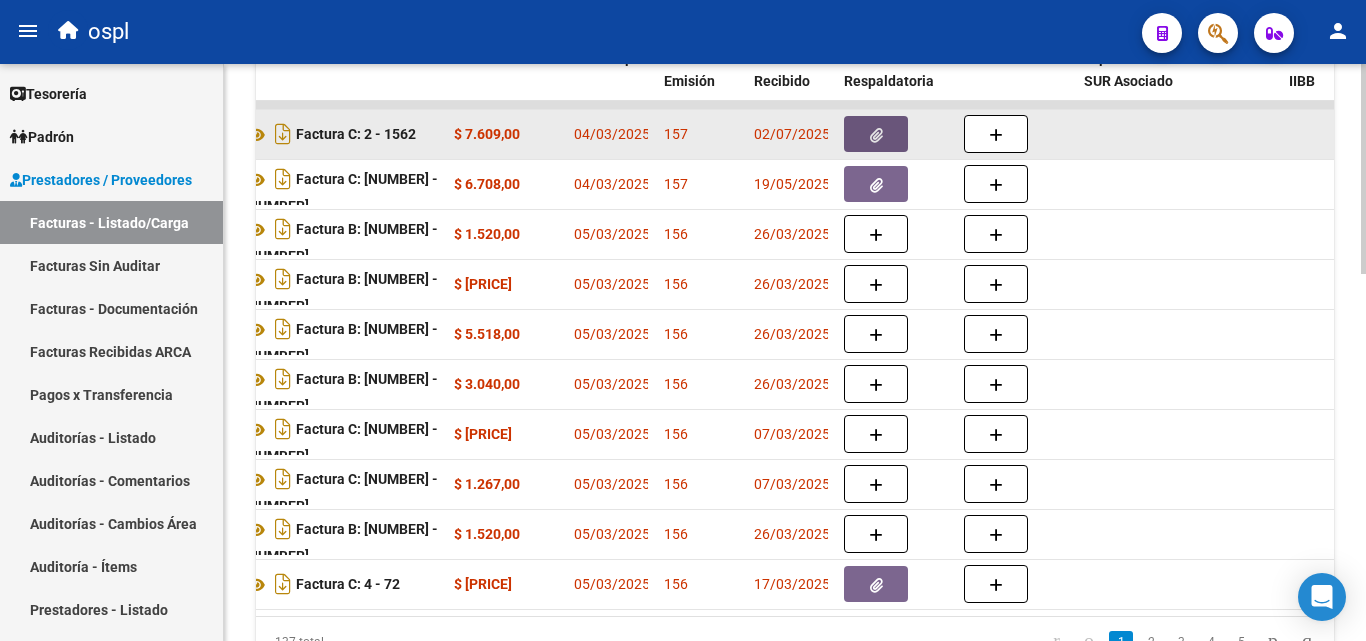 click 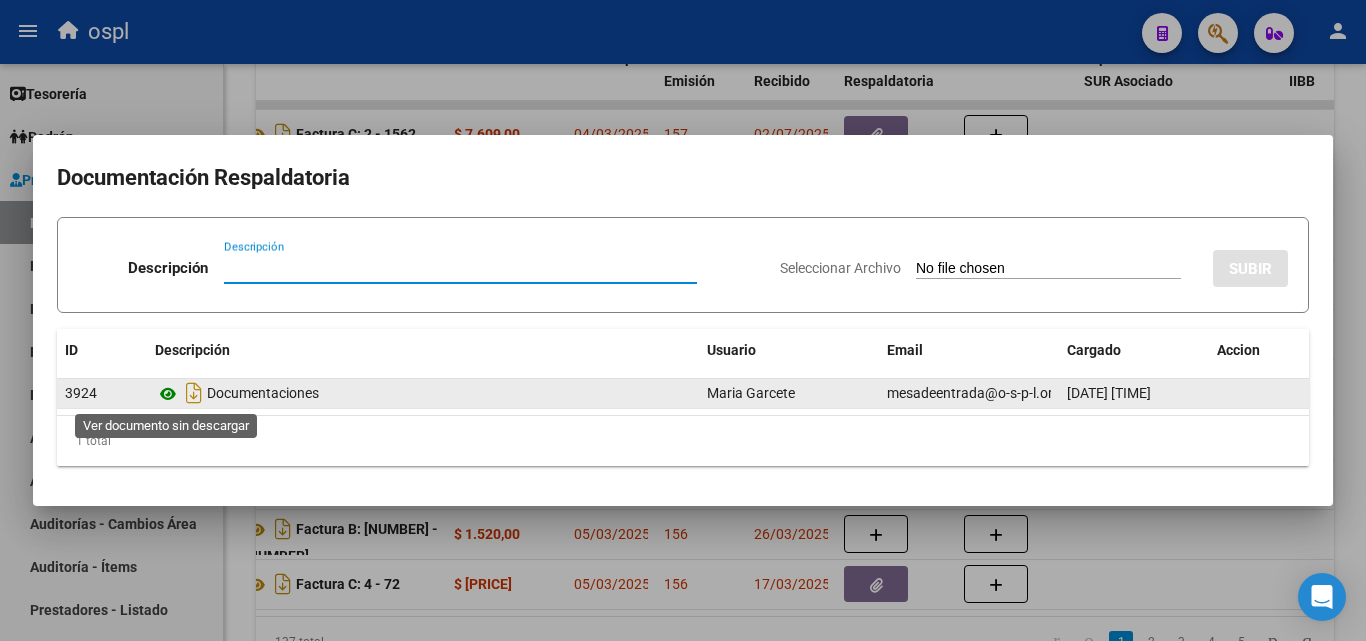 click 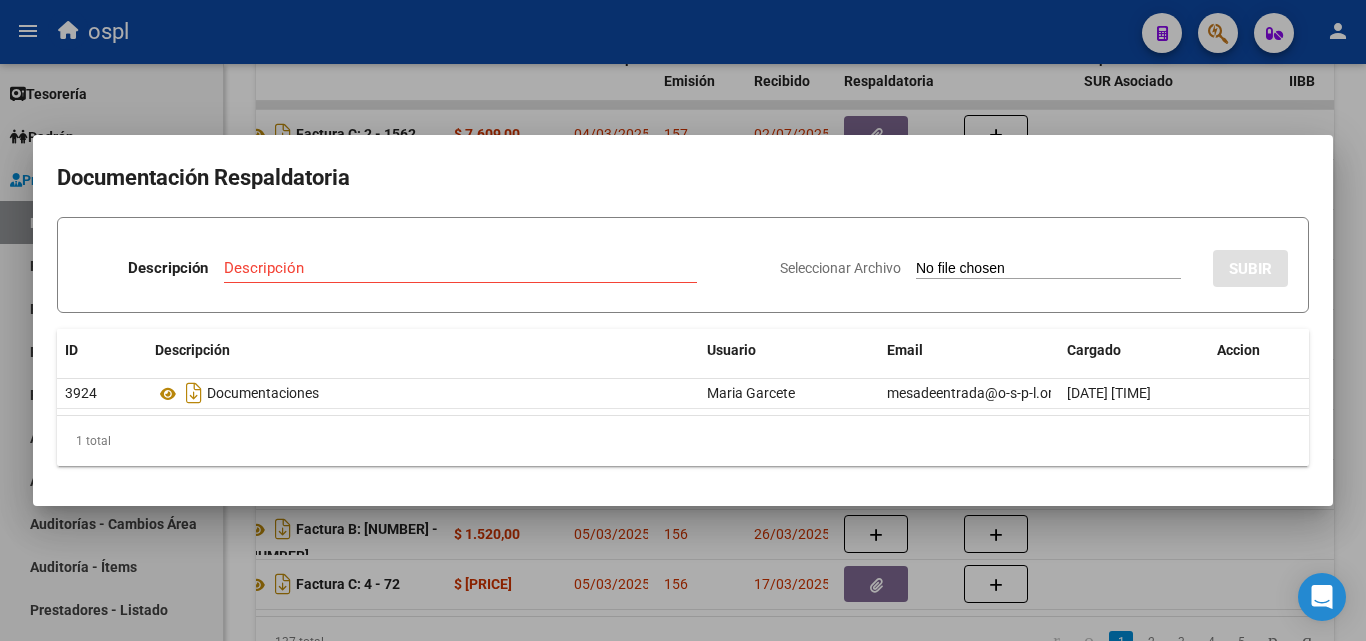 click at bounding box center [683, 320] 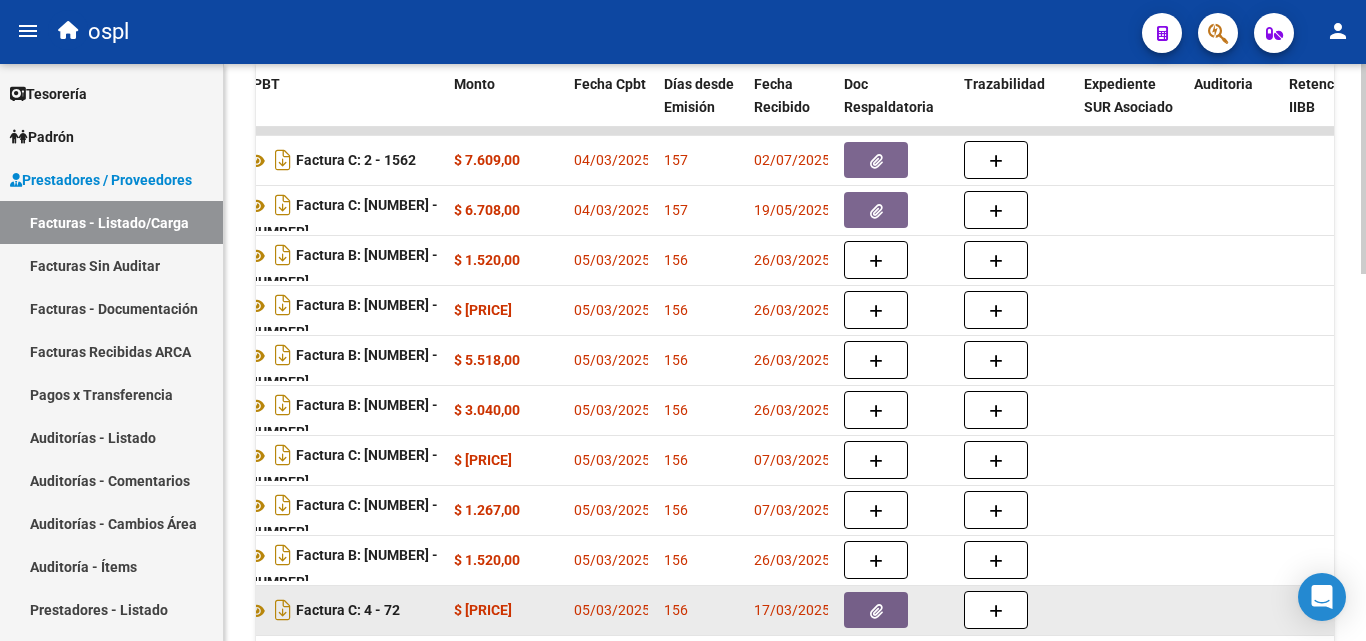 scroll, scrollTop: 900, scrollLeft: 0, axis: vertical 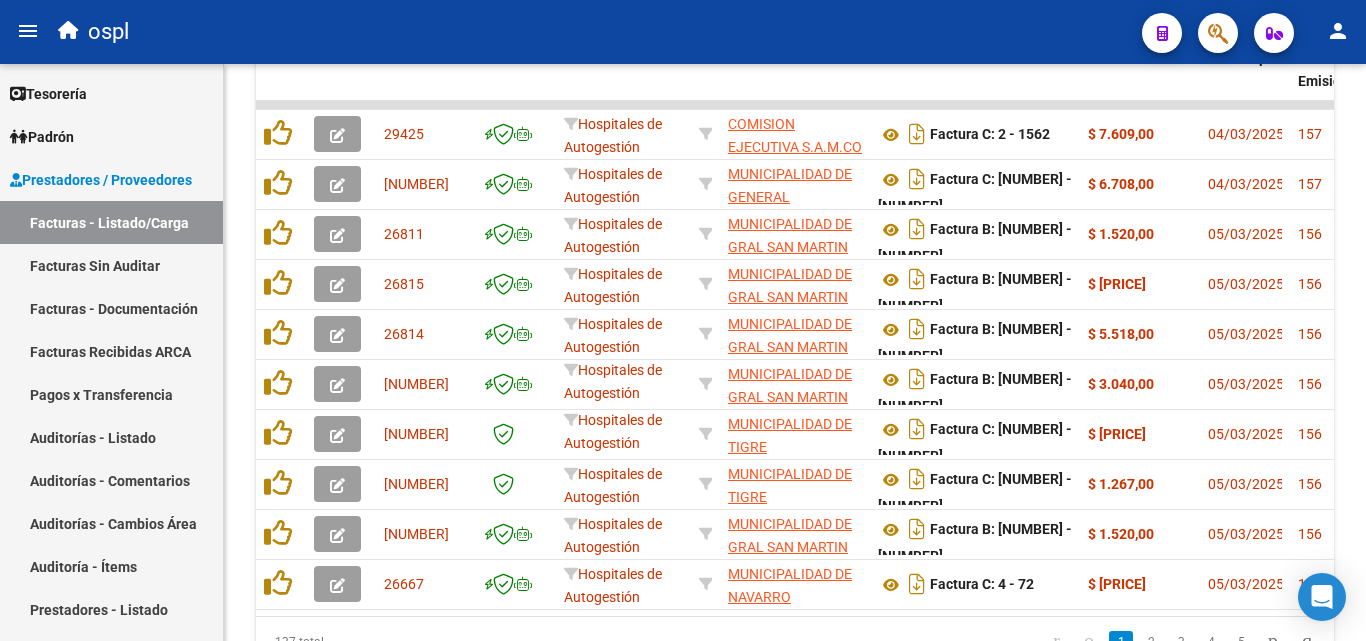click on "ospl" 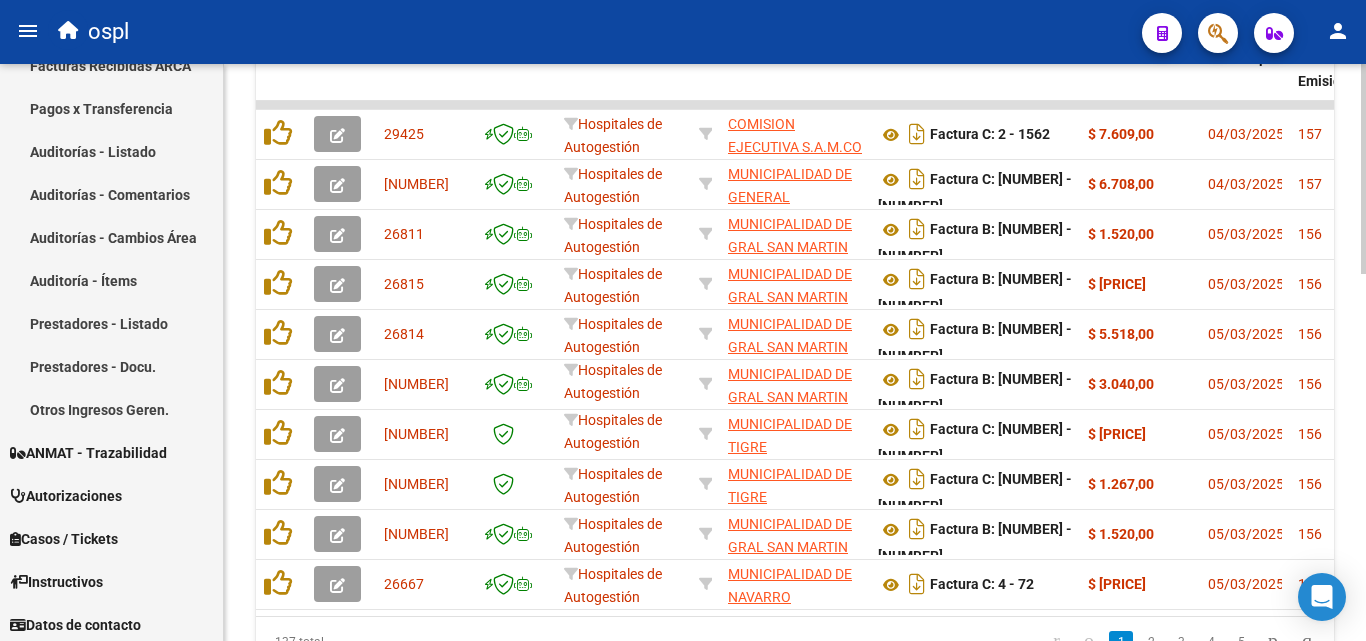 scroll, scrollTop: 291, scrollLeft: 0, axis: vertical 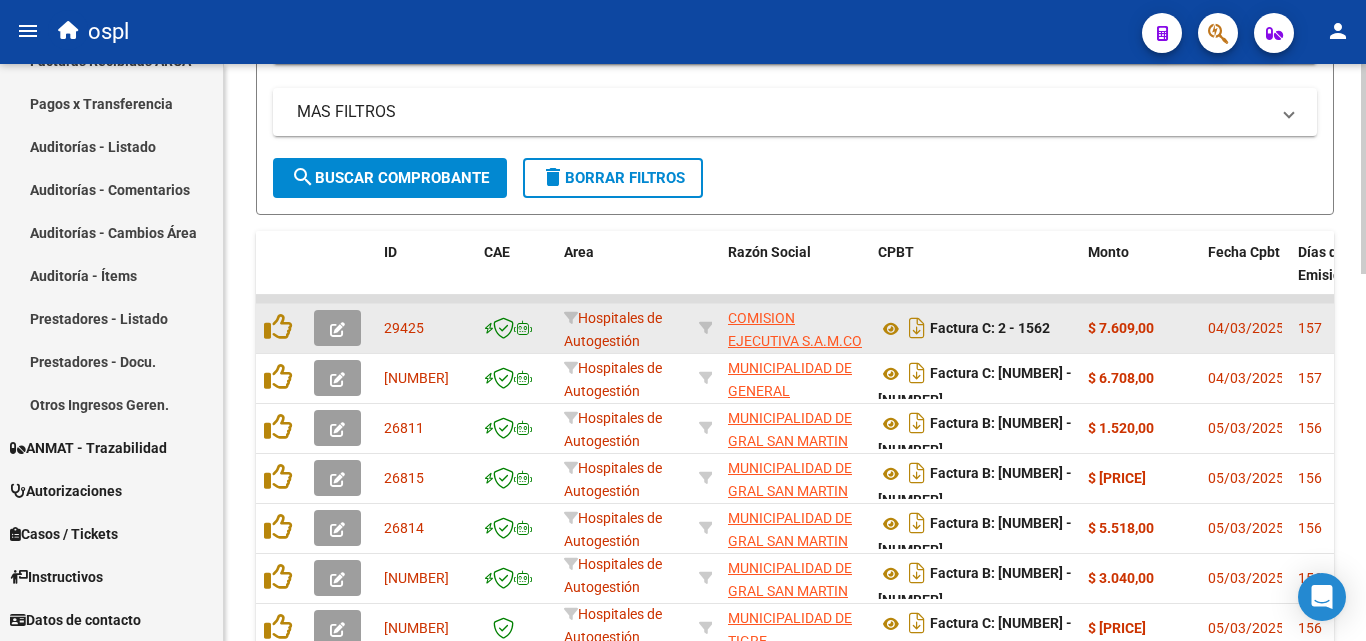 click 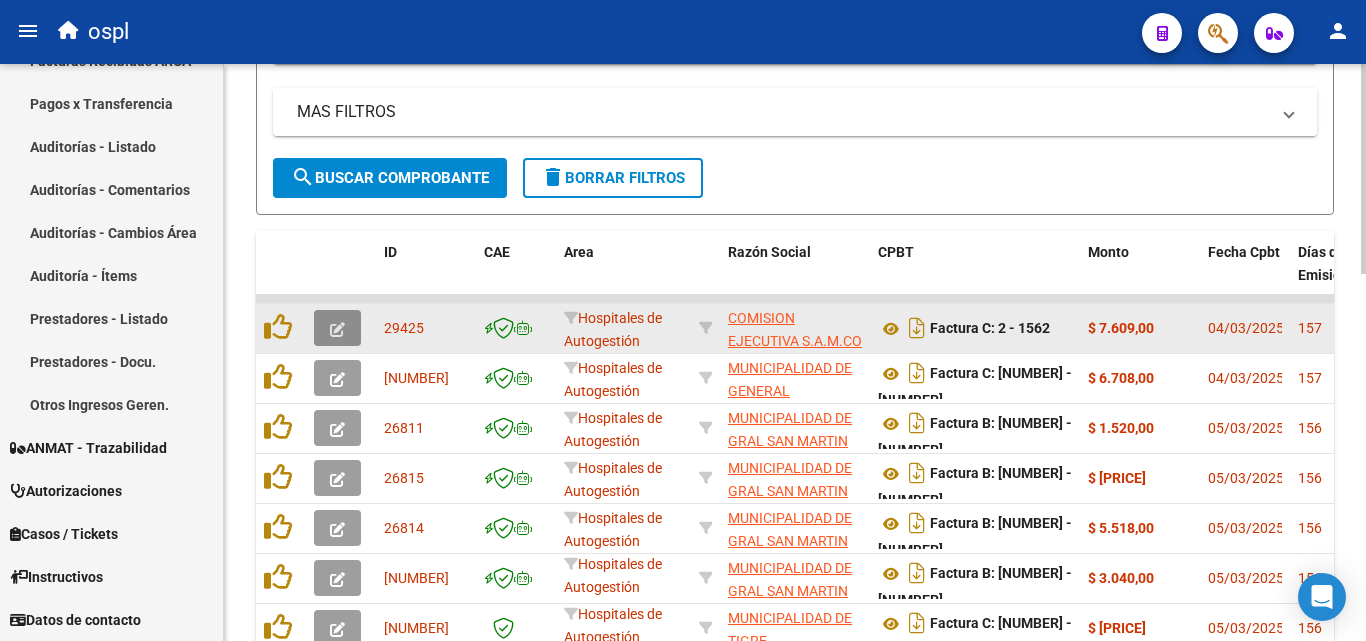 click 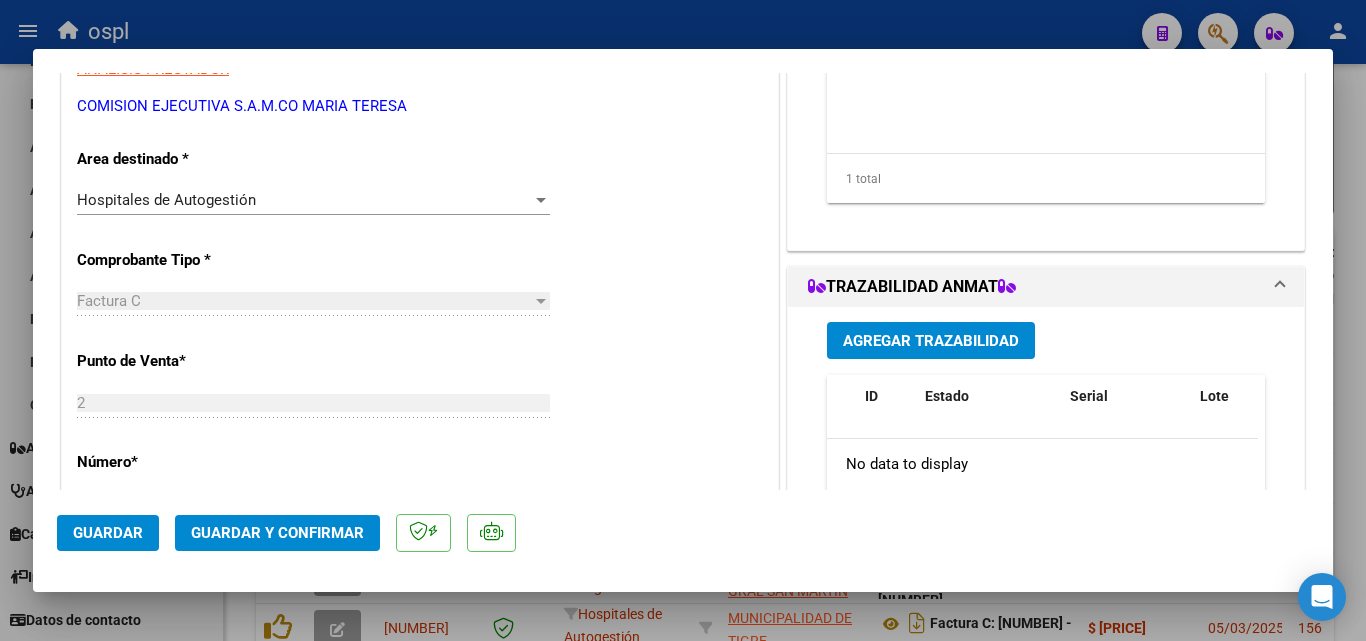 scroll, scrollTop: 300, scrollLeft: 0, axis: vertical 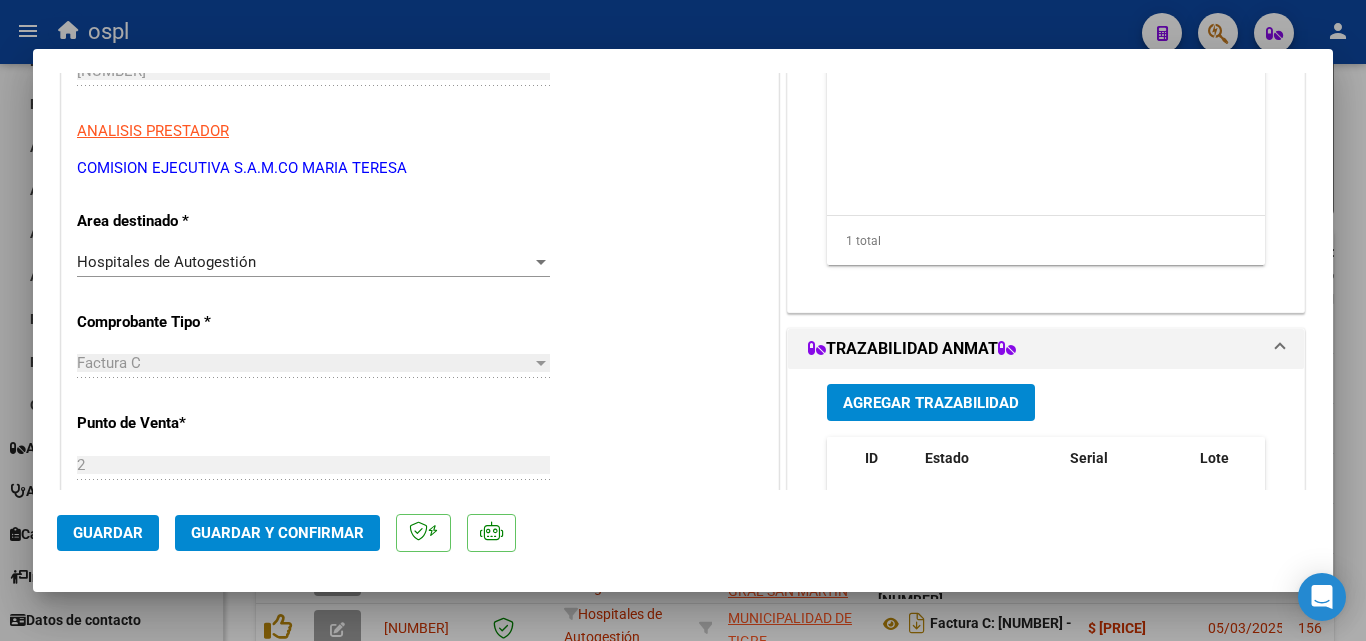 click on "Hospitales de Autogestión" at bounding box center (304, 262) 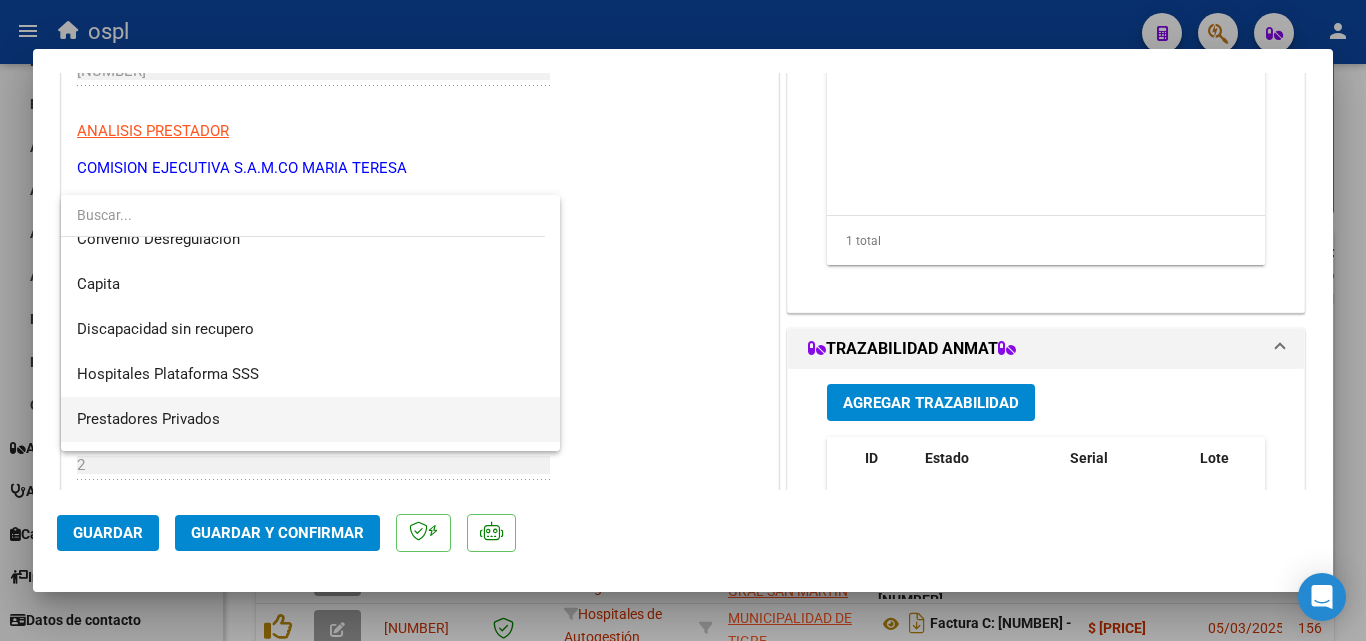 scroll, scrollTop: 284, scrollLeft: 0, axis: vertical 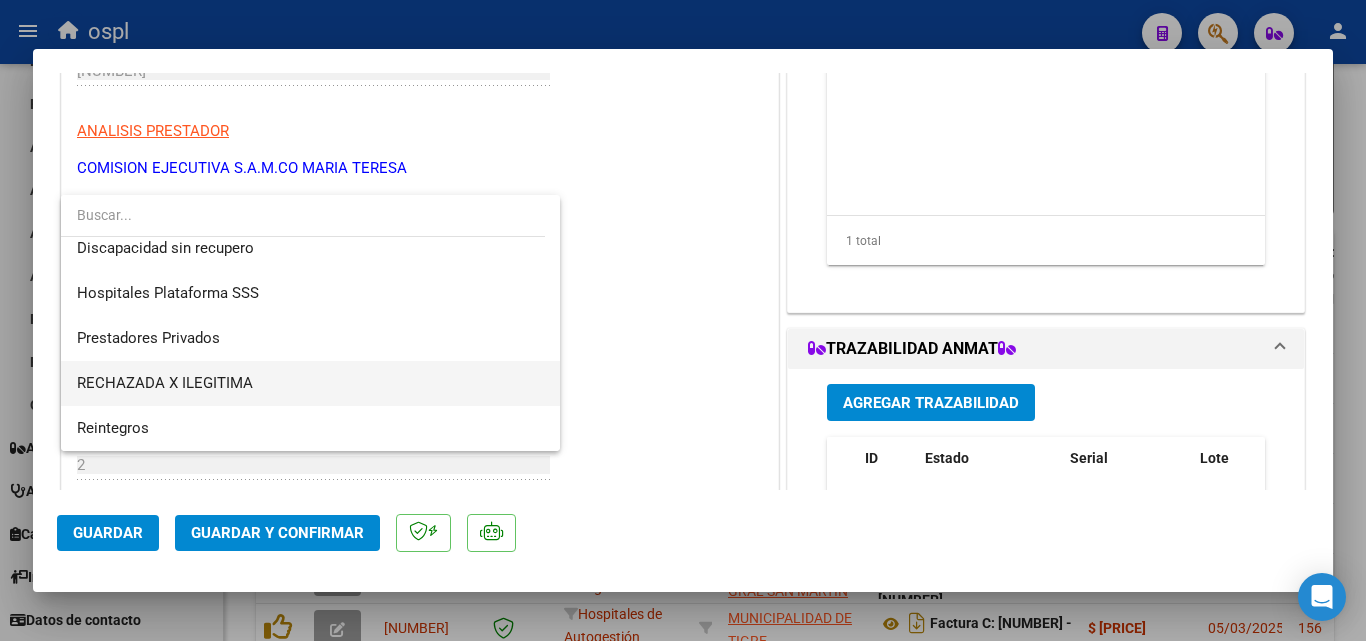 click on "RECHAZADA X ILEGITIMA" at bounding box center [310, 383] 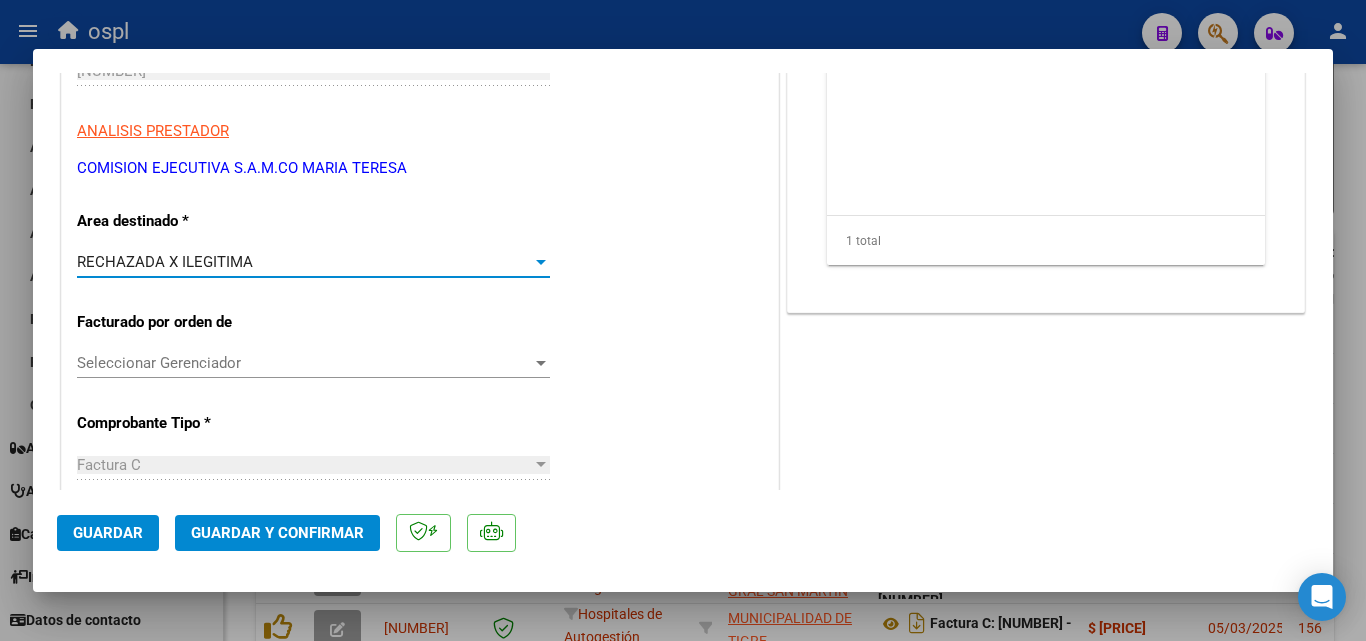 click on "Guardar y Confirmar" 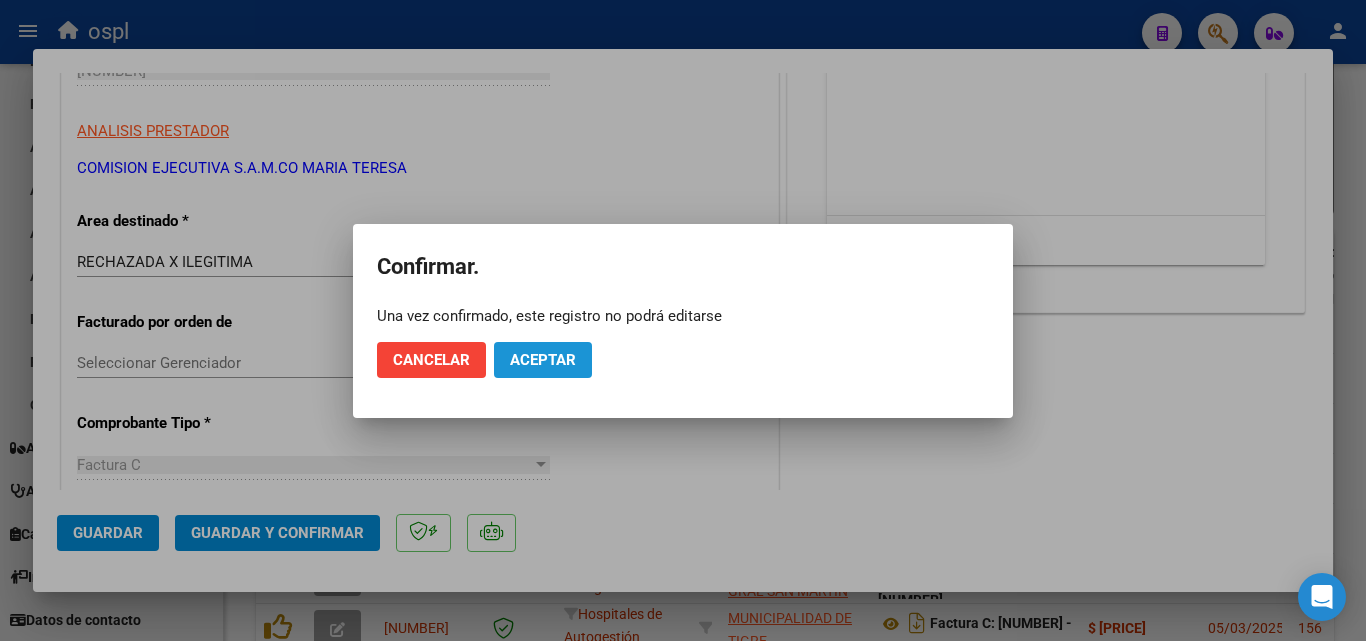 click on "Aceptar" 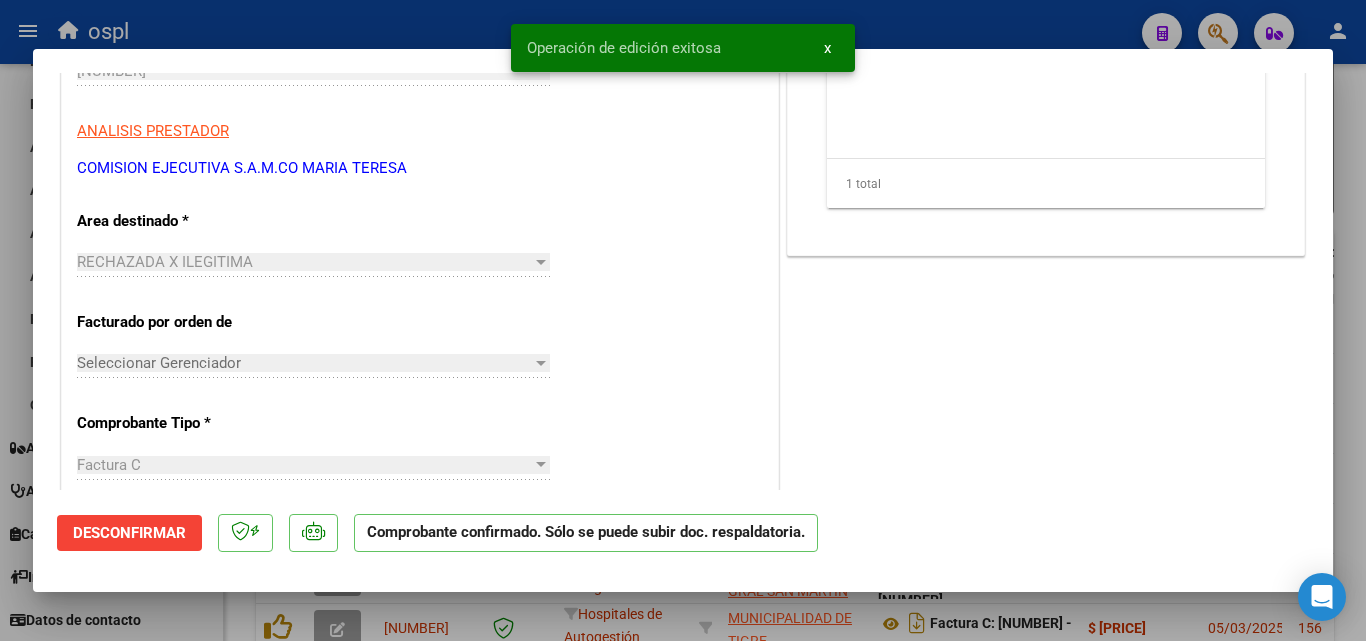 click at bounding box center [683, 320] 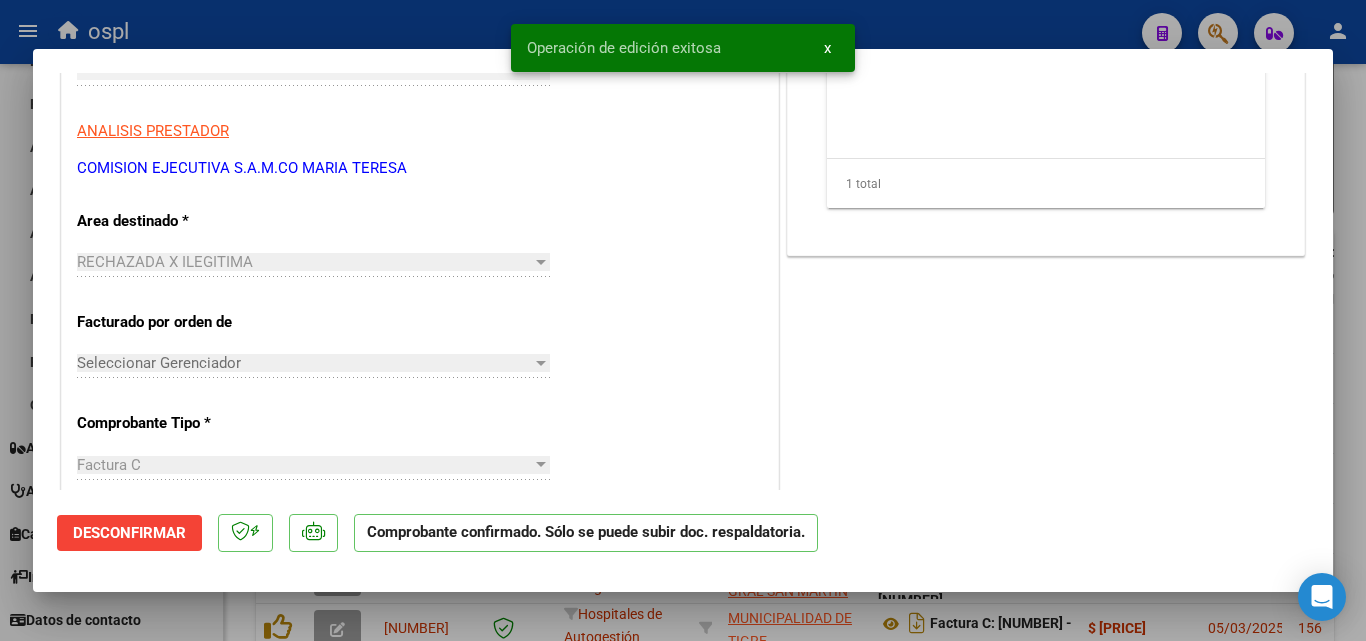 scroll, scrollTop: 335, scrollLeft: 0, axis: vertical 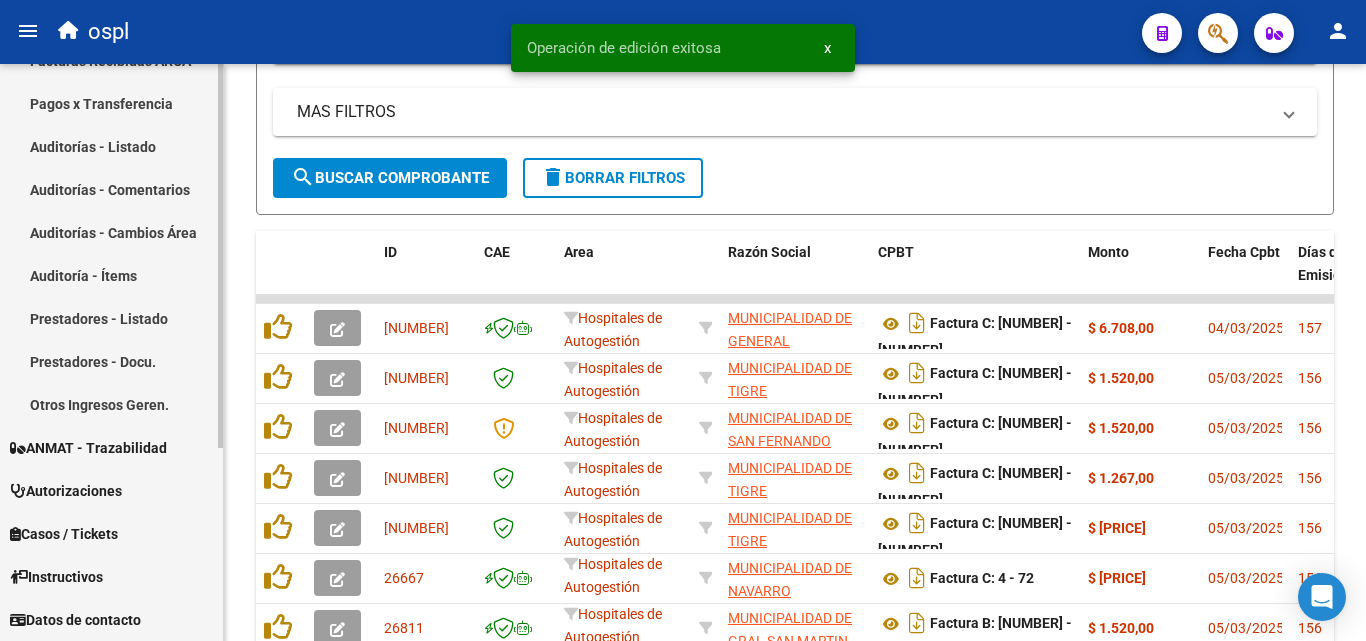 click on "Auditorías - Listado" at bounding box center [111, 146] 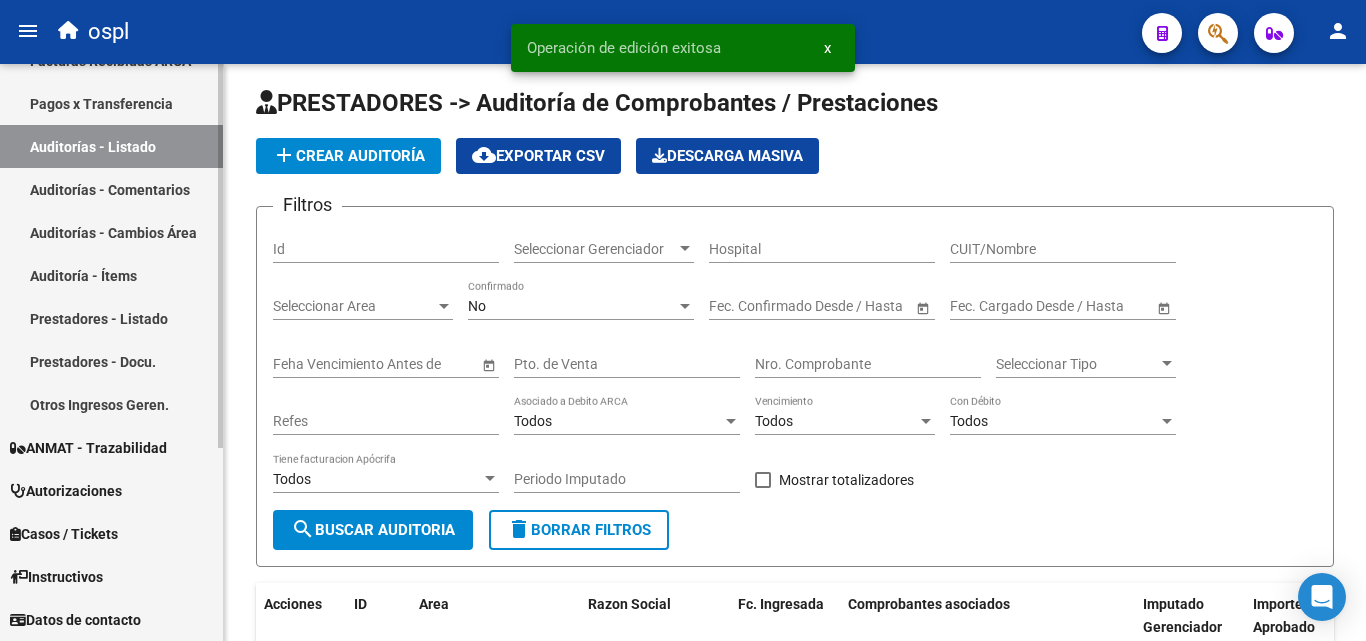 scroll, scrollTop: 0, scrollLeft: 0, axis: both 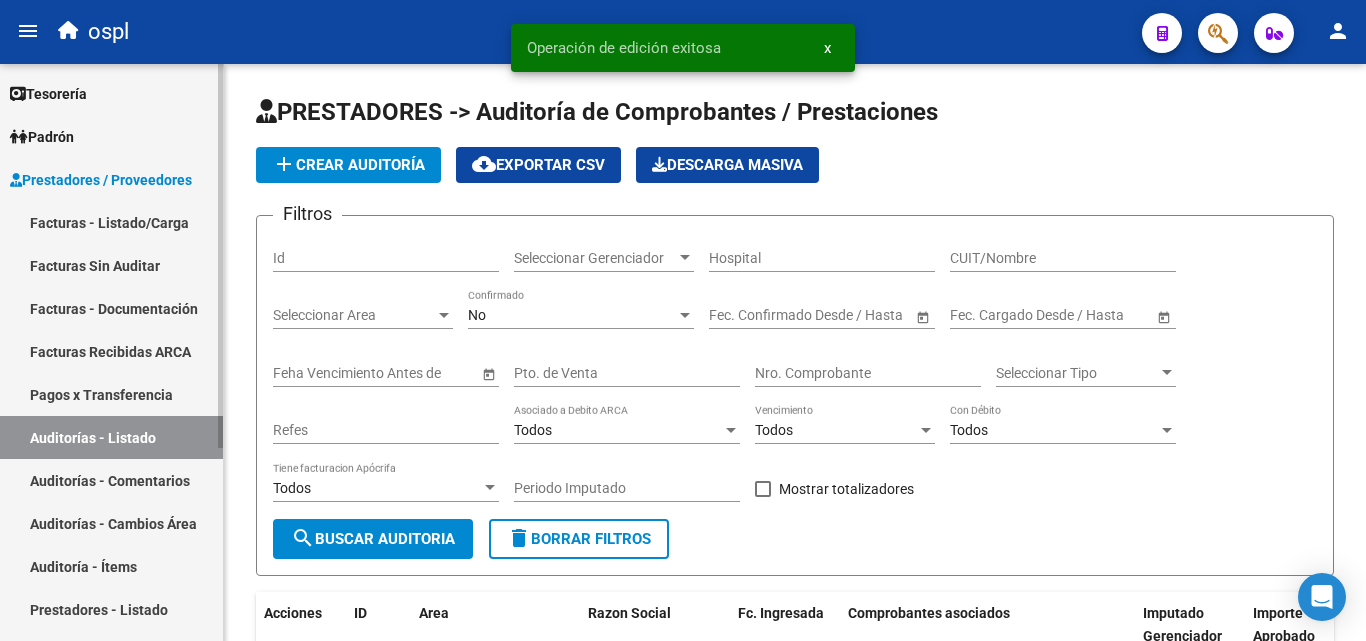 click on "Facturas Sin Auditar" at bounding box center (111, 265) 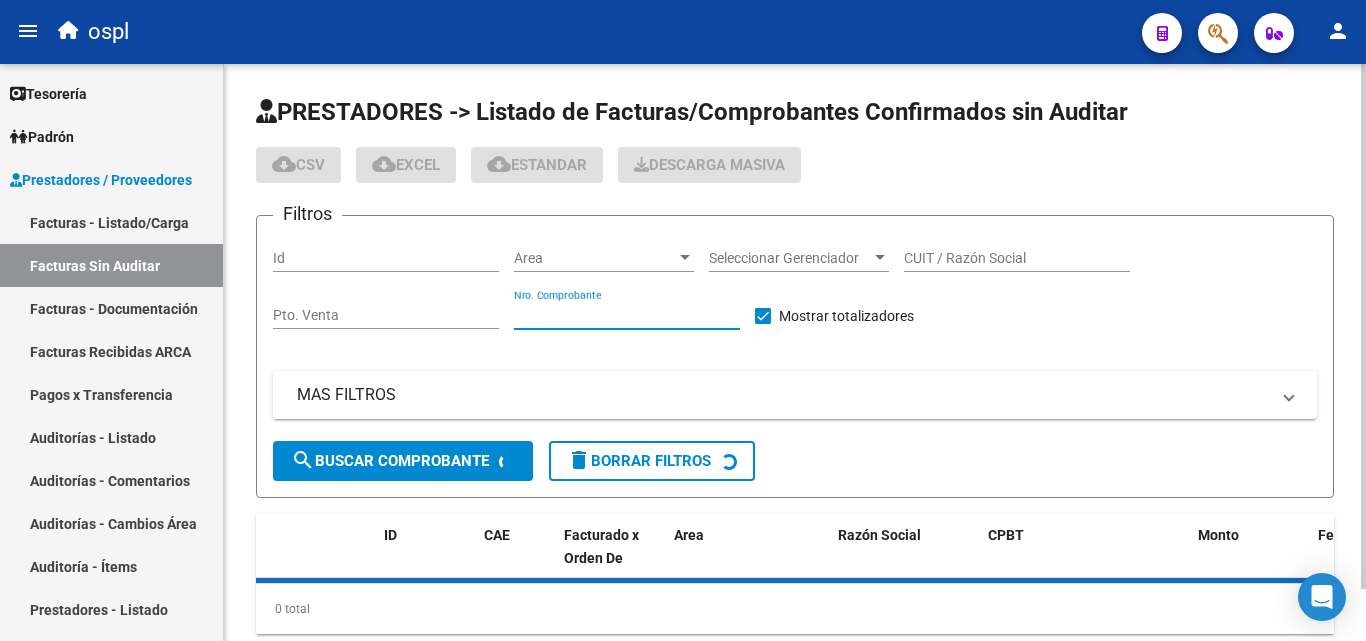 click on "Nro. Comprobante" at bounding box center (627, 315) 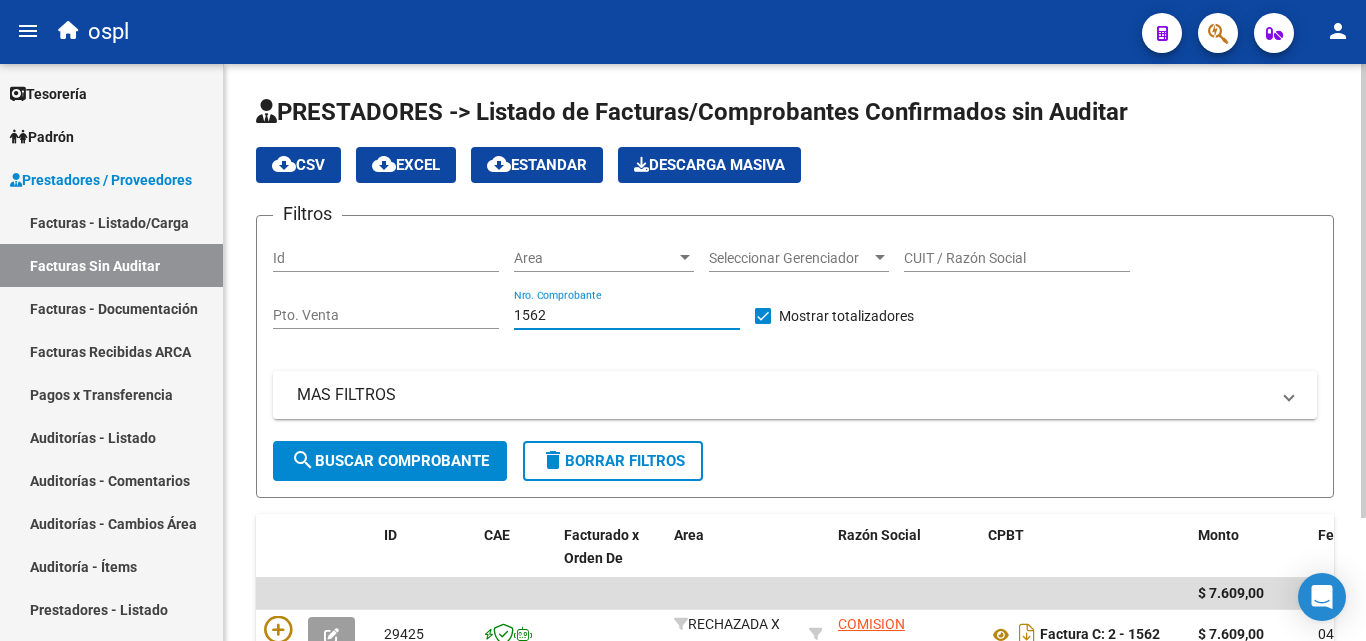 type on "1562" 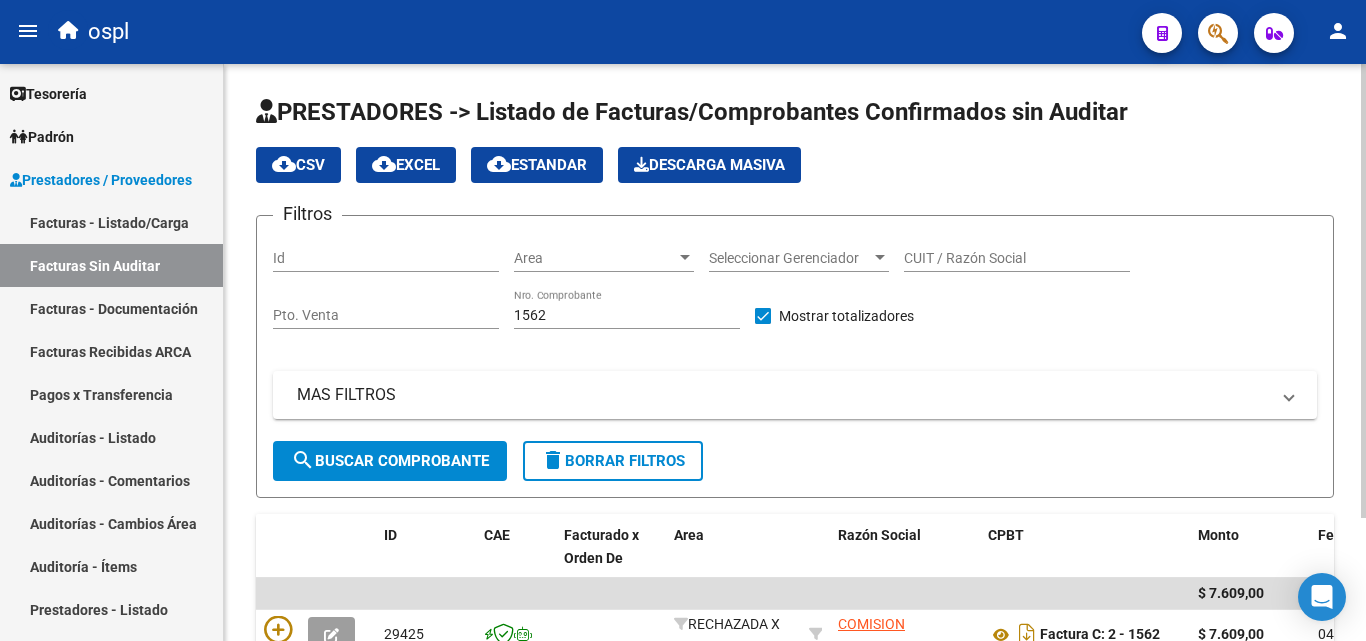 drag, startPoint x: 569, startPoint y: 325, endPoint x: 499, endPoint y: 320, distance: 70.178345 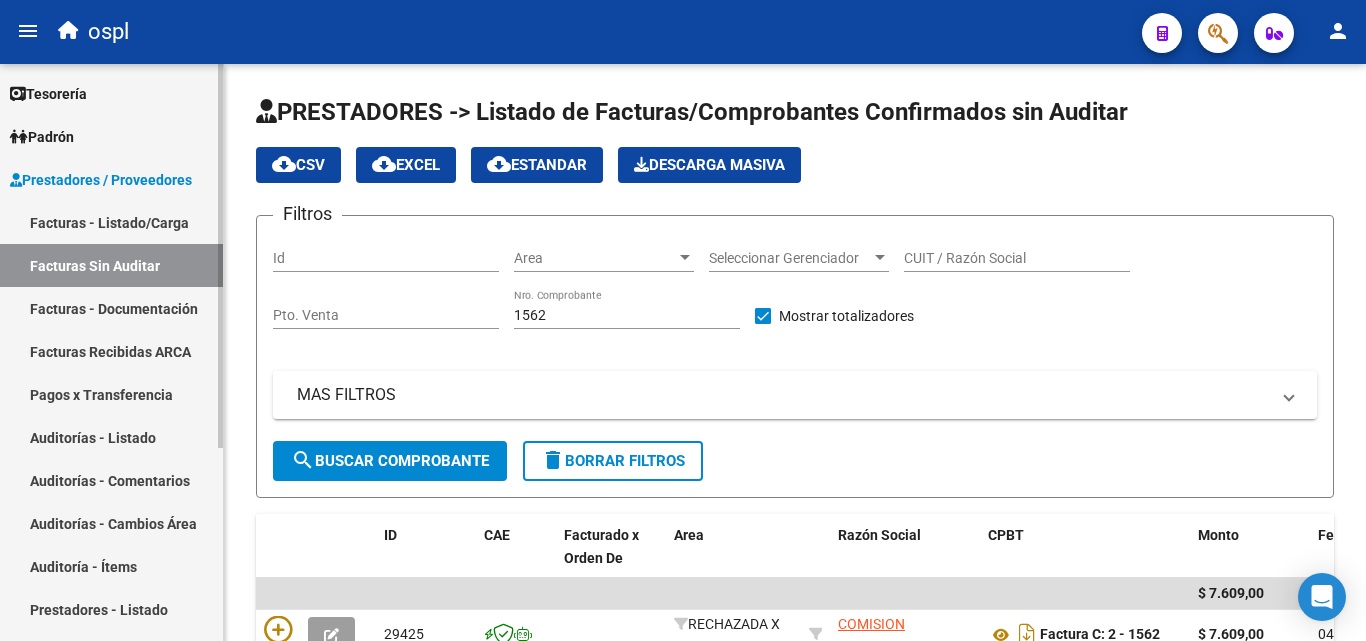 click on "Facturas Recibidas ARCA" at bounding box center [111, 351] 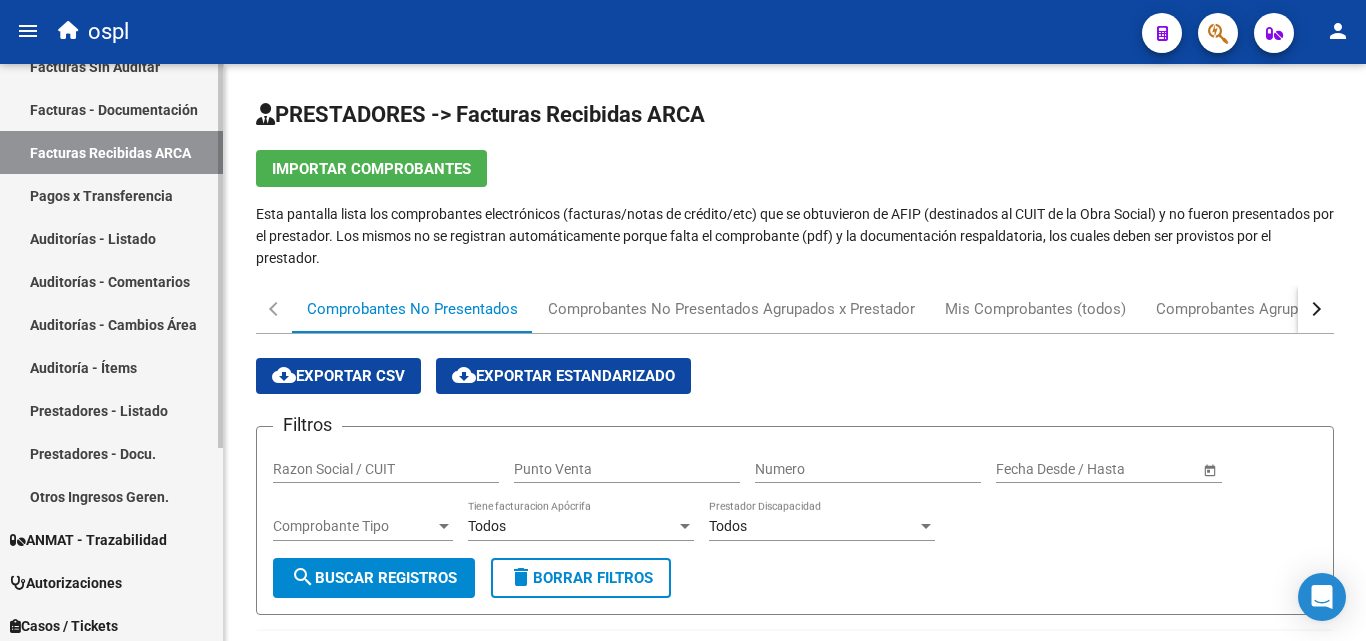 scroll, scrollTop: 0, scrollLeft: 0, axis: both 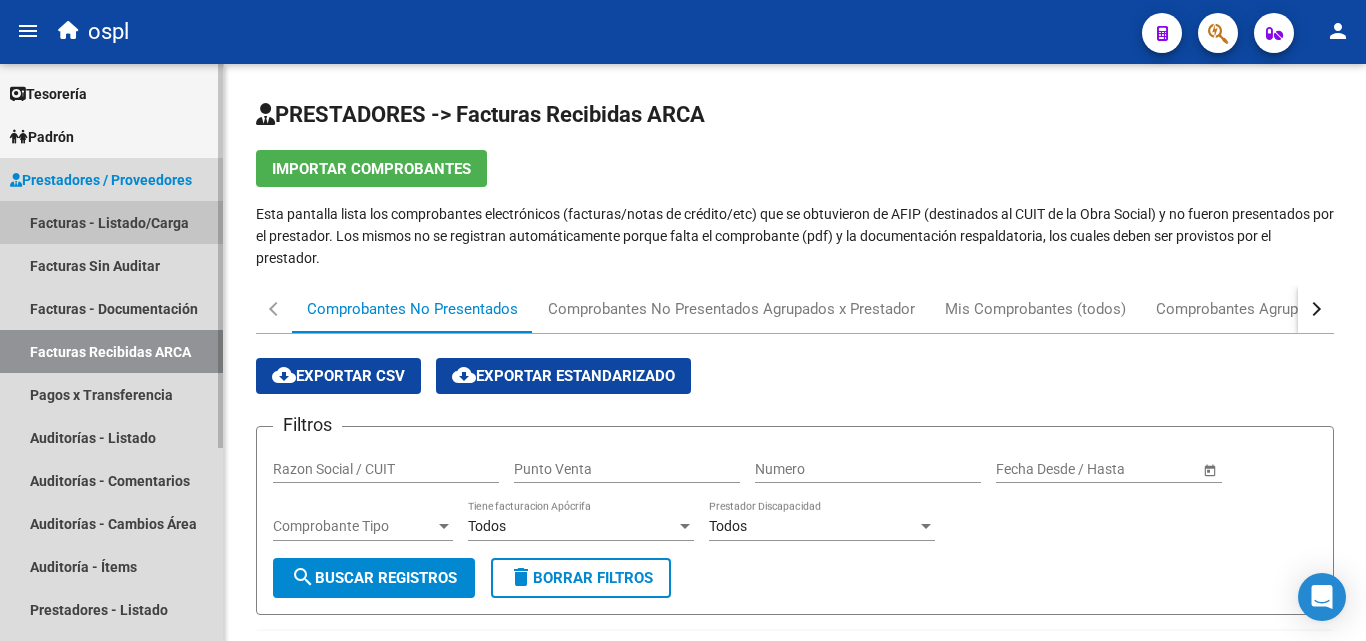 click on "Facturas - Listado/Carga" at bounding box center [111, 222] 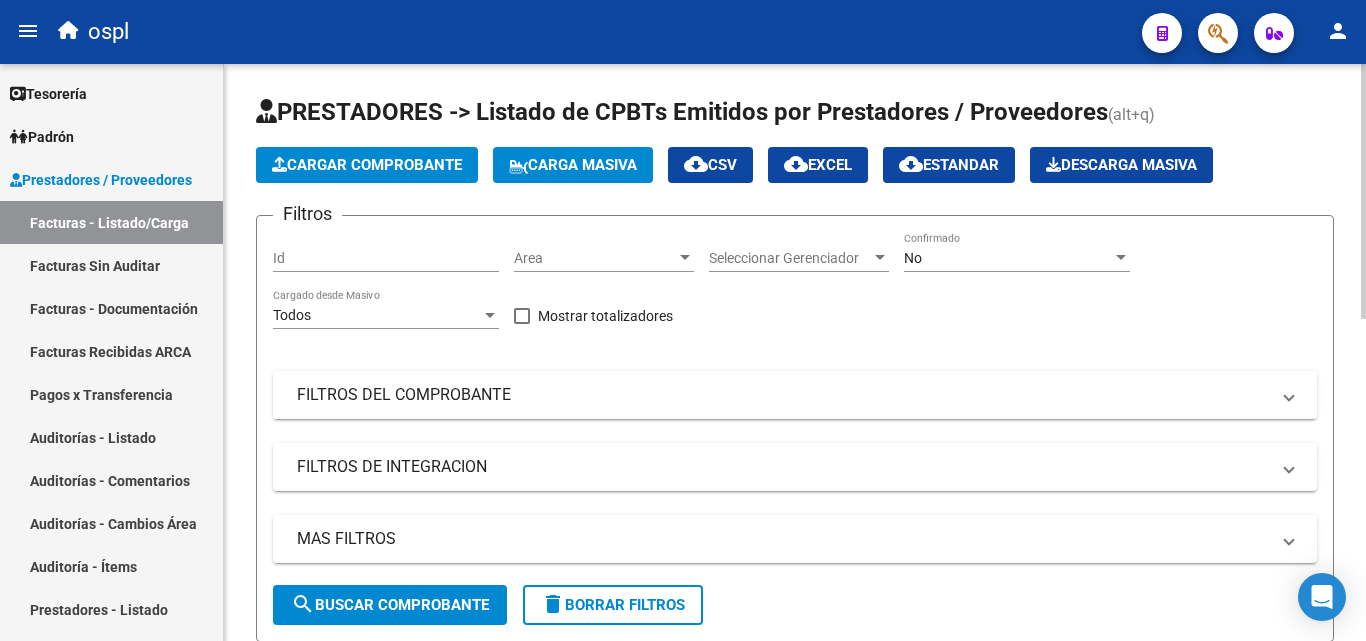 click on "FILTROS DEL COMPROBANTE" at bounding box center (783, 395) 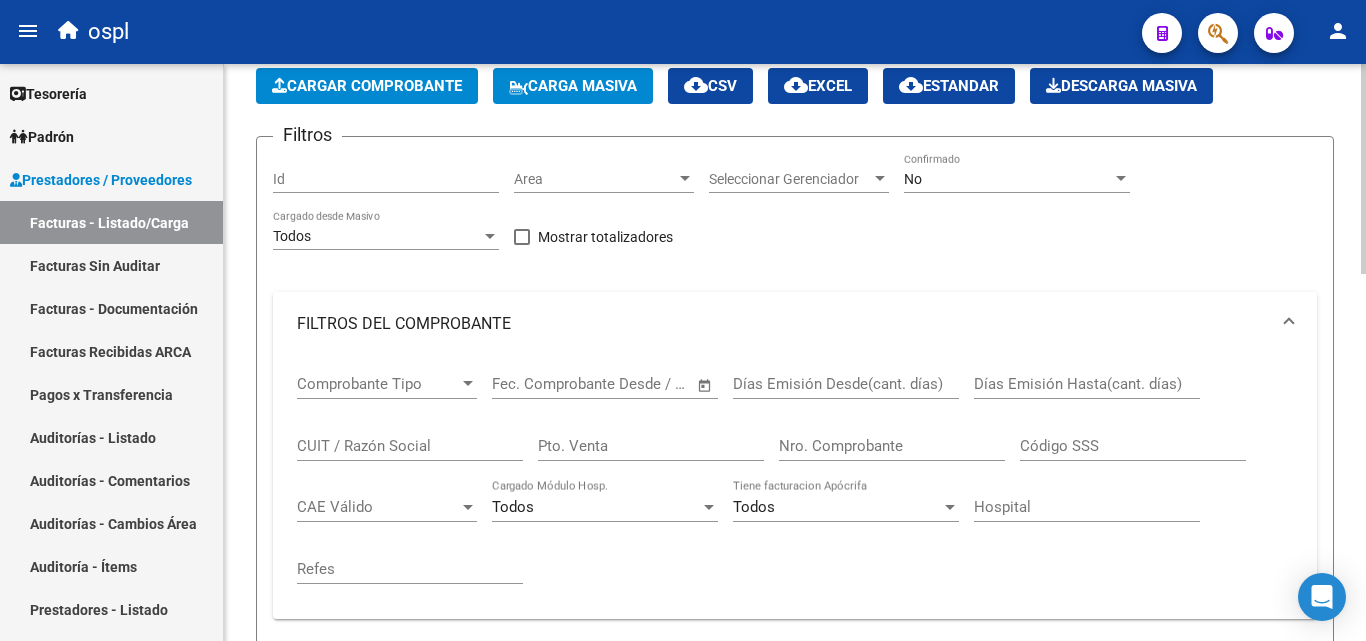 scroll, scrollTop: 100, scrollLeft: 0, axis: vertical 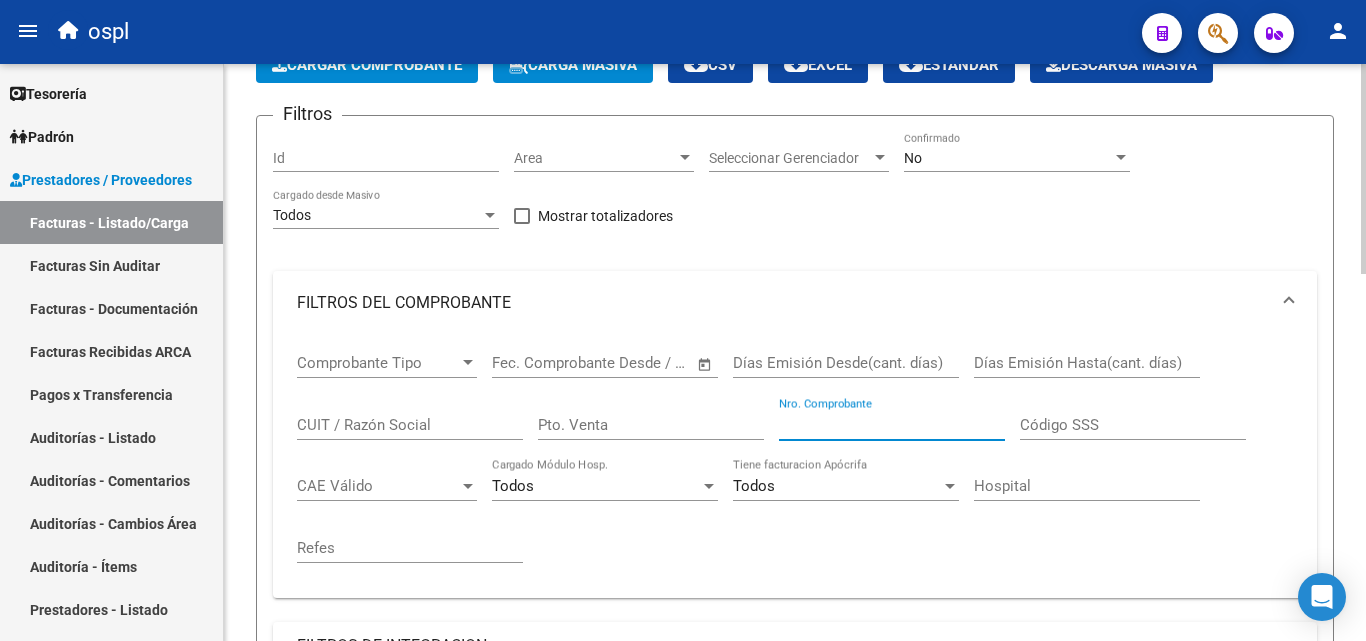 click on "Nro. Comprobante" at bounding box center [892, 425] 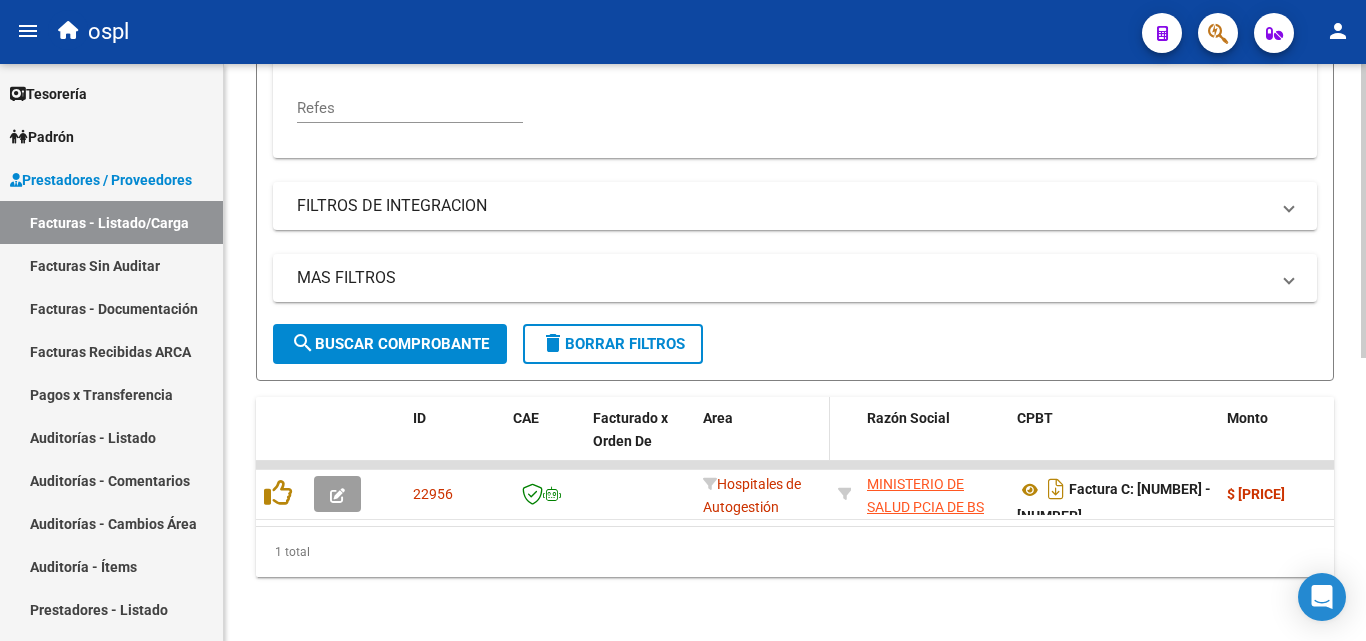 scroll, scrollTop: 556, scrollLeft: 0, axis: vertical 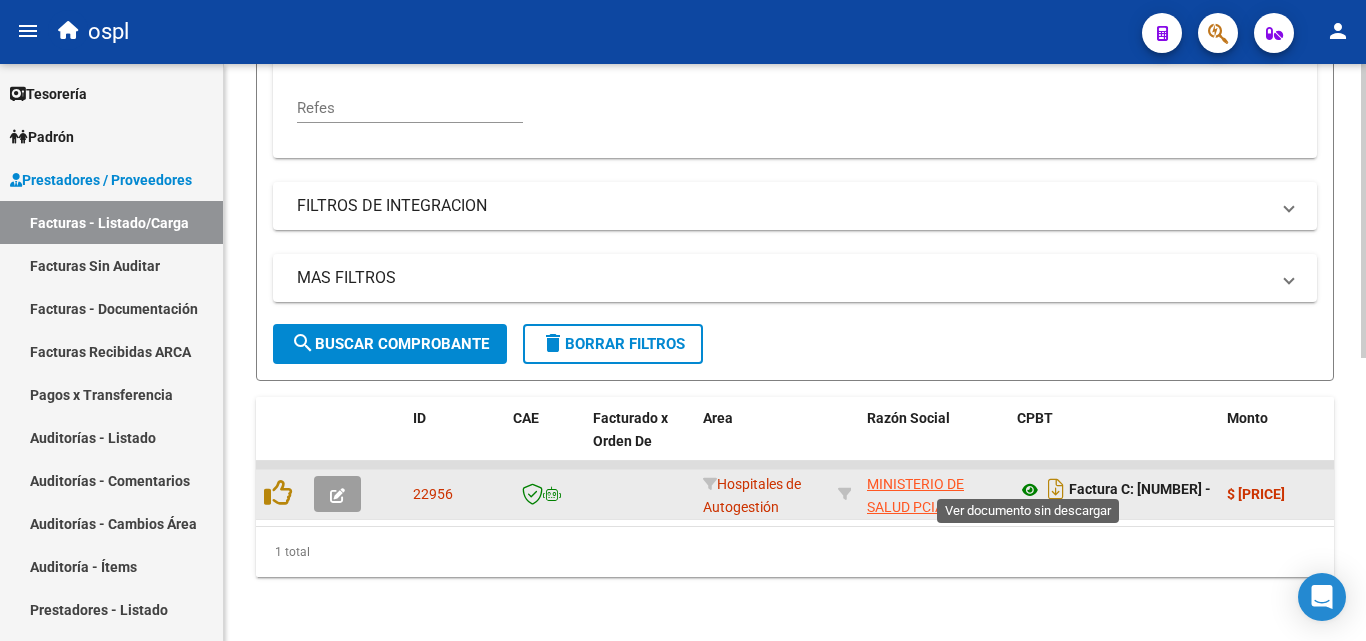 click 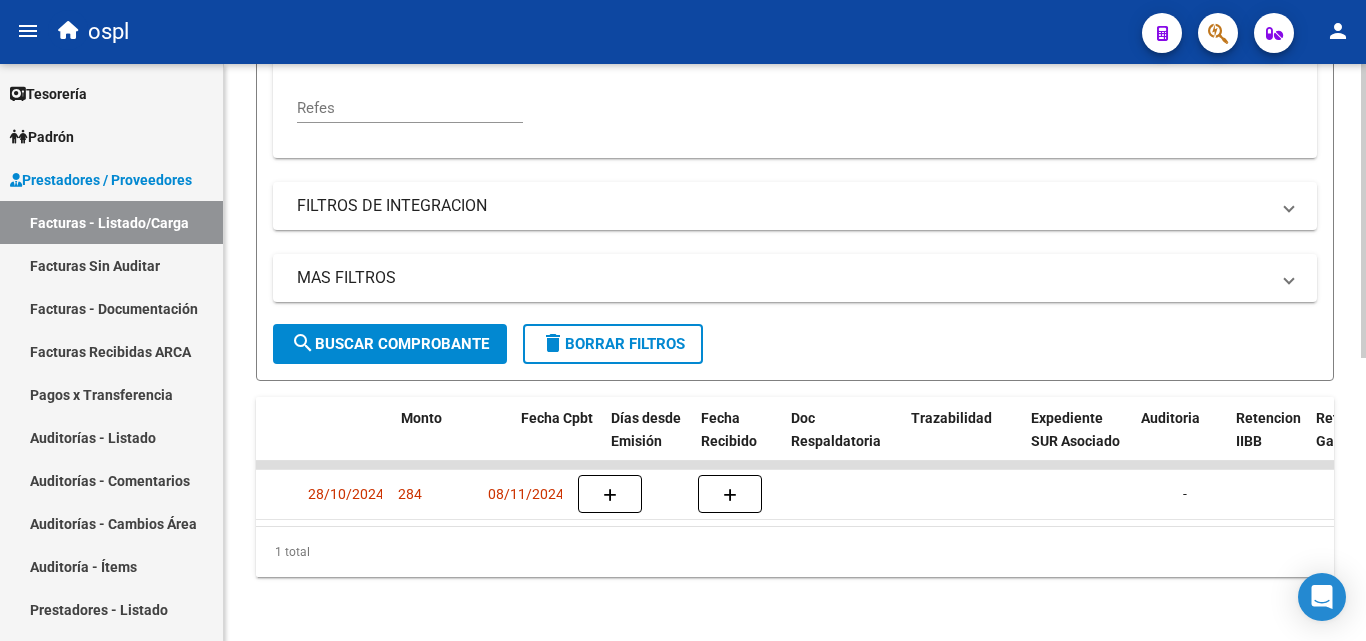 scroll, scrollTop: 0, scrollLeft: 688, axis: horizontal 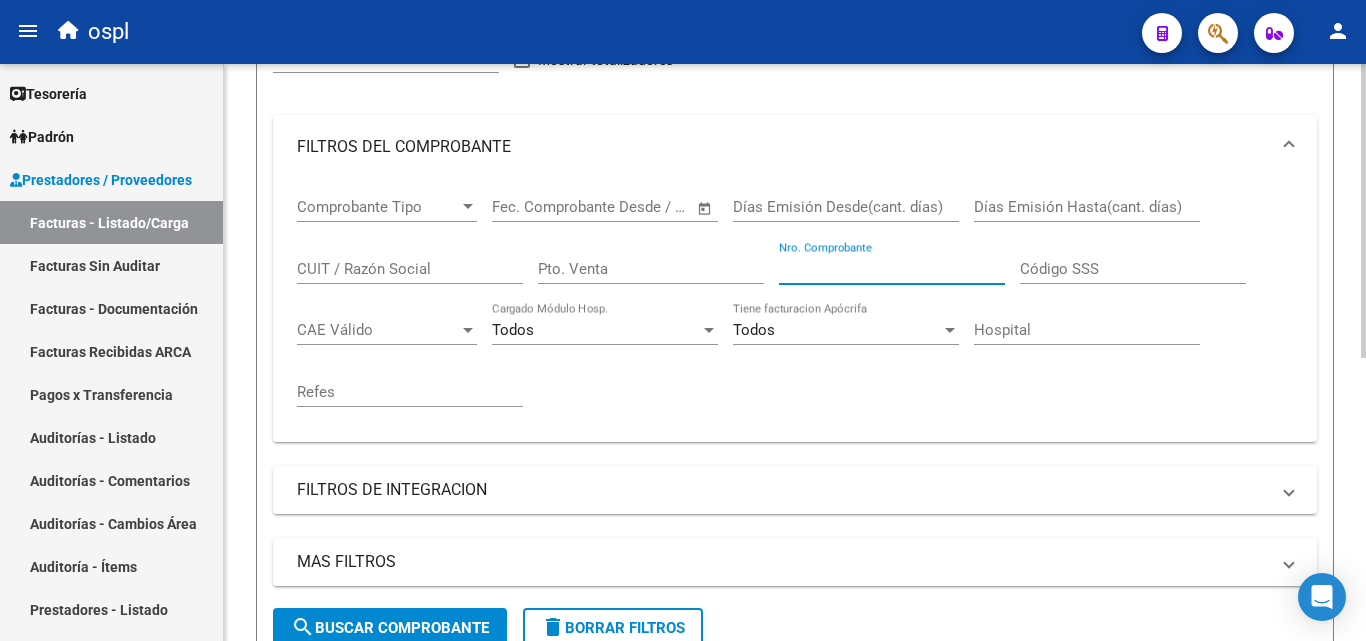 drag, startPoint x: 847, startPoint y: 268, endPoint x: 734, endPoint y: 260, distance: 113.28283 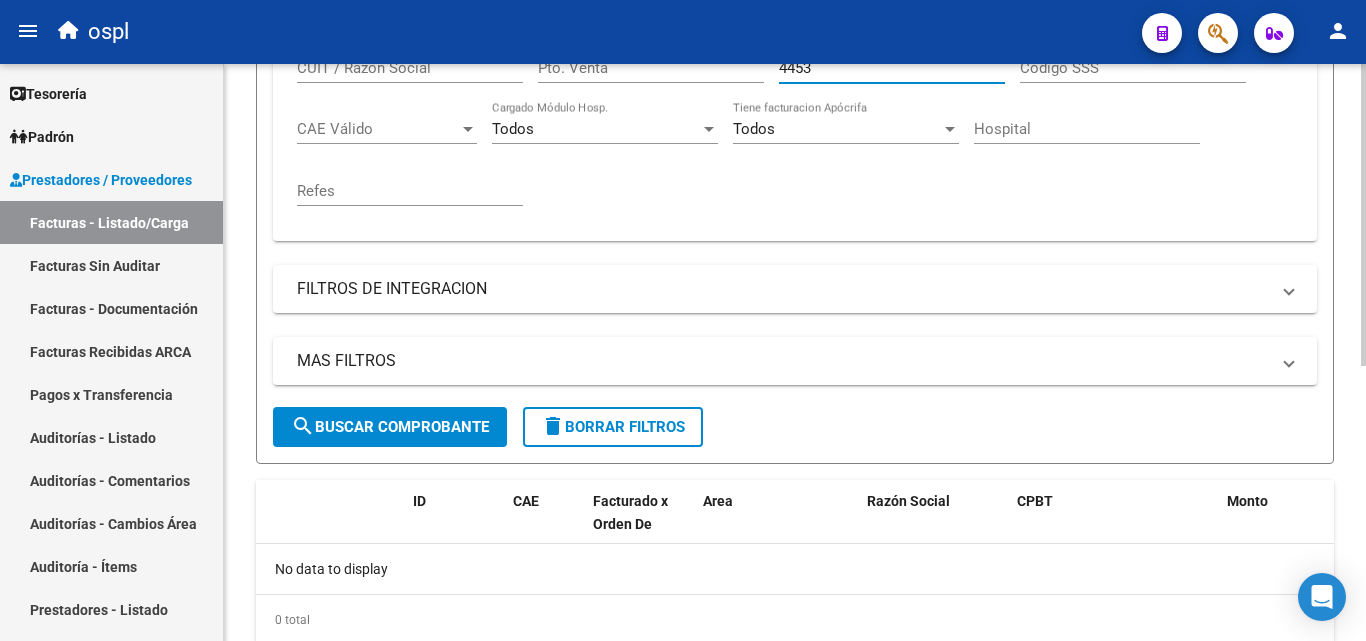 scroll, scrollTop: 525, scrollLeft: 0, axis: vertical 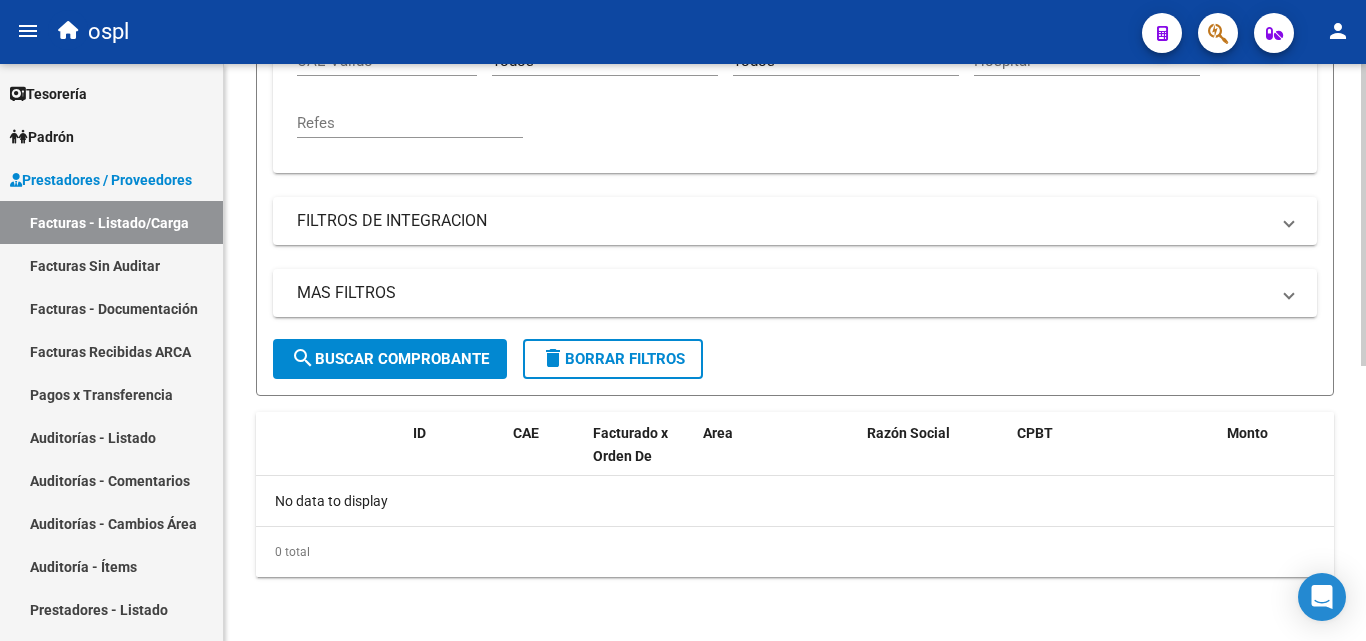 type on "4453" 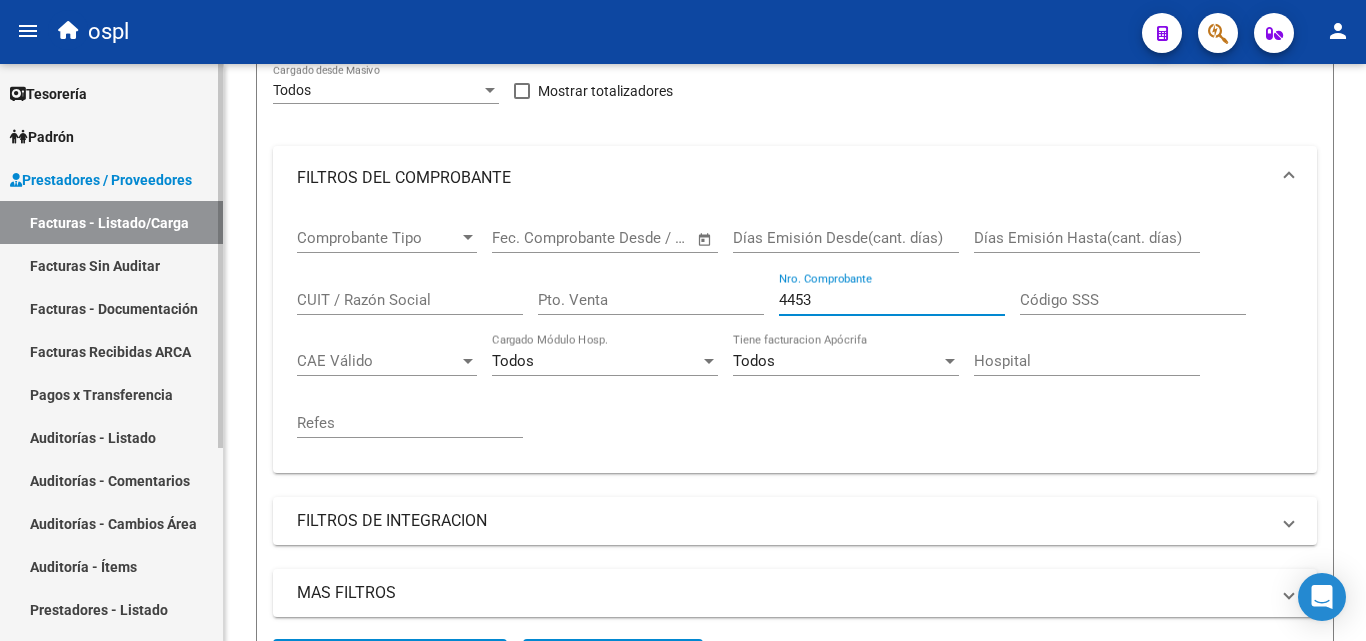 drag, startPoint x: 111, startPoint y: 267, endPoint x: 168, endPoint y: 281, distance: 58.694122 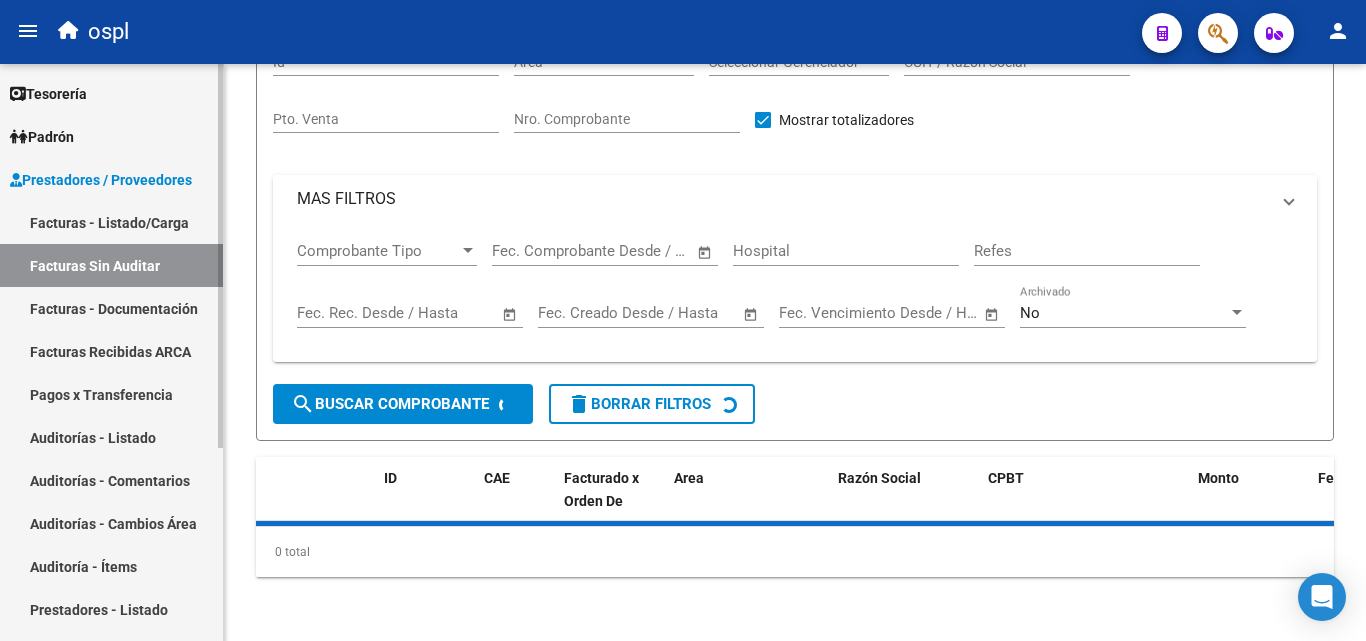 scroll, scrollTop: 57, scrollLeft: 0, axis: vertical 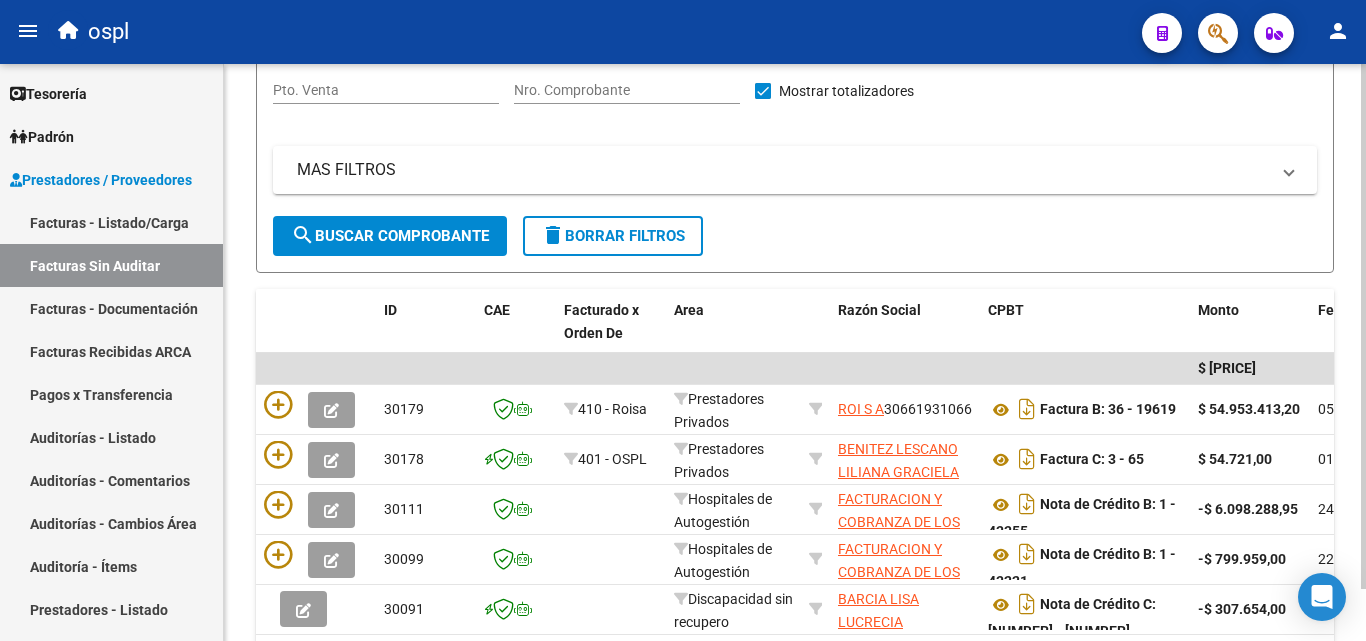 click on "Filtros Id Area Area Seleccionar Gerenciador Seleccionar Gerenciador CUIT / Razón Social Pto. Venta Nro. Comprobante   Mostrar totalizadores   MAS FILTROS  Comprobante Tipo Comprobante Tipo Start date – End date Fec. Comprobante Desde / Hasta Hospital Refes Start date – End date Fec. Rec. Desde / Hasta Start date – End date Fec. Creado Desde / Hasta Start date – End date Fec. Vencimiento  Desde / Hasta No Archivado search  Buscar Comprobante  delete  Borrar Filtros" 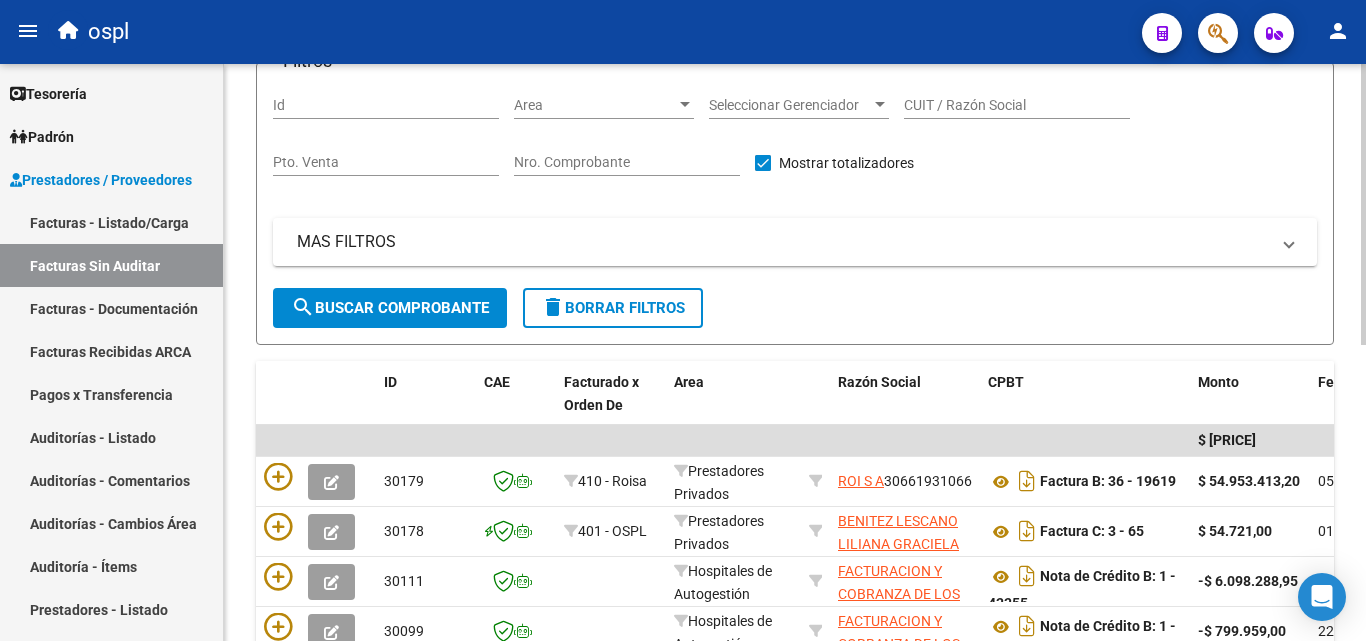 scroll, scrollTop: 125, scrollLeft: 0, axis: vertical 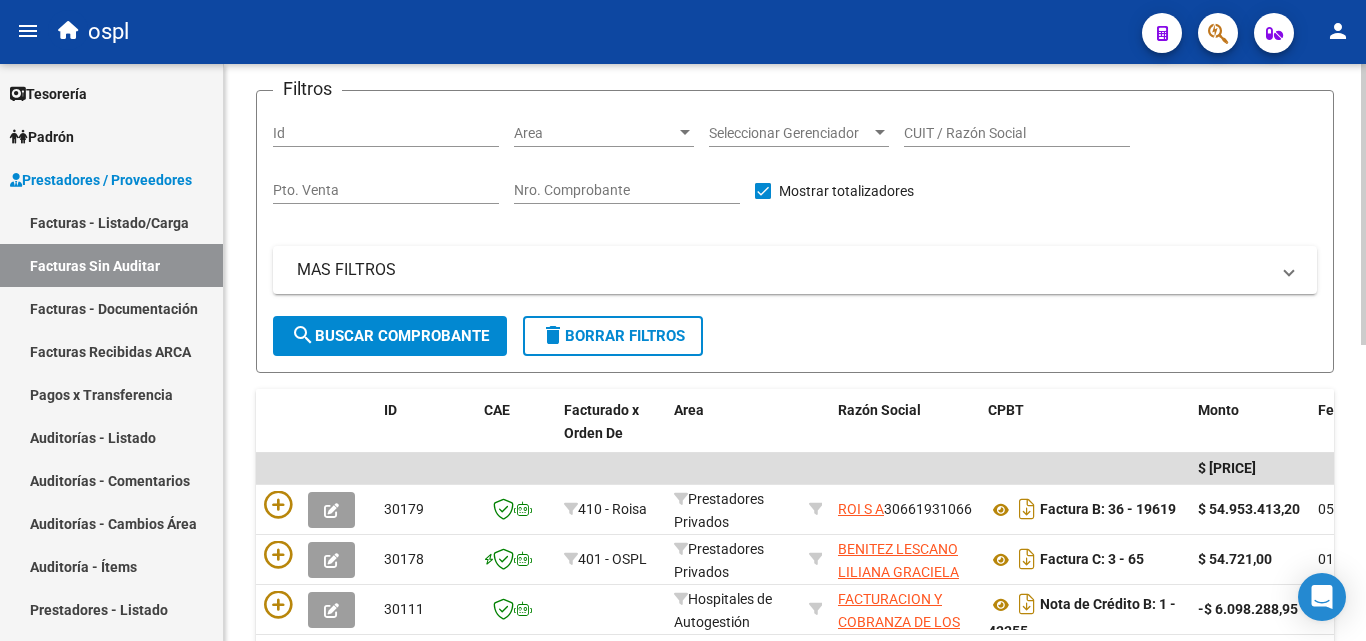 click on "Nro. Comprobante" at bounding box center [627, 190] 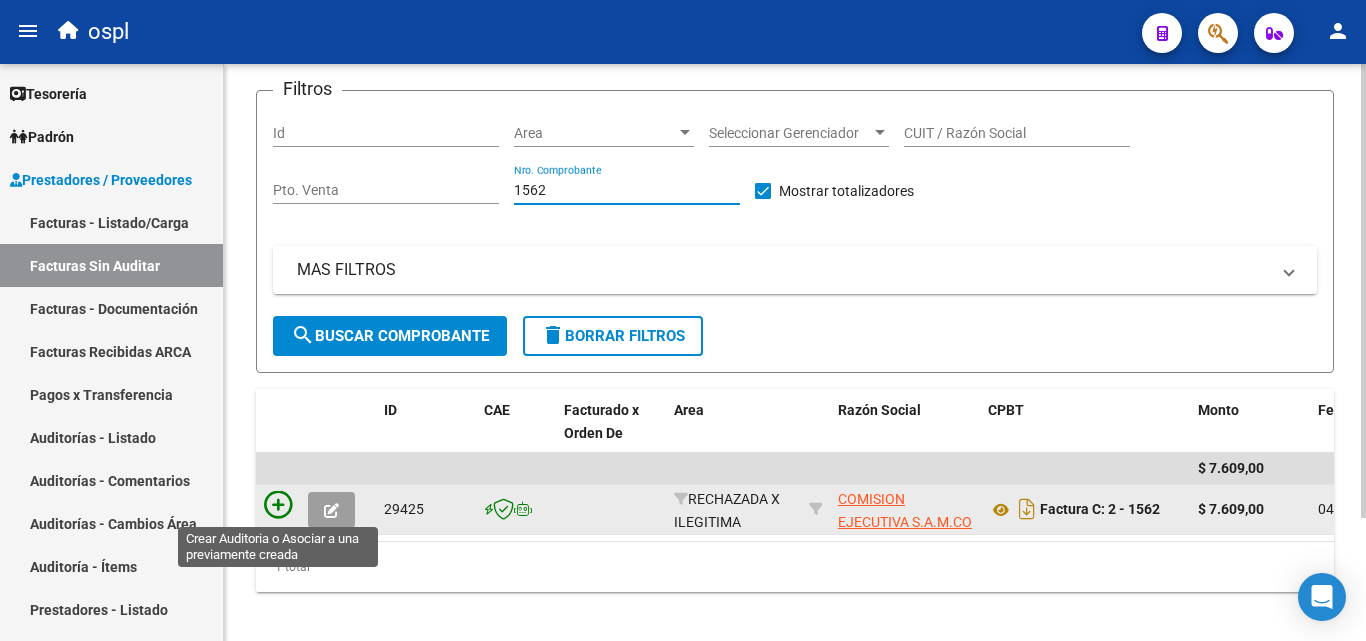 type on "1562" 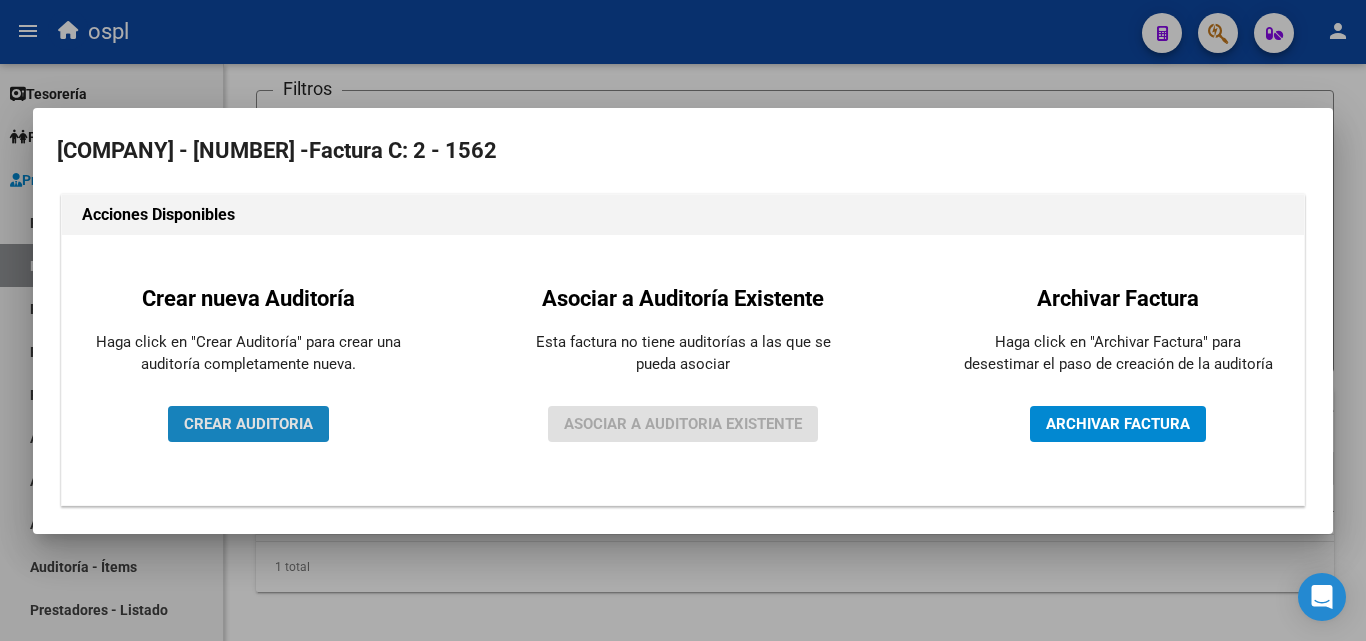 click on "CREAR AUDITORIA" at bounding box center (248, 424) 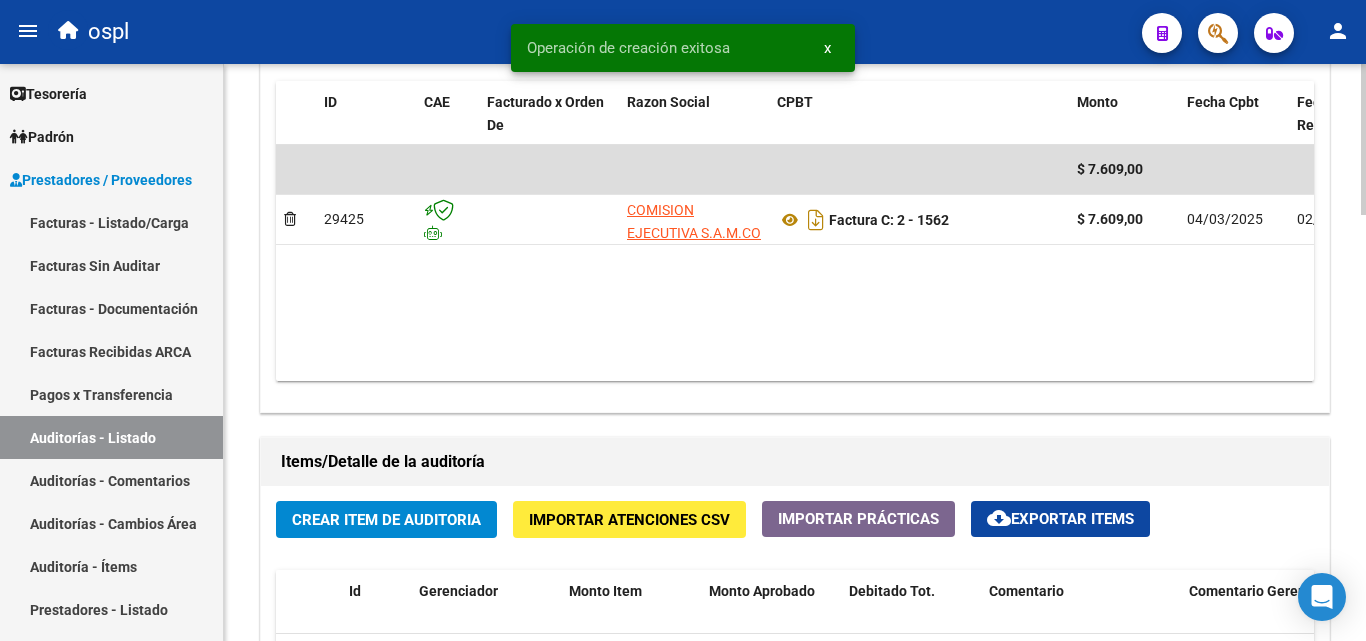 scroll, scrollTop: 1100, scrollLeft: 0, axis: vertical 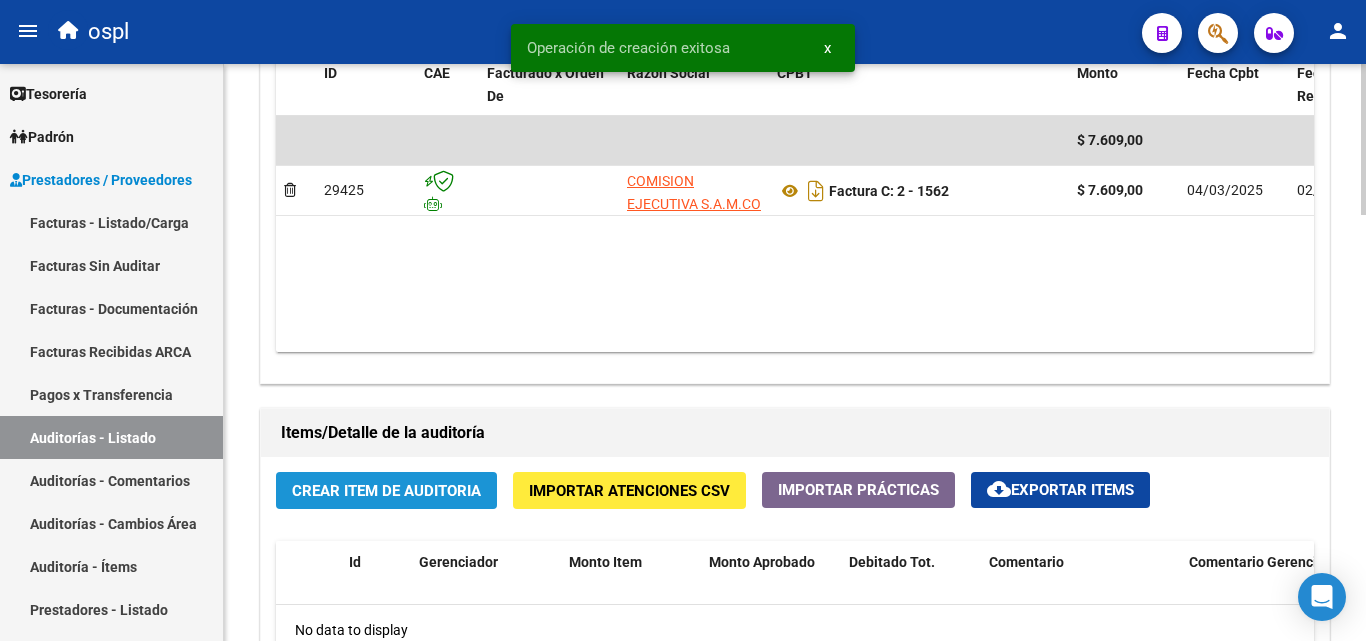 click on "Crear Item de Auditoria" 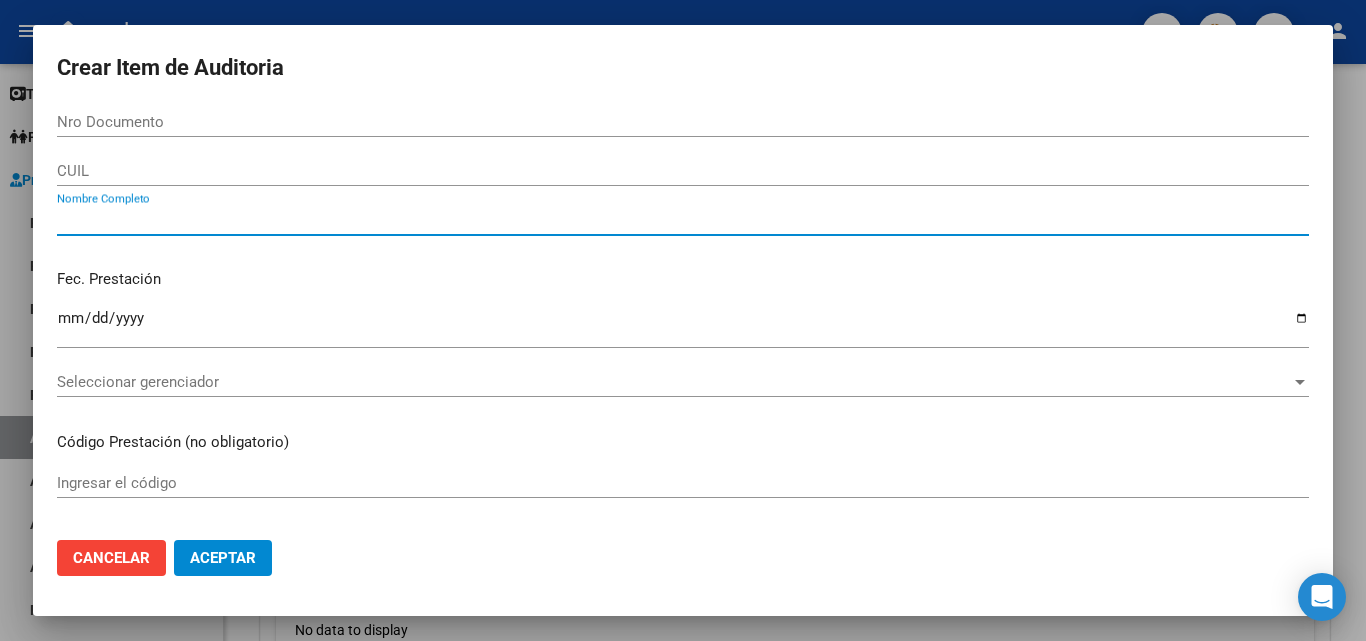click on "Nombre Completo" at bounding box center (683, 220) 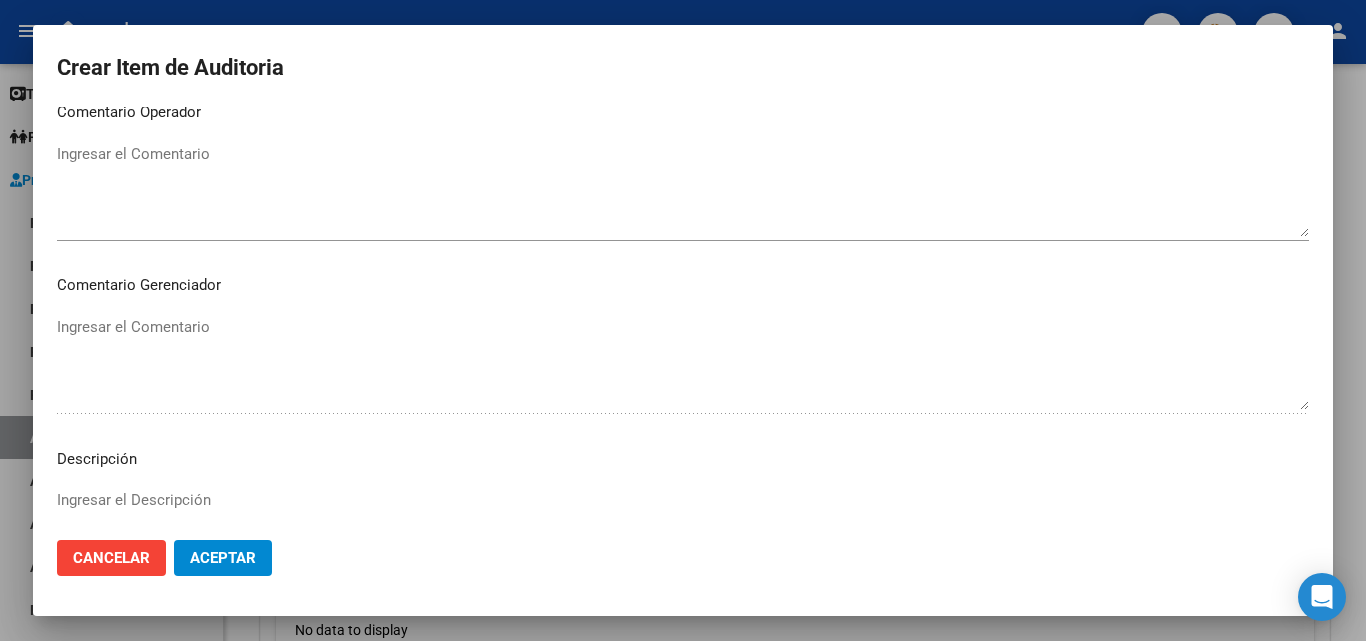 scroll, scrollTop: 820, scrollLeft: 0, axis: vertical 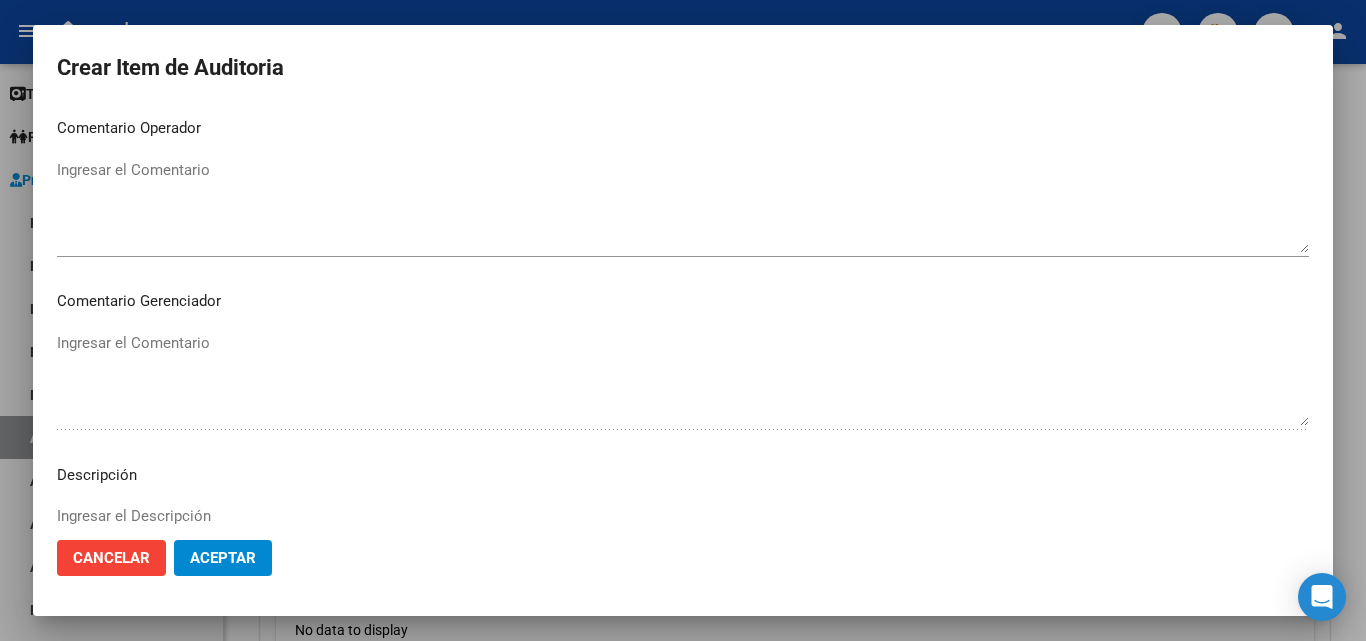 type on "todos" 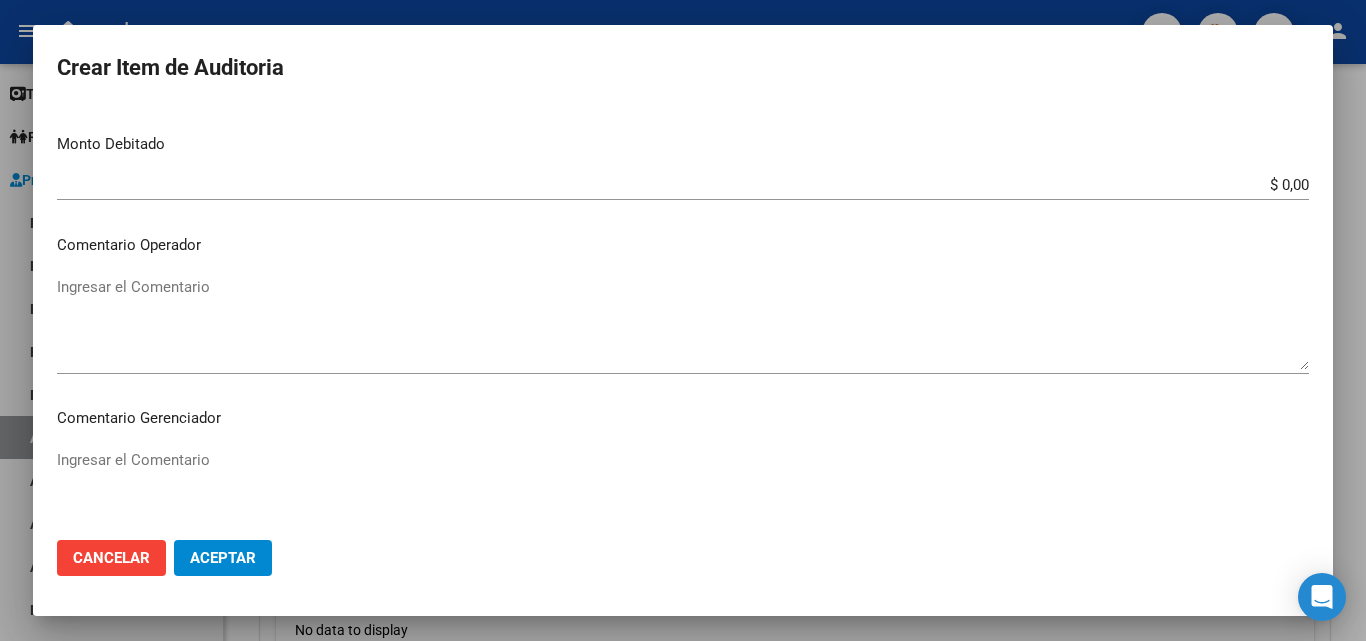 drag, startPoint x: 139, startPoint y: 116, endPoint x: 282, endPoint y: 103, distance: 143.58969 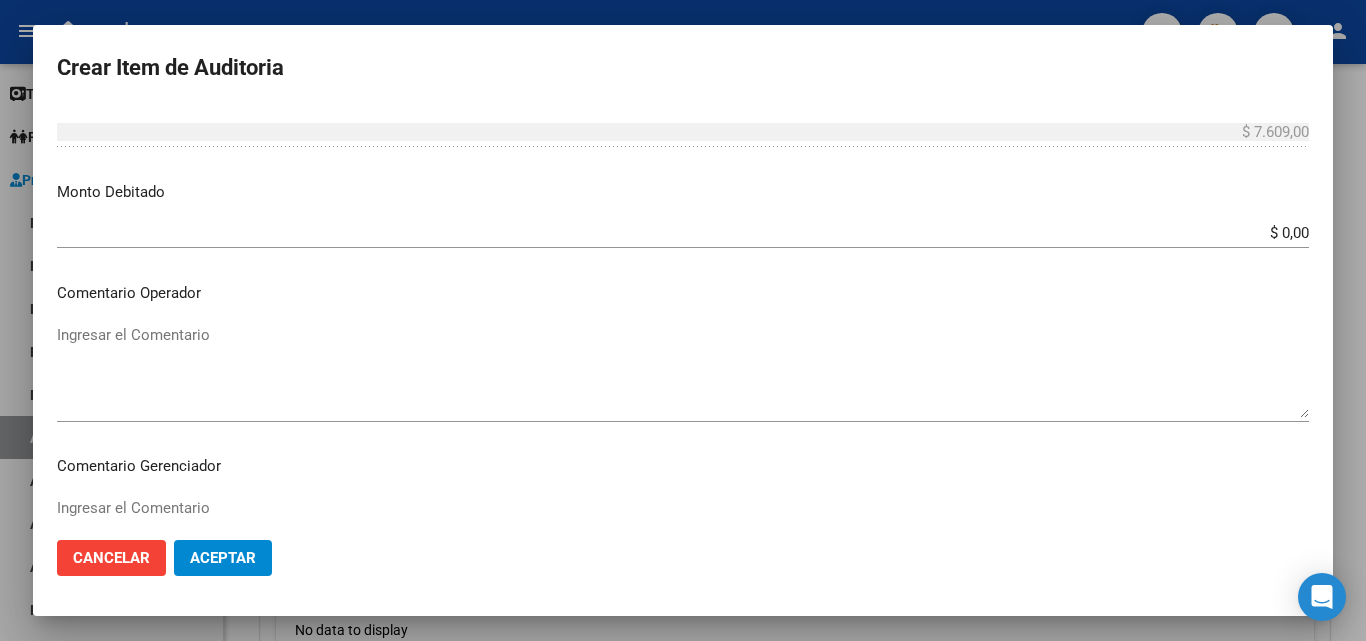 click on "Nro Documento    CUIL    todos Nombre Completo  Fec. Prestación    Ingresar la fecha  Seleccionar gerenciador Seleccionar gerenciador Código Prestación (no obligatorio)    Ingresar el código  Precio  *   $ [PRICE] Ingresar el precio  Cantidad  *   1 Ingresar la cantidad  Monto Item  *   $ [PRICE] Ingresar el monto  Monto Debitado    $ [PRICE] Ingresar el monto  Comentario Operador    Ingresar el Comentario  Comentario Gerenciador    Ingresar el Comentario  Descripción    Ingresar el Descripción   Atencion Tipo  Seleccionar tipo Seleccionar tipo  Nomenclador  Seleccionar Nomenclador Seleccionar Nomenclador" at bounding box center [683, 315] 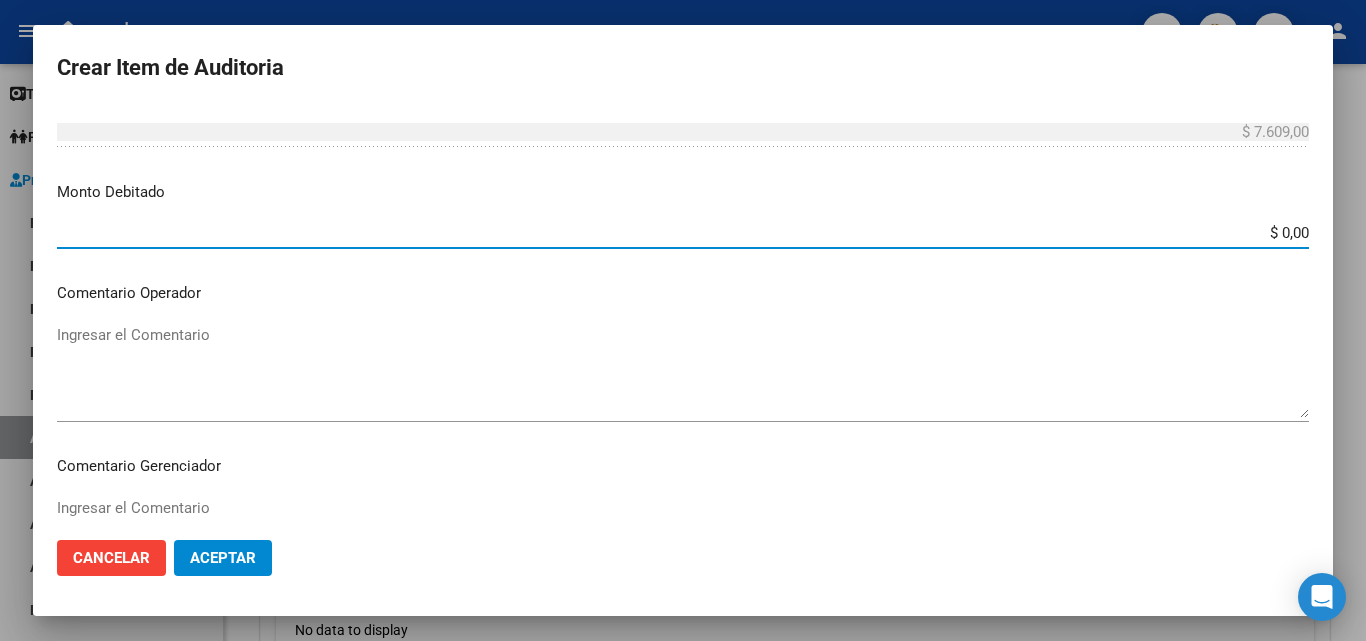 click on "$ 0,00" at bounding box center (683, 233) 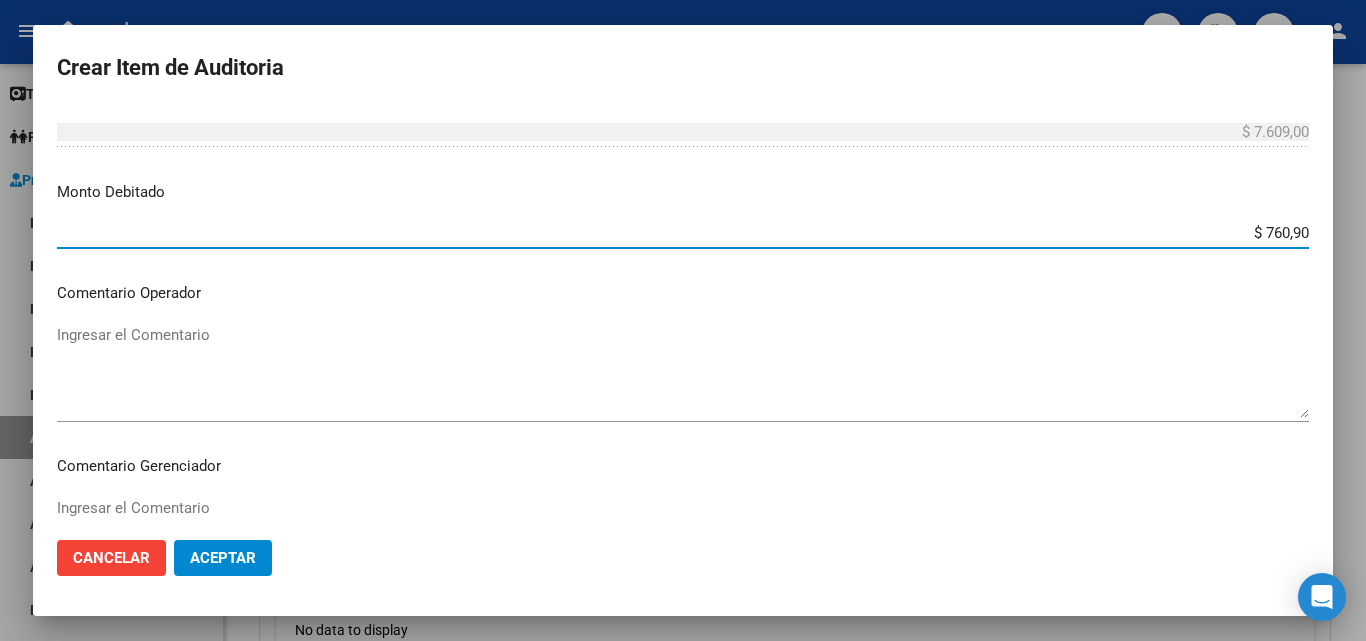 type on "$ 7.609,00" 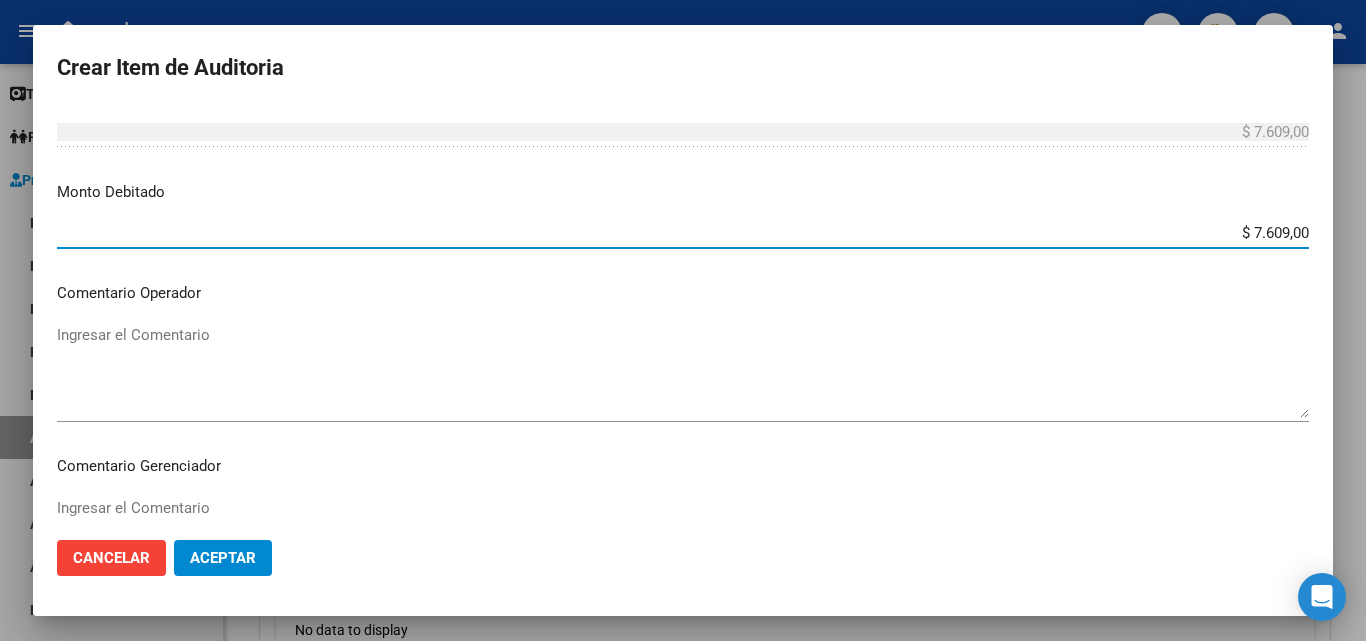 drag, startPoint x: 215, startPoint y: 344, endPoint x: 346, endPoint y: 201, distance: 193.93298 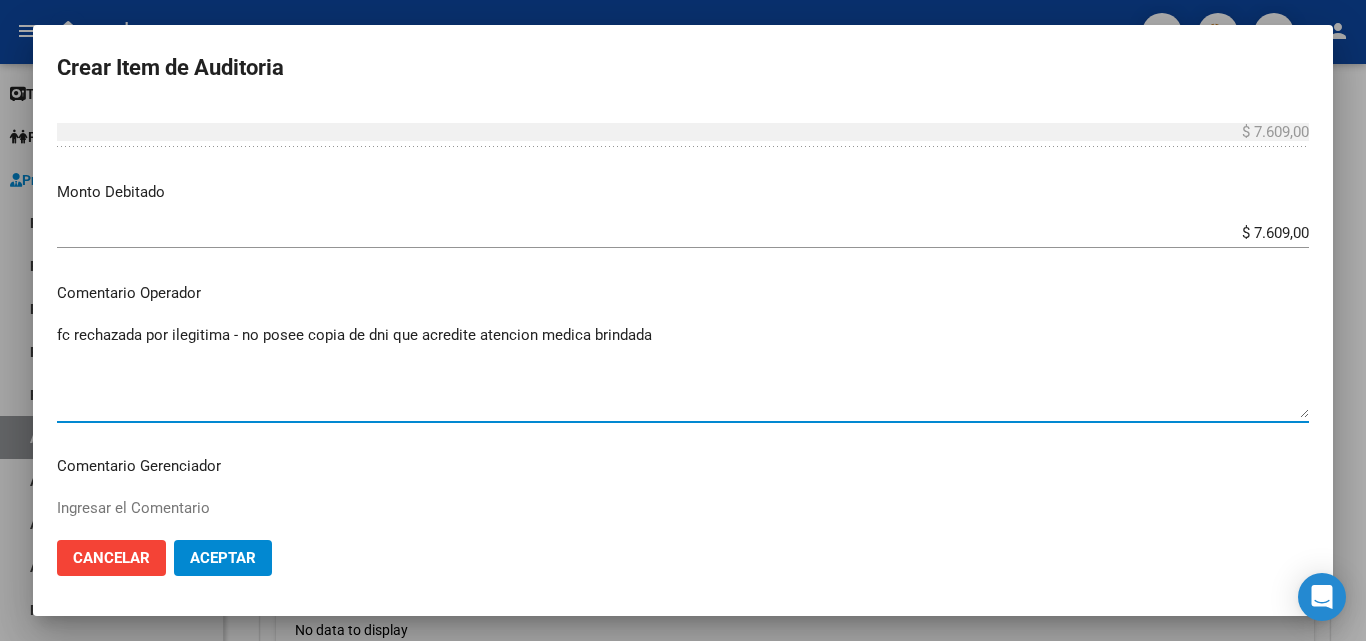 drag, startPoint x: 509, startPoint y: 342, endPoint x: 495, endPoint y: 341, distance: 14.035668 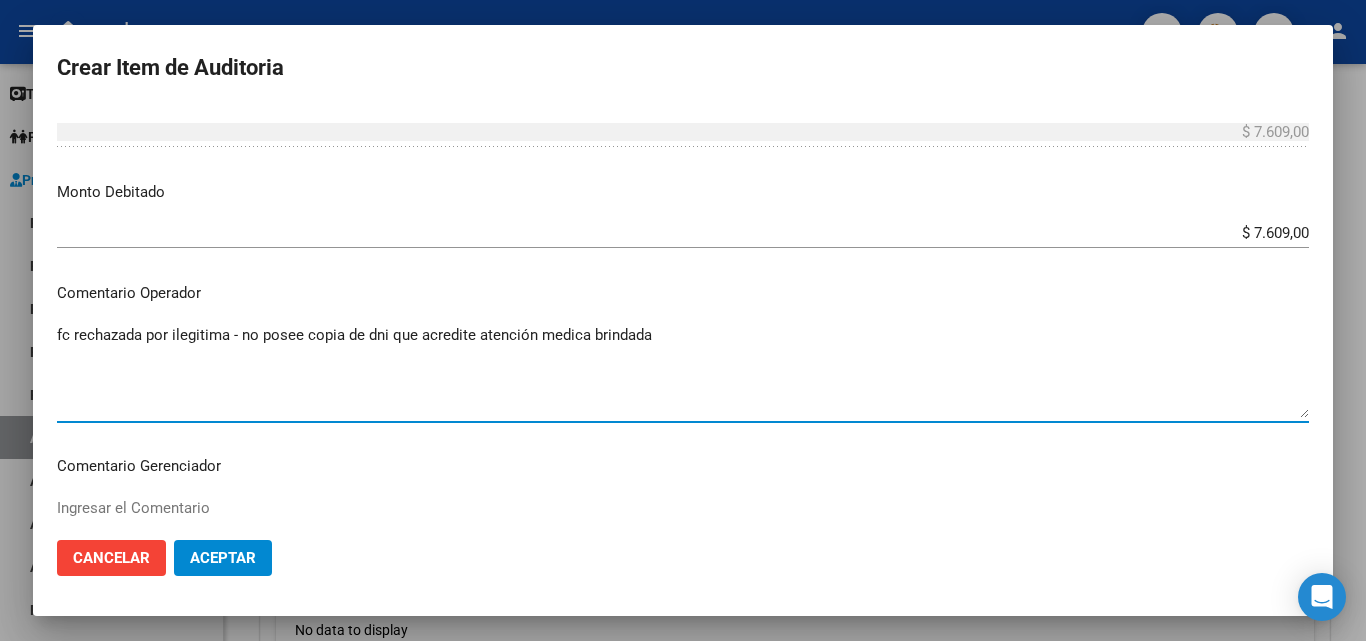click on "fc rechazada por ilegitima - no posee copia de dni que acredite atención medica brindada" at bounding box center (683, 371) 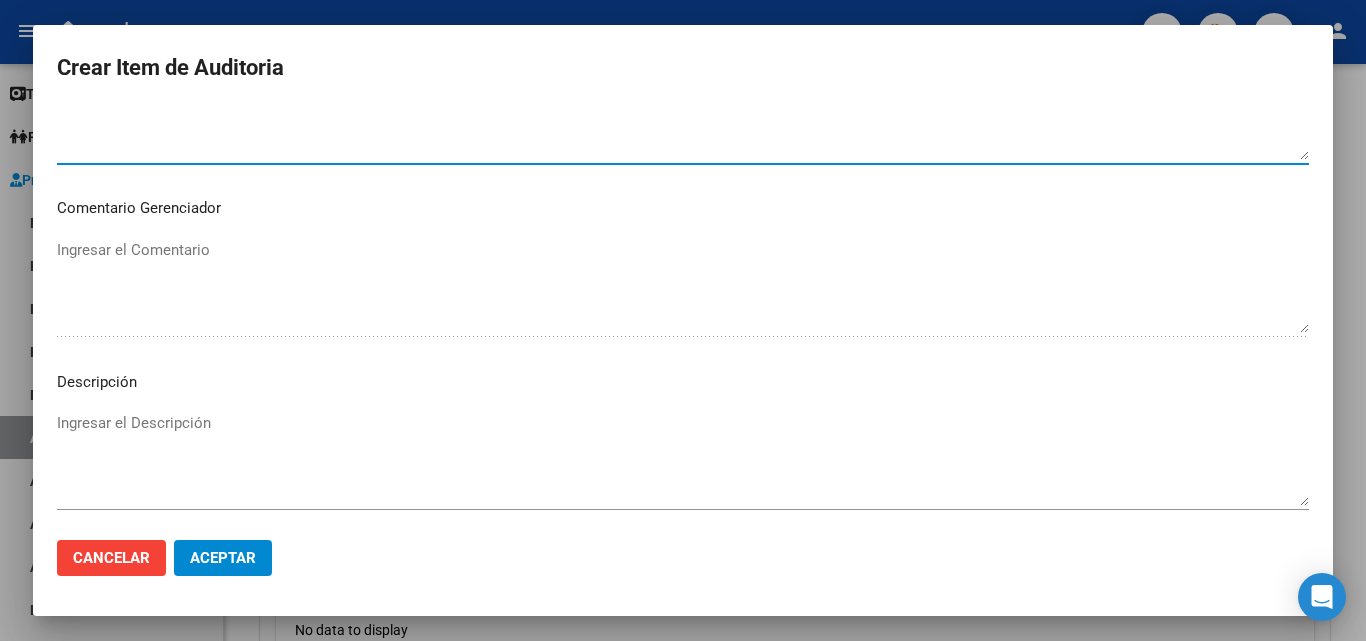 scroll, scrollTop: 1055, scrollLeft: 0, axis: vertical 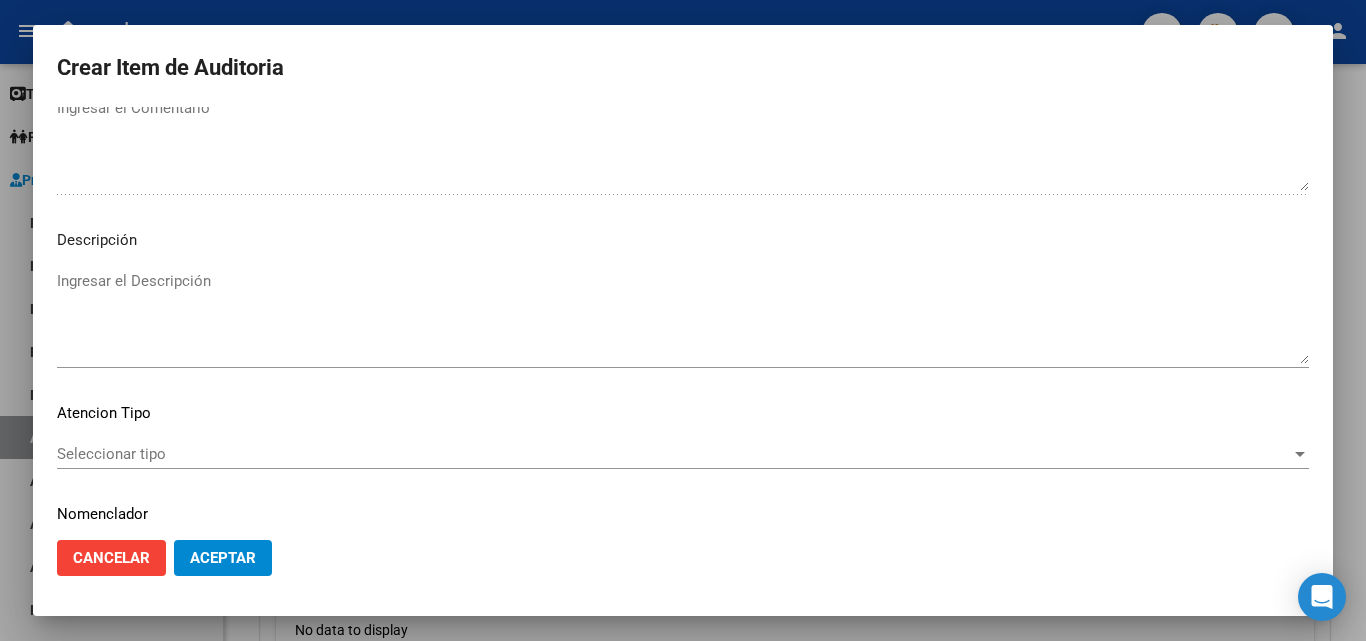 type on "fc rechazada por ilegitima - no posee copia de dni que acredite atención medica brindada" 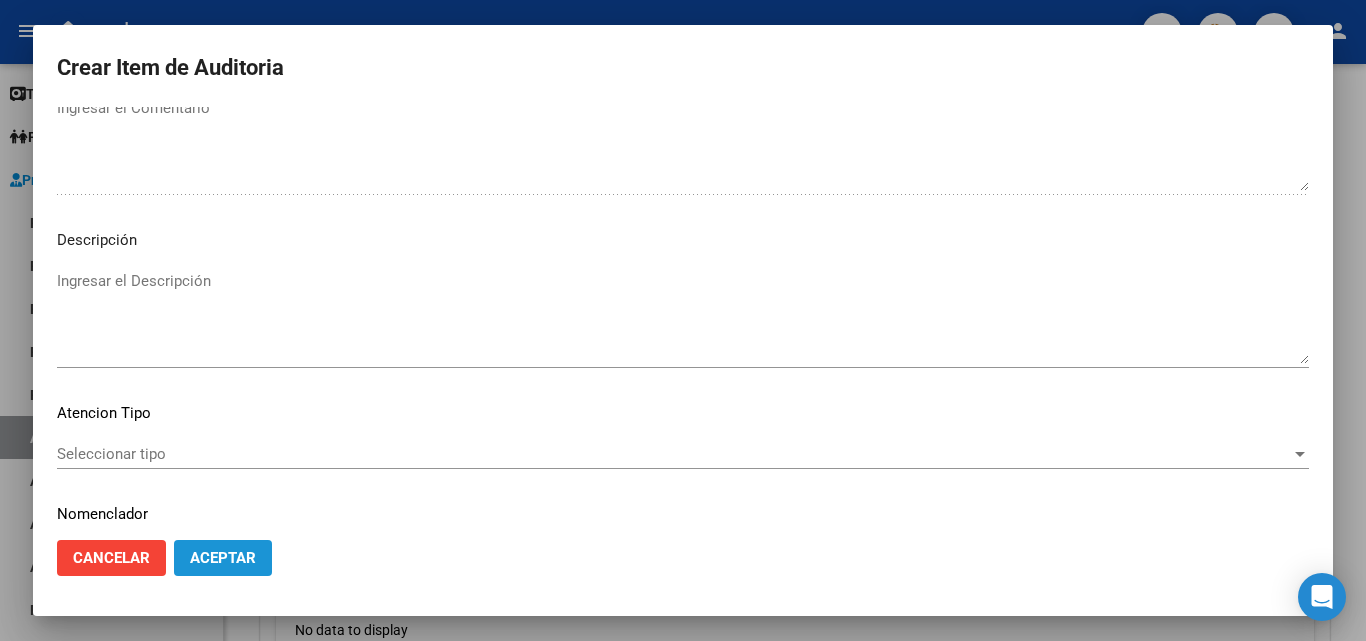 click on "Aceptar" 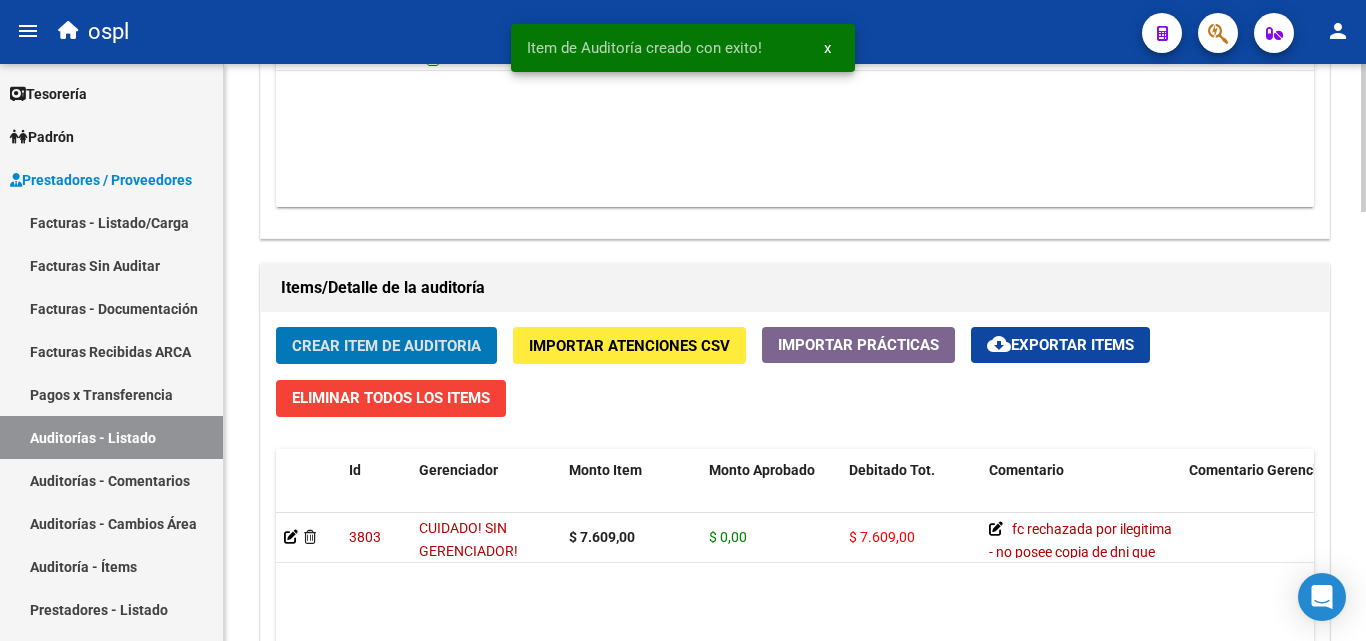 scroll, scrollTop: 1501, scrollLeft: 0, axis: vertical 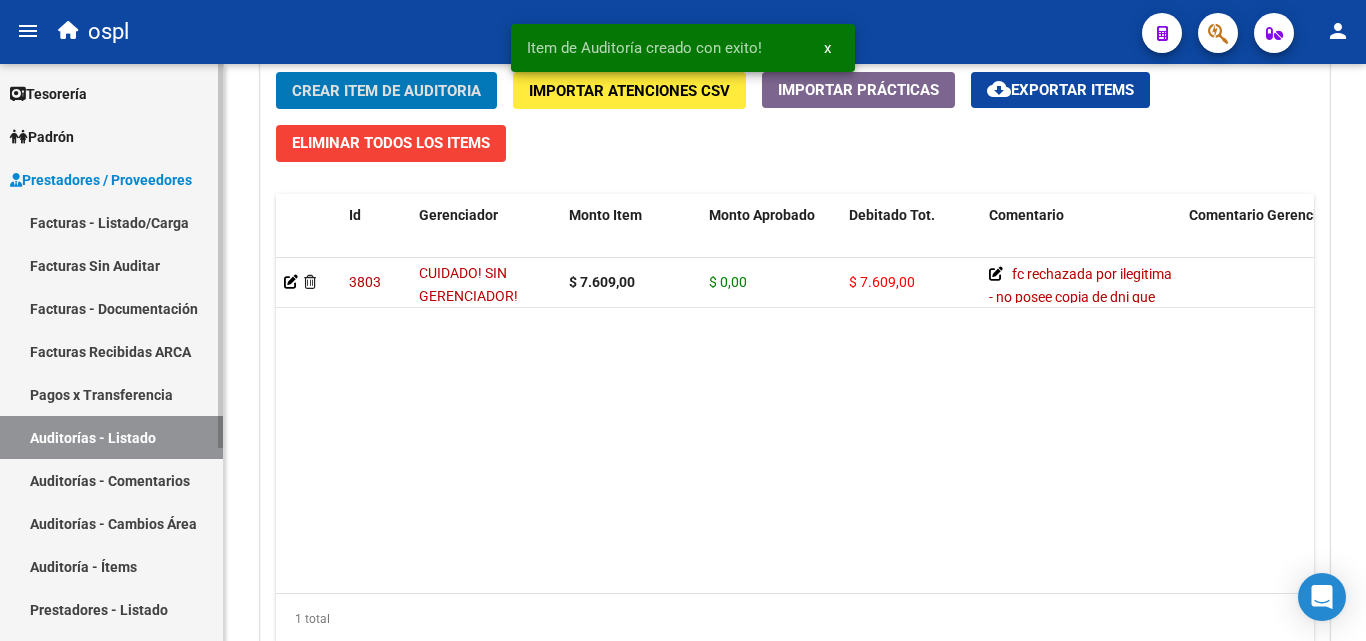 click on "Facturas - Listado/Carga" at bounding box center [111, 222] 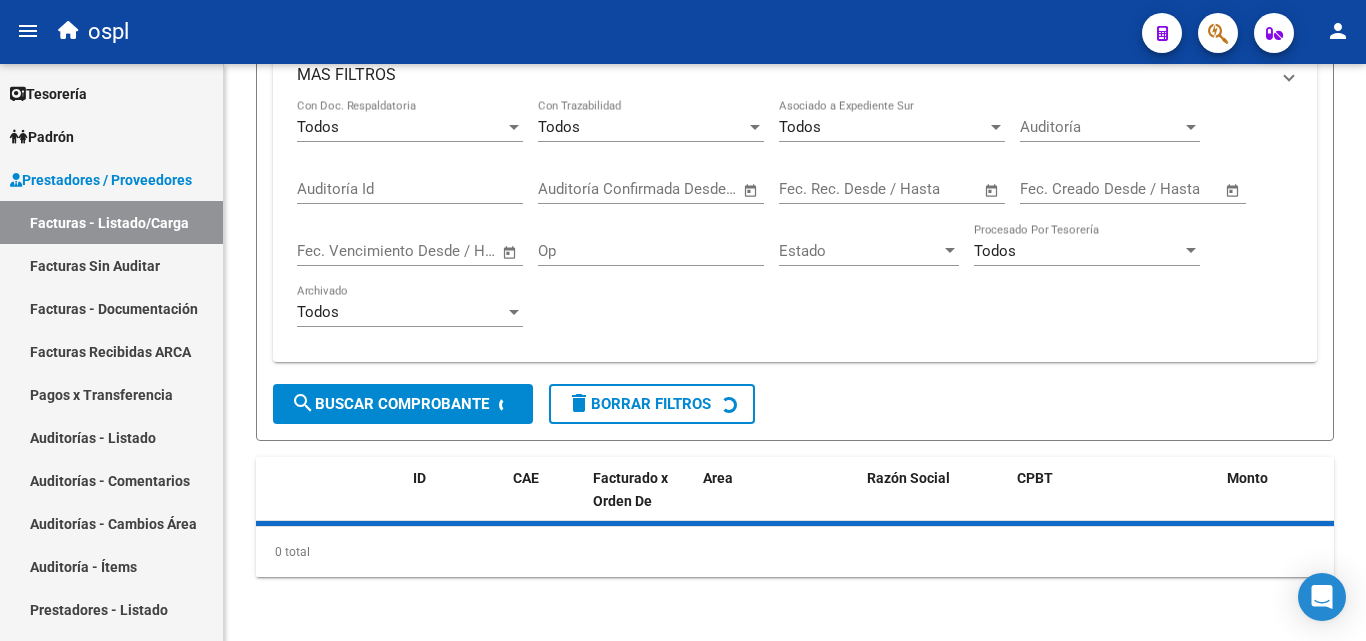 scroll, scrollTop: 201, scrollLeft: 0, axis: vertical 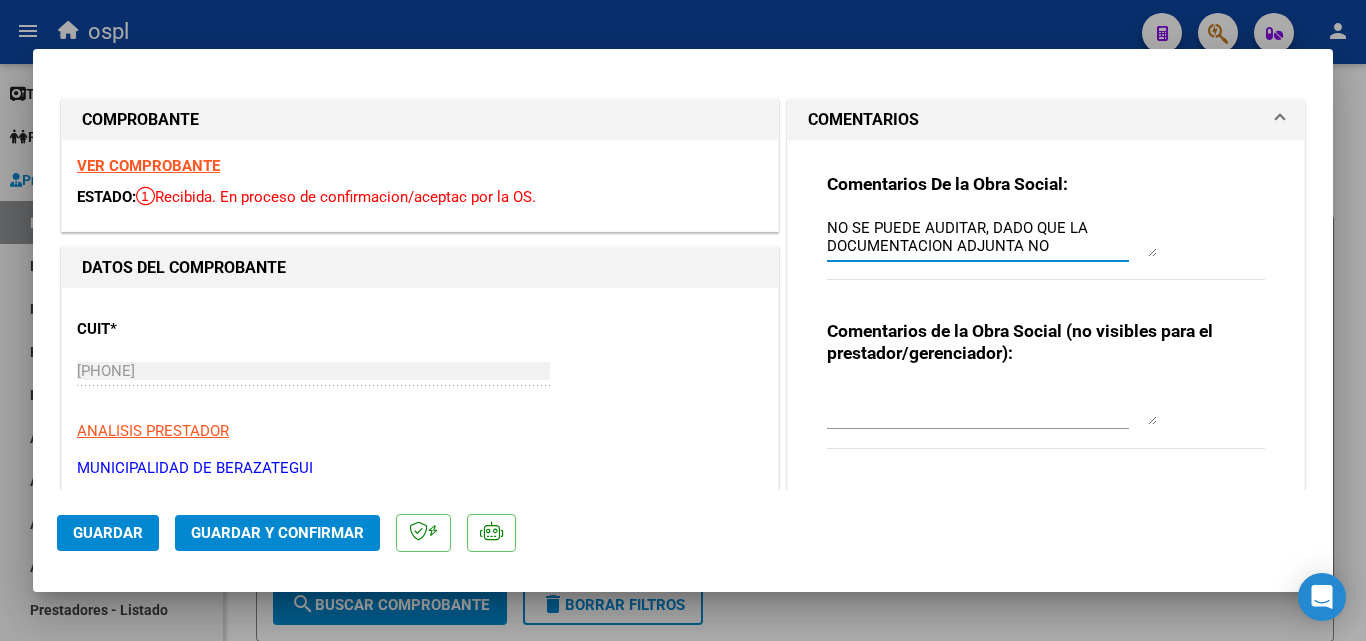 drag, startPoint x: 934, startPoint y: 222, endPoint x: 1044, endPoint y: 230, distance: 110.29053 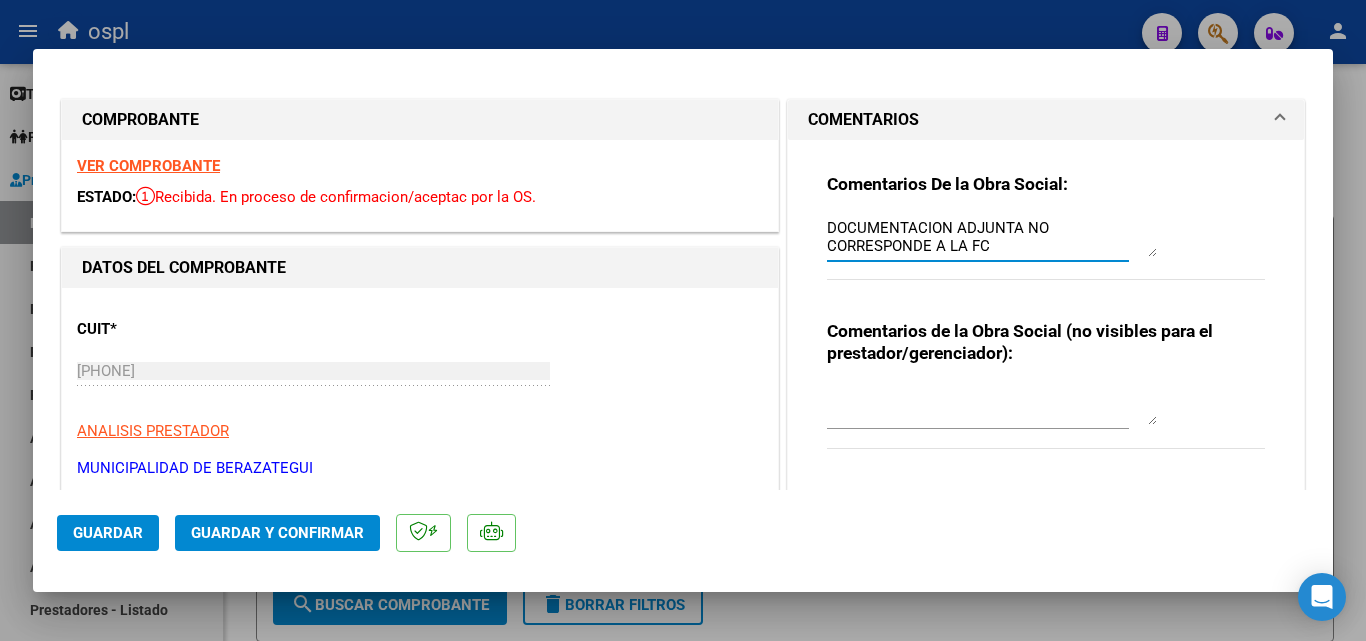 drag, startPoint x: 1070, startPoint y: 243, endPoint x: 991, endPoint y: 241, distance: 79.025314 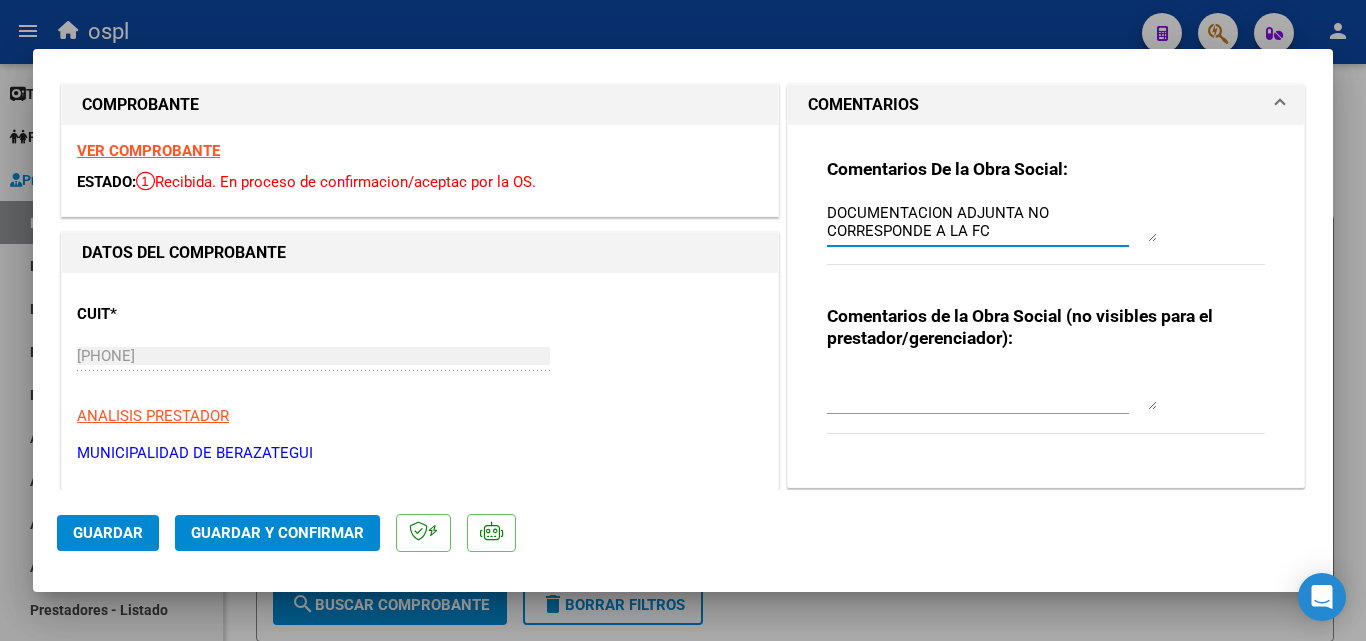 scroll, scrollTop: 0, scrollLeft: 0, axis: both 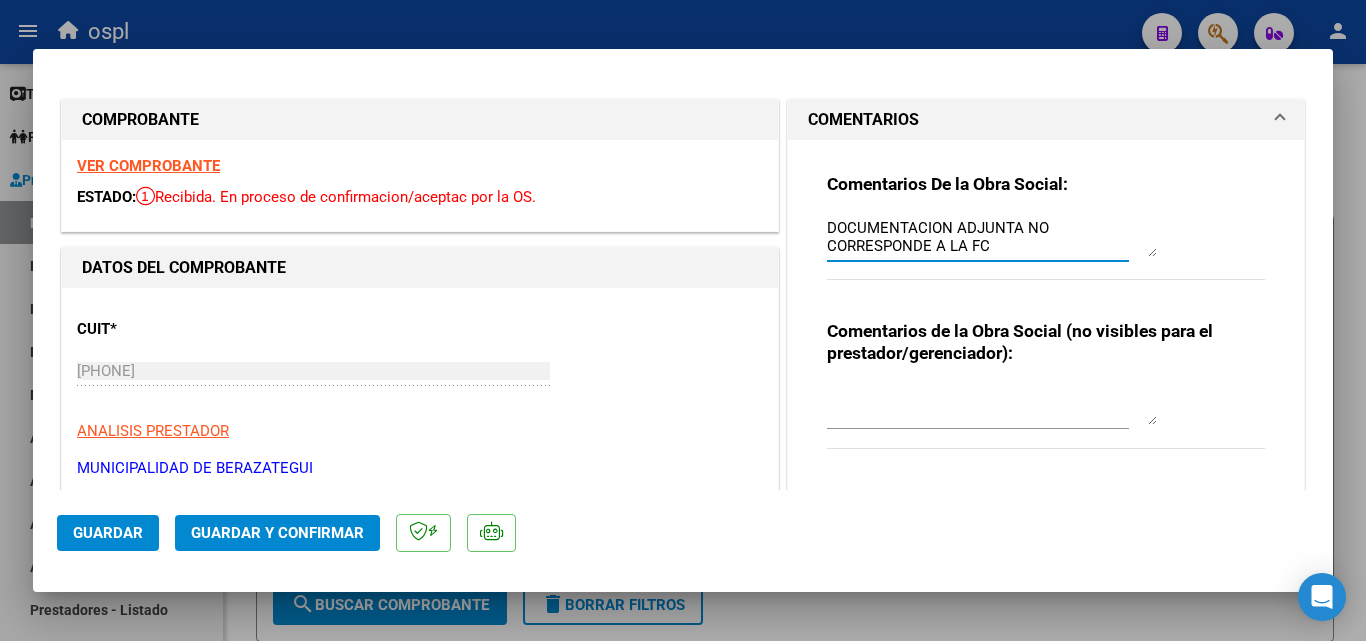 click at bounding box center [683, 320] 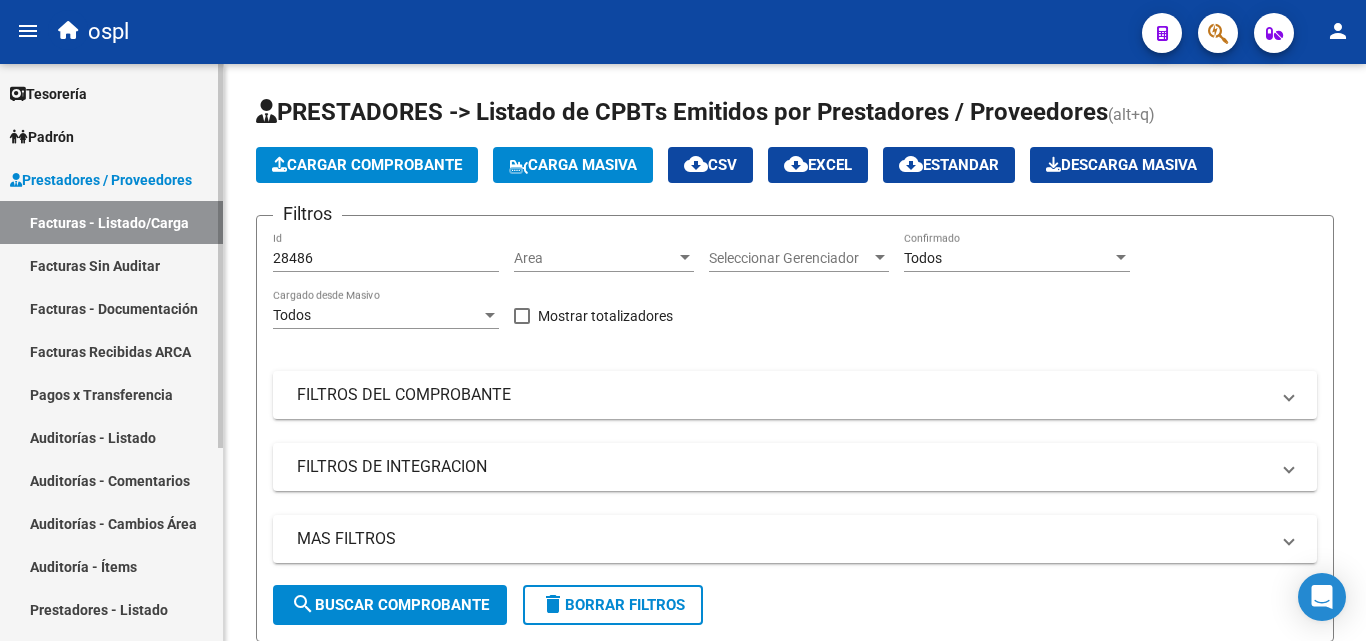 click on "Prestadores / Proveedores" at bounding box center (111, 179) 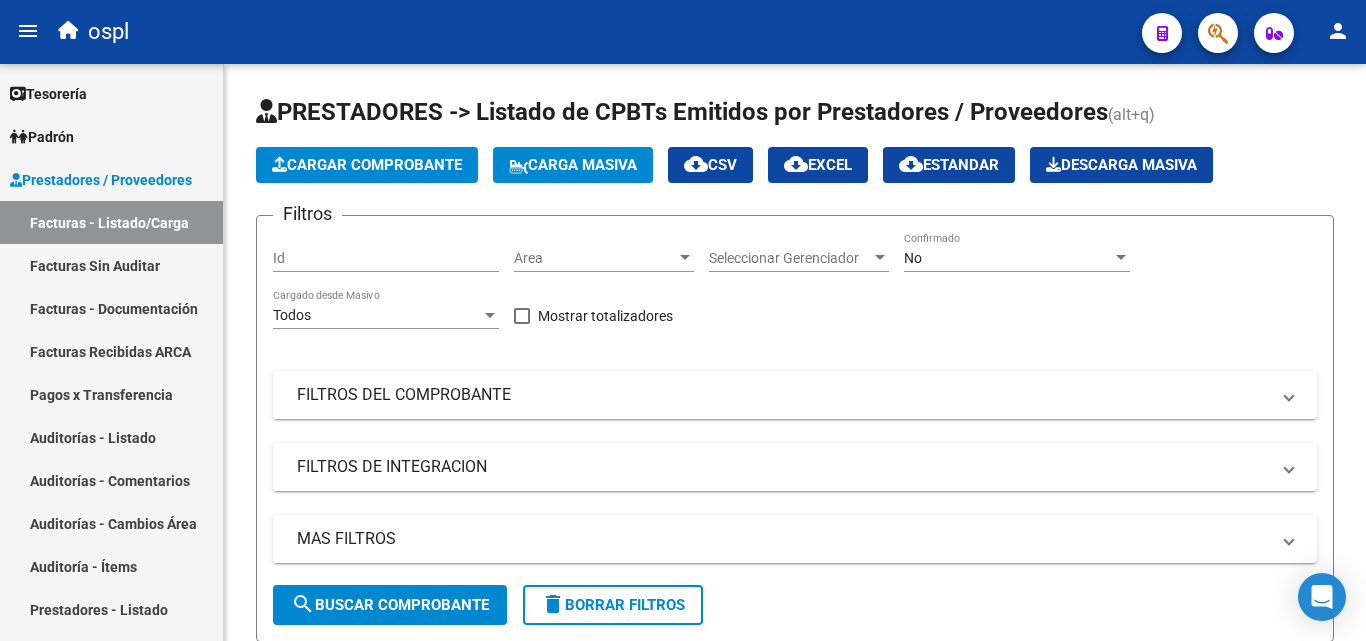 scroll, scrollTop: 0, scrollLeft: 0, axis: both 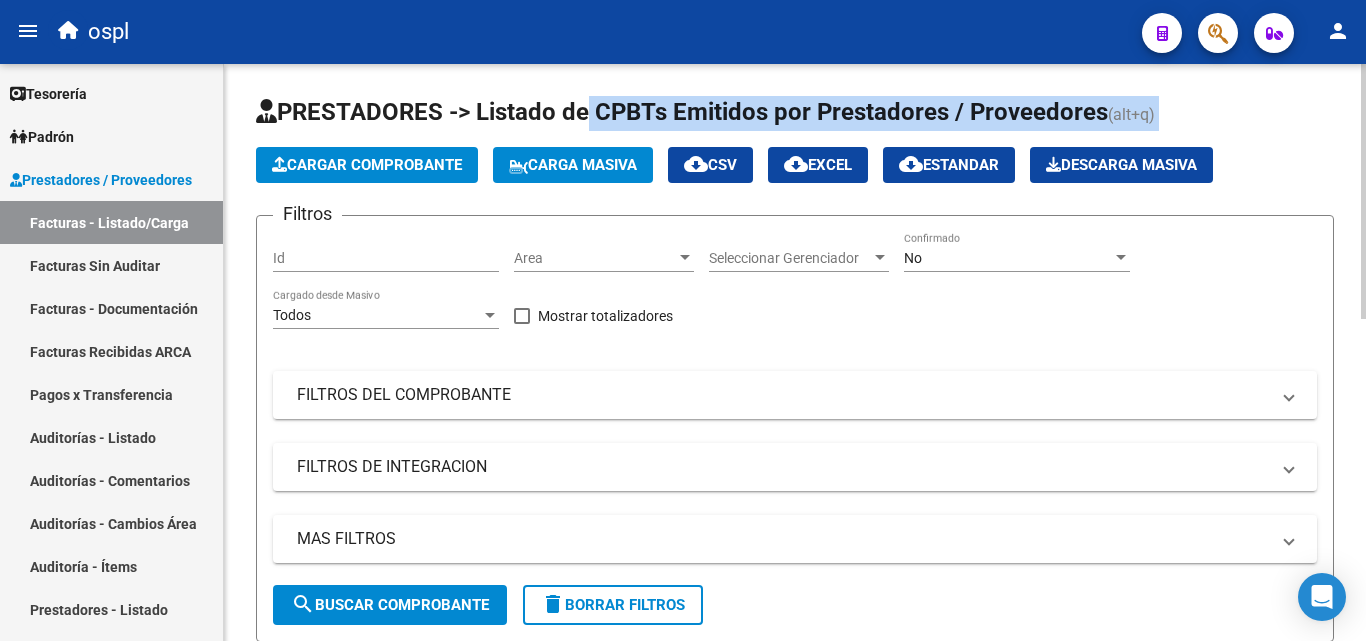 drag, startPoint x: 731, startPoint y: 138, endPoint x: 752, endPoint y: 140, distance: 21.095022 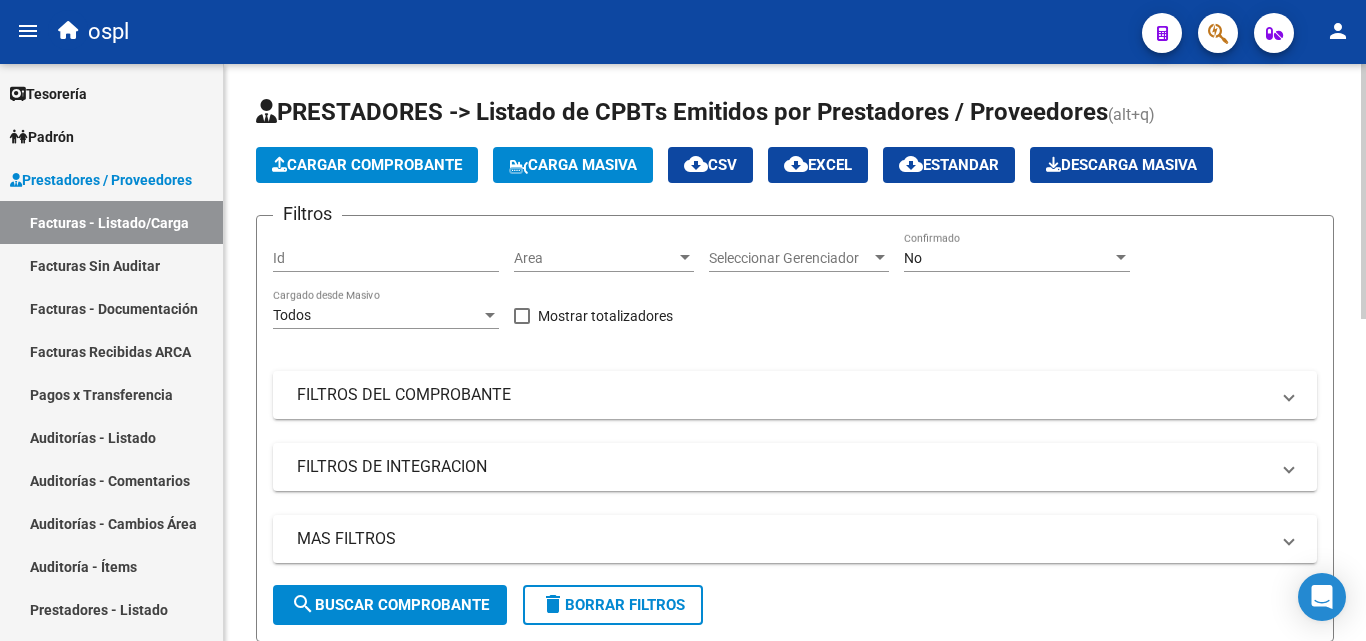 drag, startPoint x: 784, startPoint y: 113, endPoint x: 832, endPoint y: 113, distance: 48 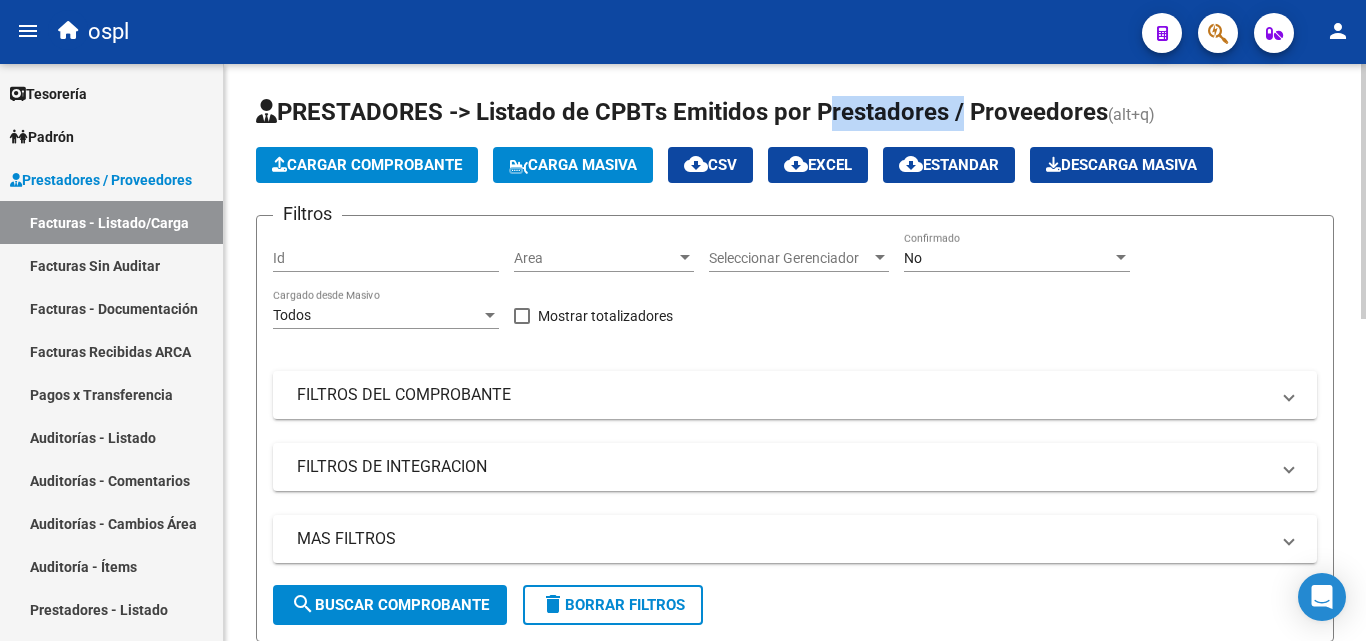 click on "PRESTADORES -> Listado de CPBTs Emitidos por Prestadores / Proveedores" 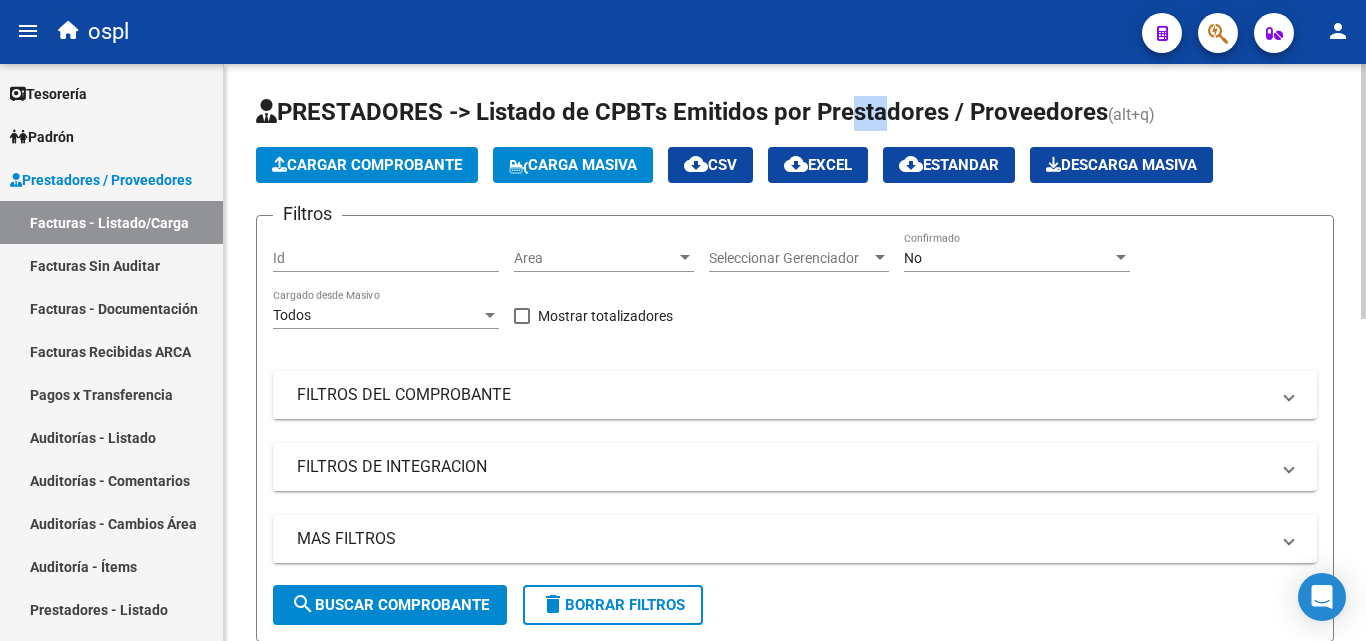 drag, startPoint x: 867, startPoint y: 110, endPoint x: 821, endPoint y: 106, distance: 46.173584 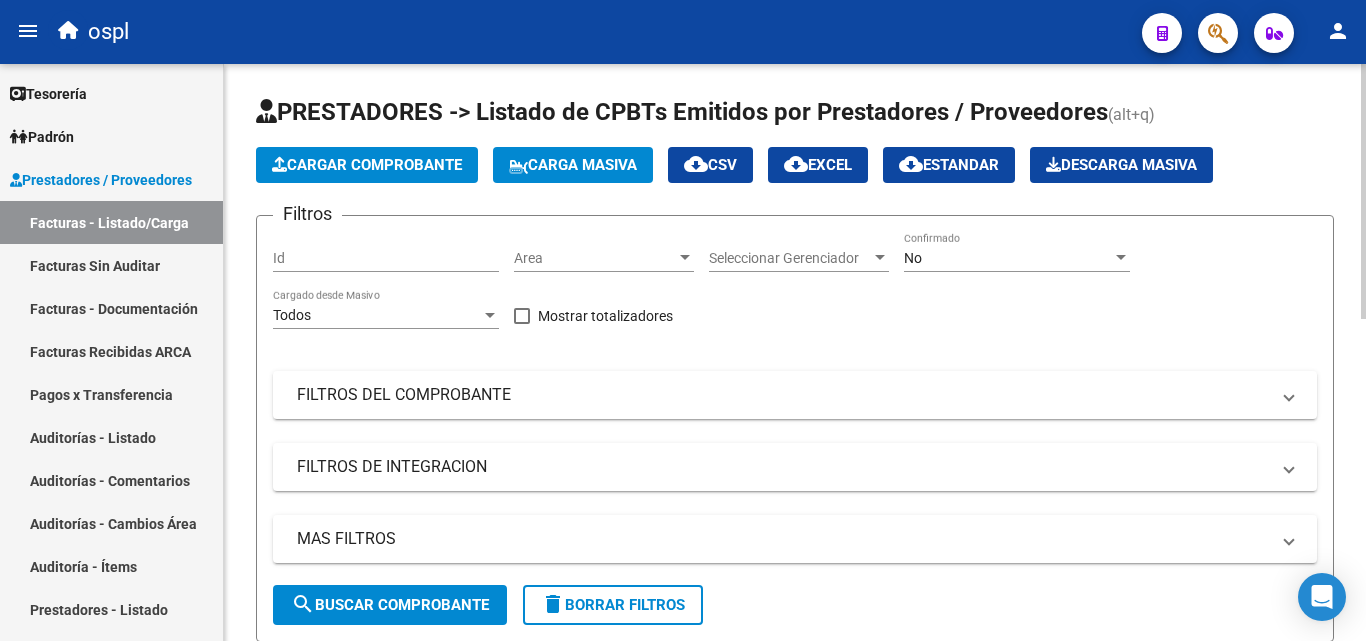 click on "PRESTADORES -> Listado de CPBTs Emitidos por Prestadores / Proveedores" 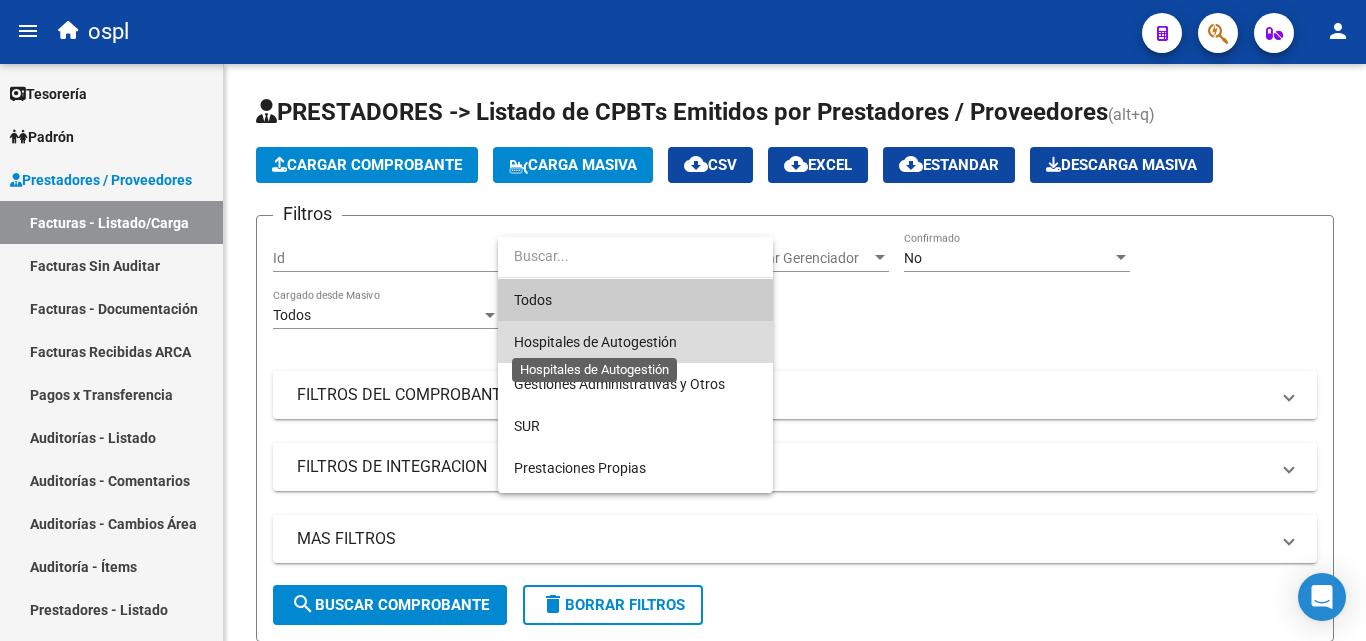 click on "Hospitales de Autogestión" at bounding box center (595, 342) 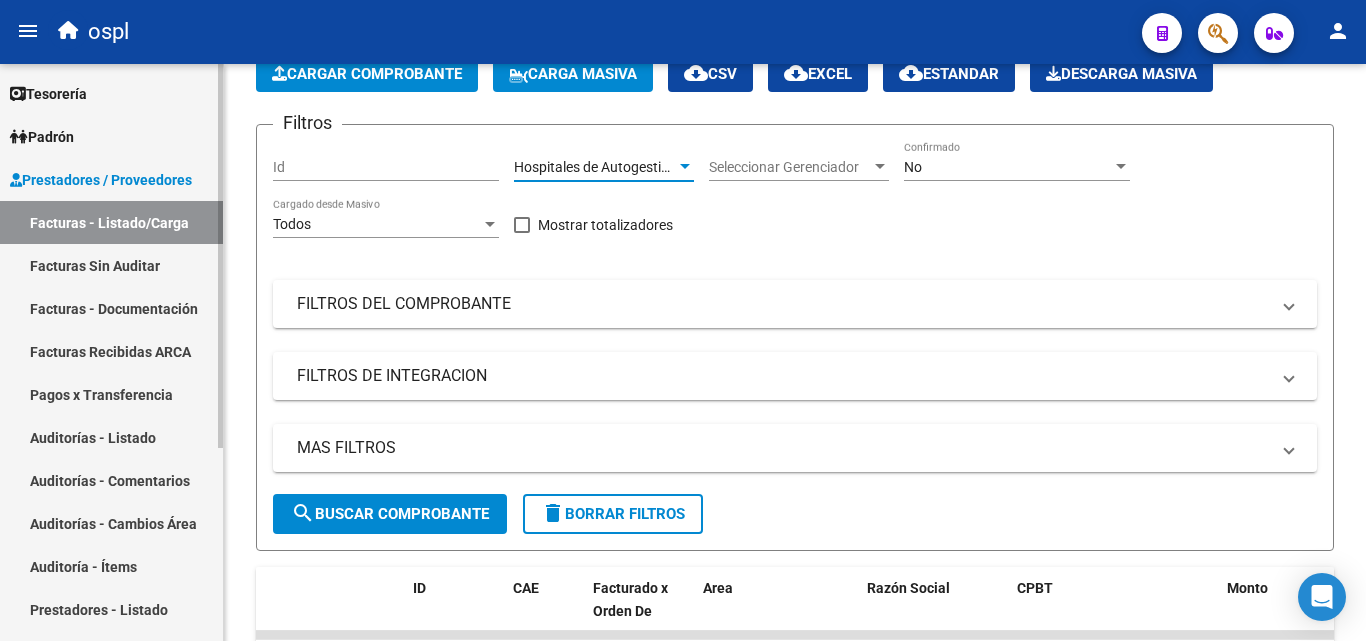 scroll, scrollTop: 200, scrollLeft: 0, axis: vertical 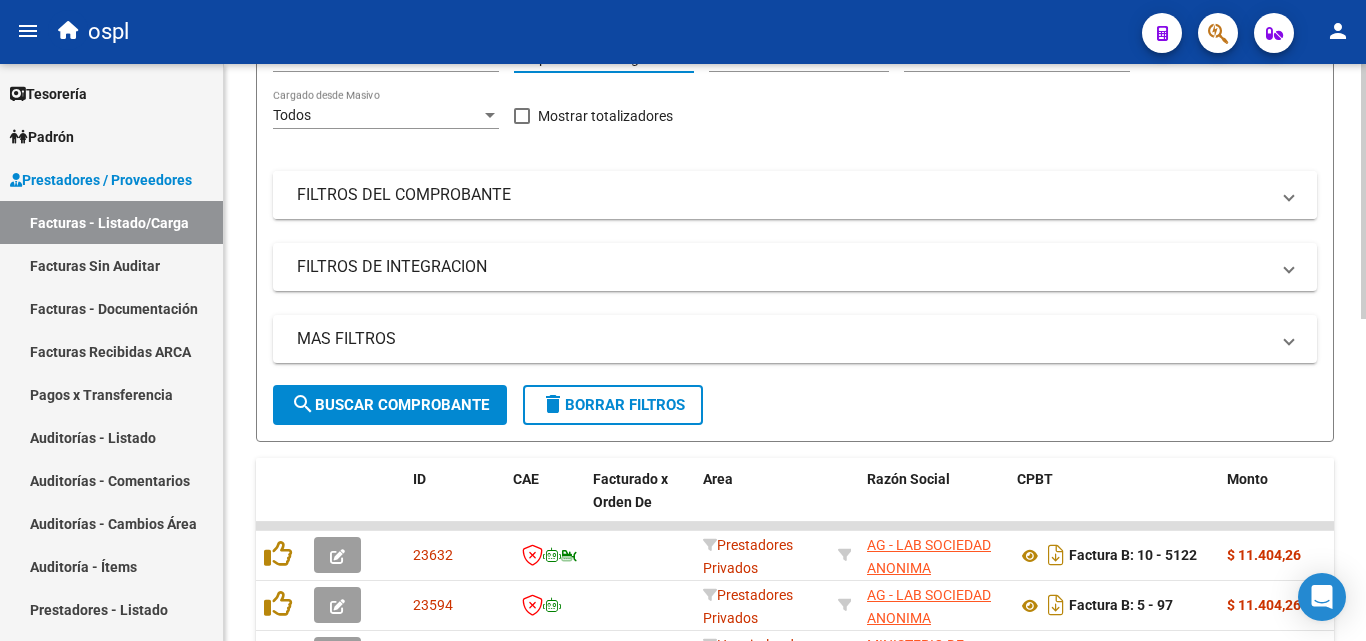 click on "FILTROS DEL COMPROBANTE" at bounding box center (795, 195) 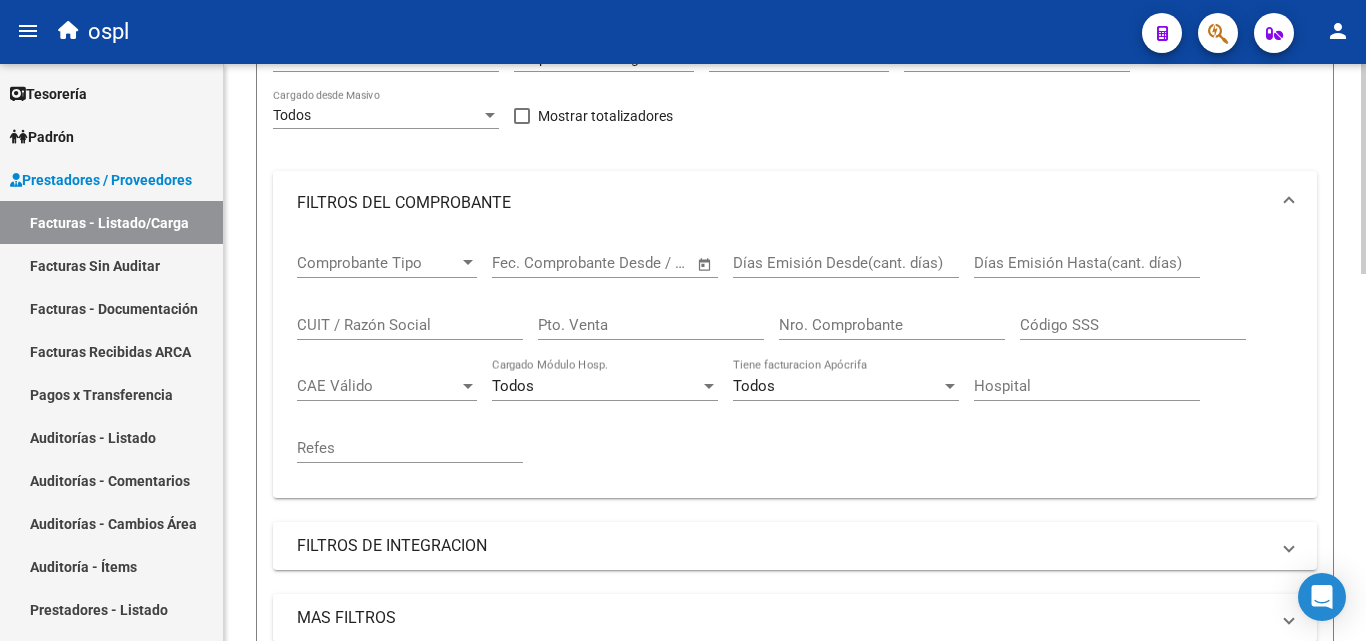 click 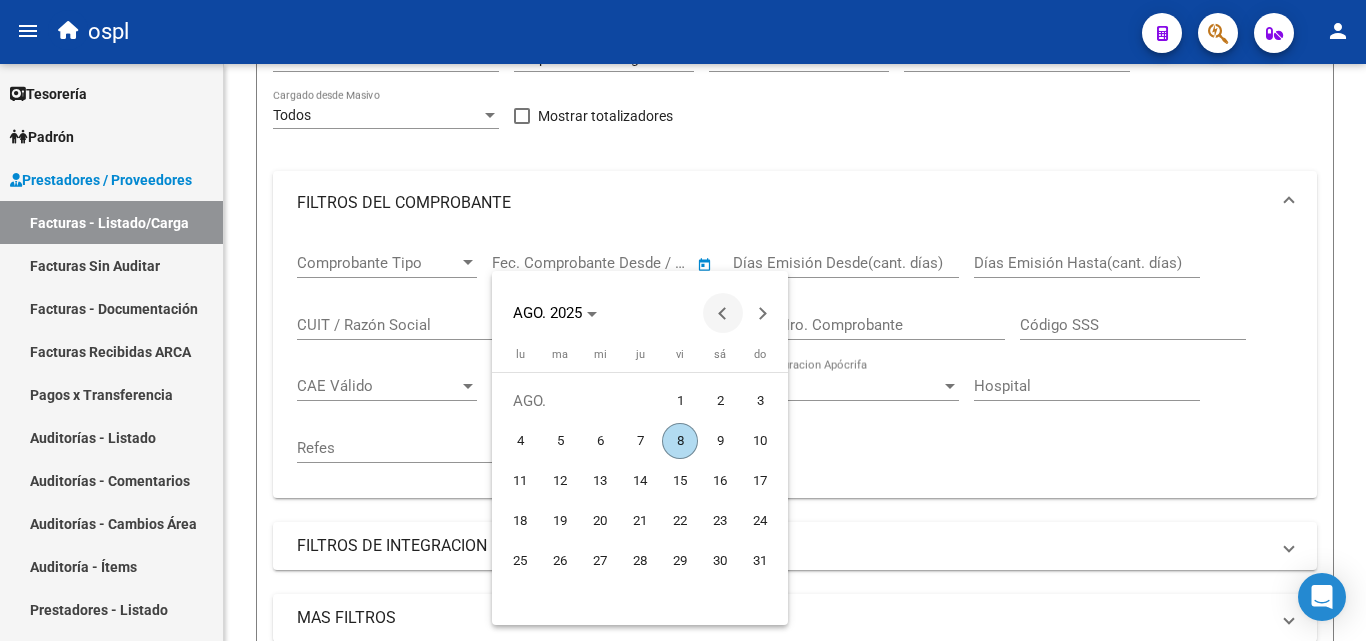 click at bounding box center [723, 313] 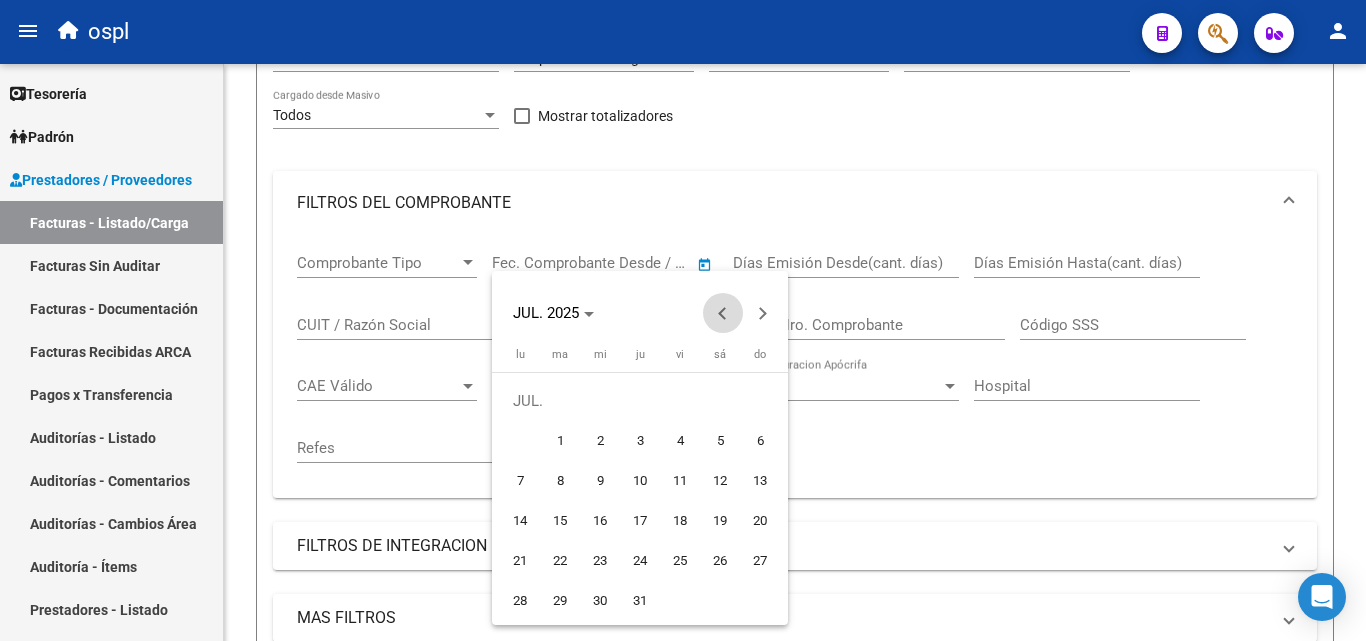 click at bounding box center [723, 313] 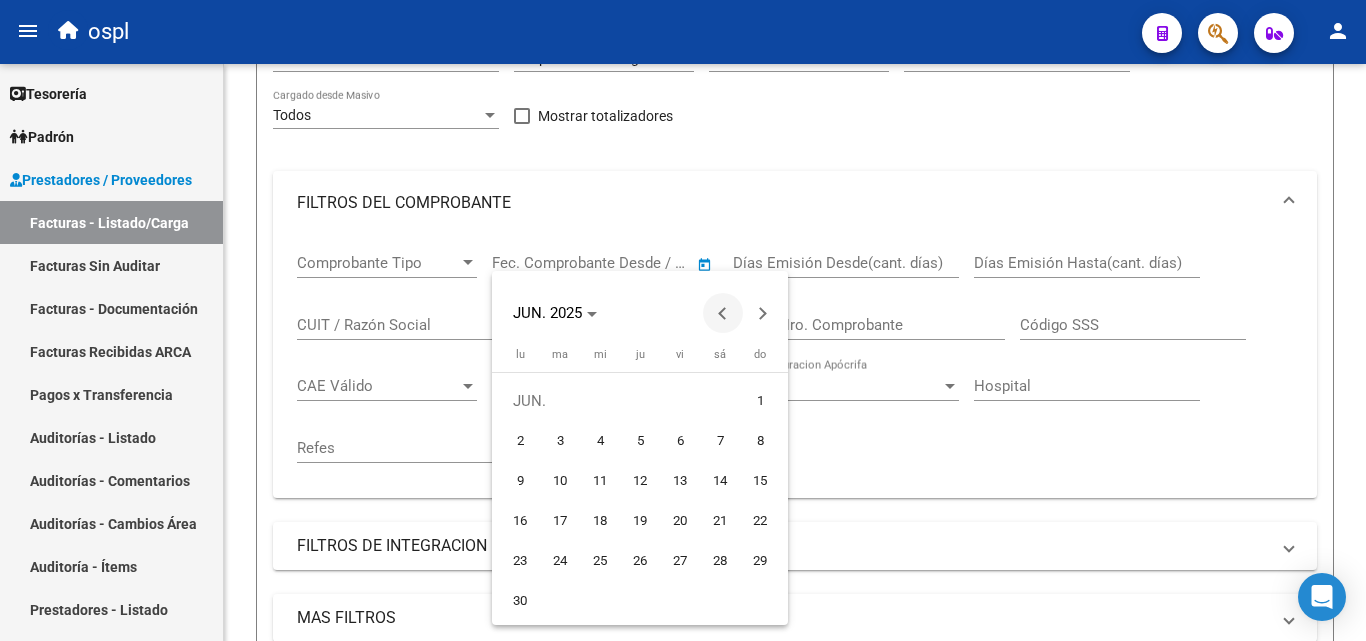 click at bounding box center (723, 313) 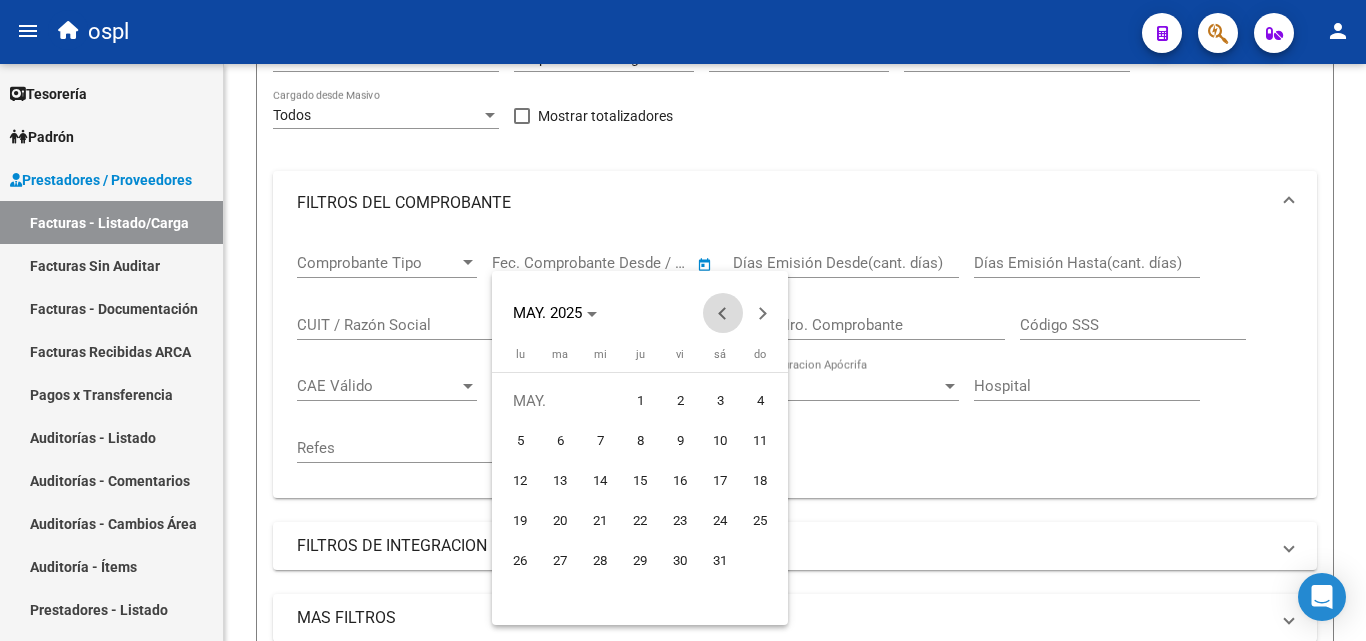 click at bounding box center [723, 313] 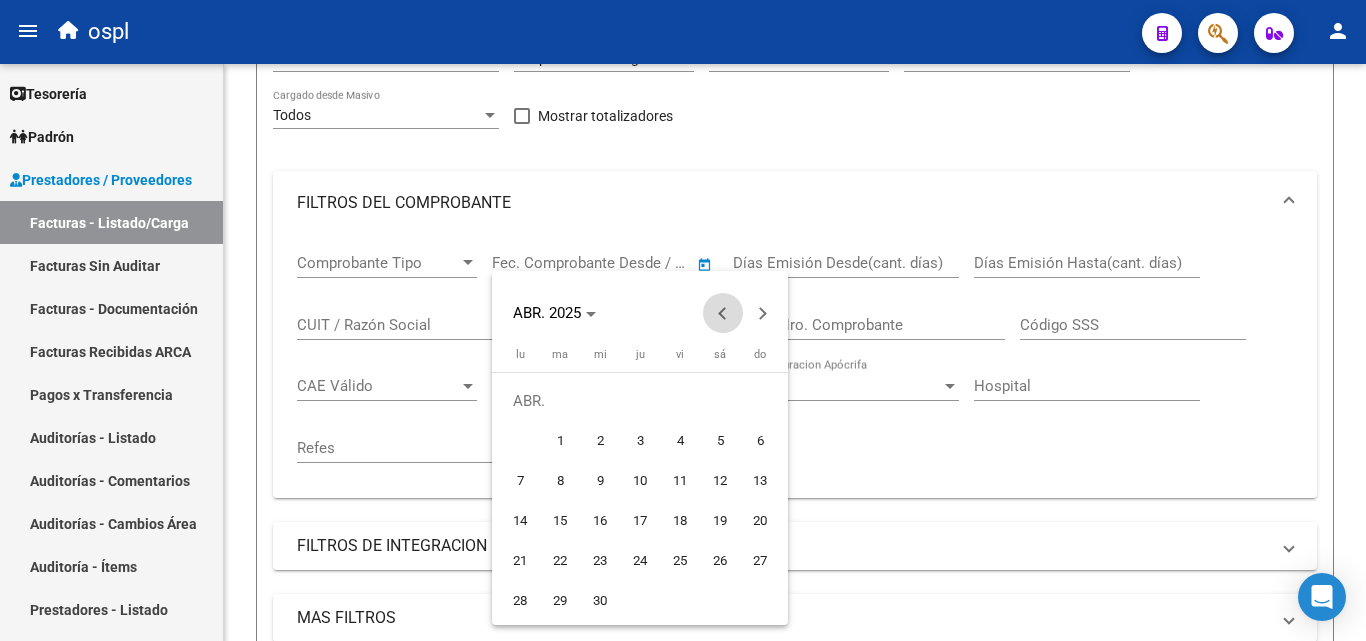 click at bounding box center (723, 313) 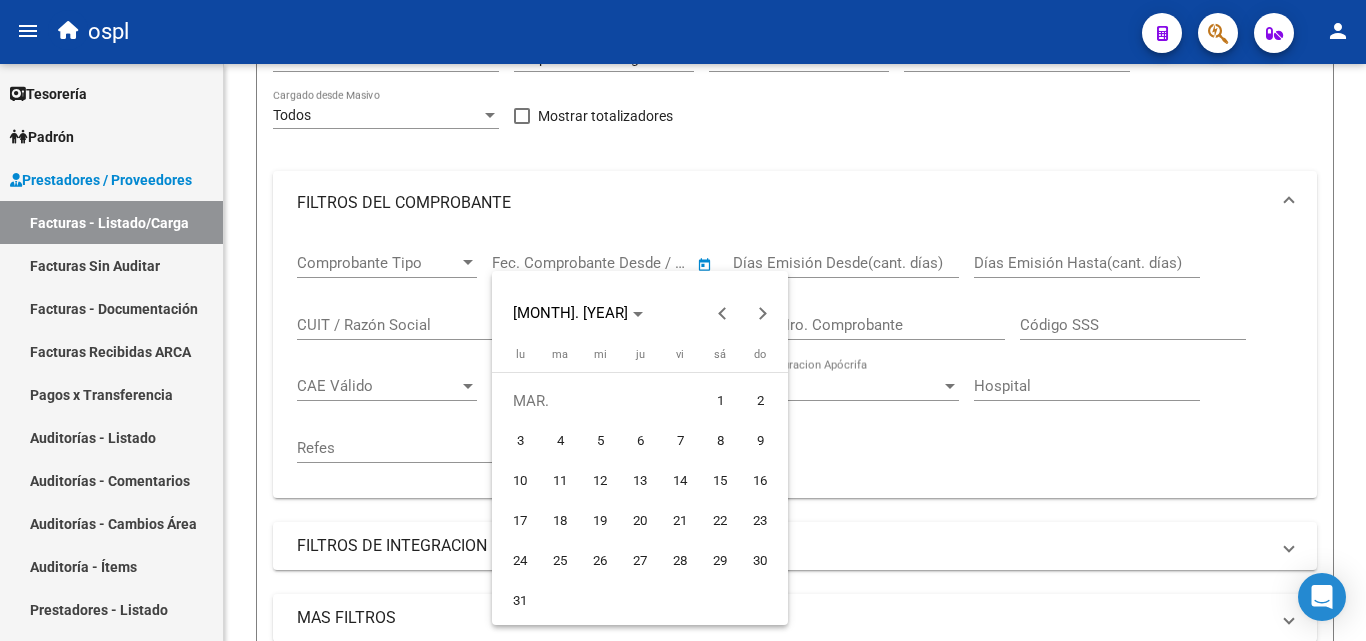 click on "1" at bounding box center (720, 401) 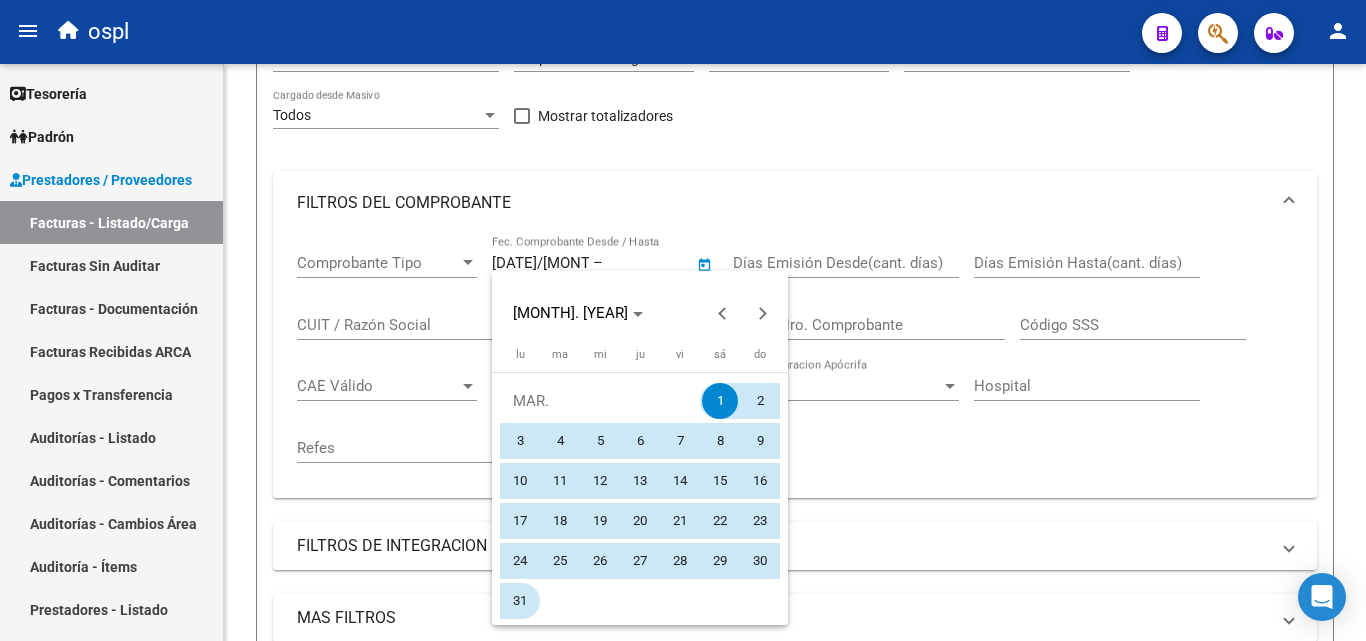 click on "31" at bounding box center [520, 601] 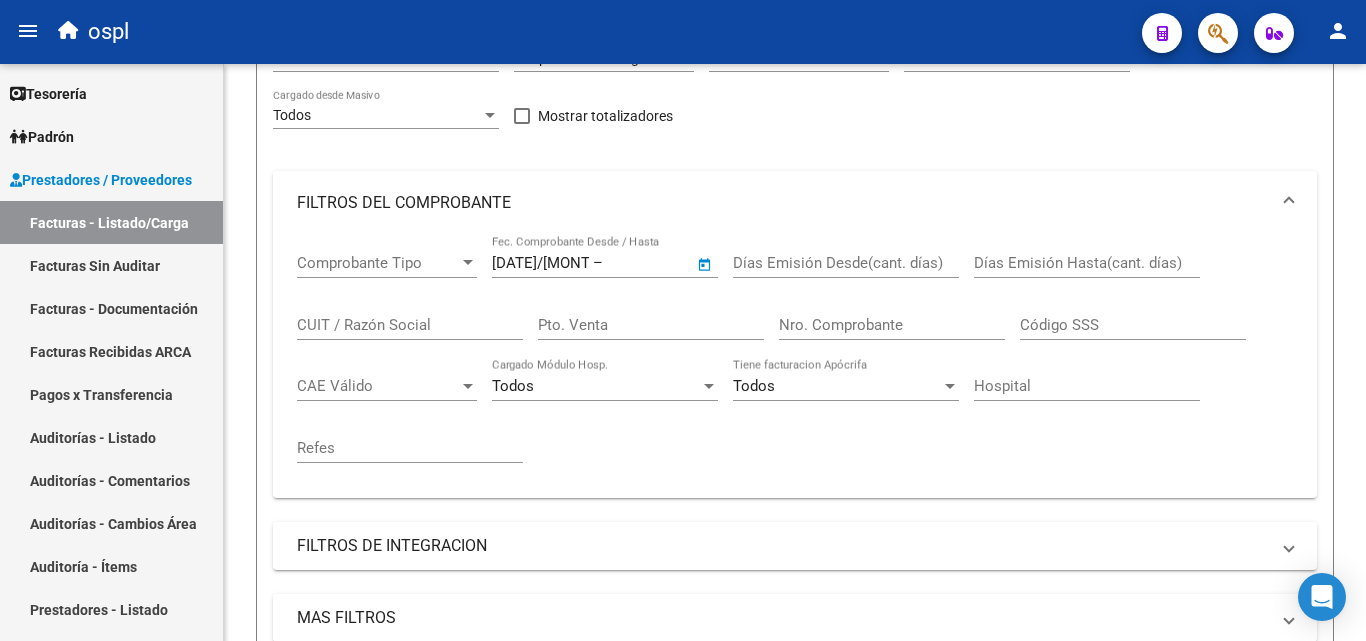 type on "[DATE]" 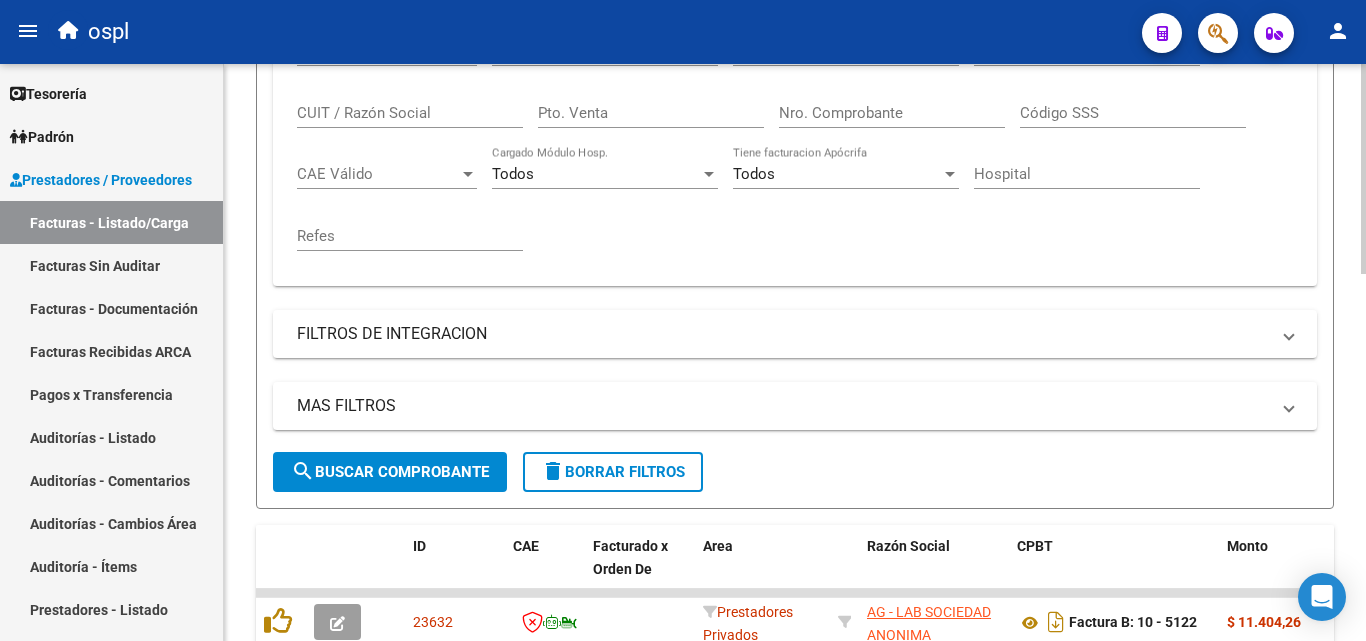 scroll, scrollTop: 500, scrollLeft: 0, axis: vertical 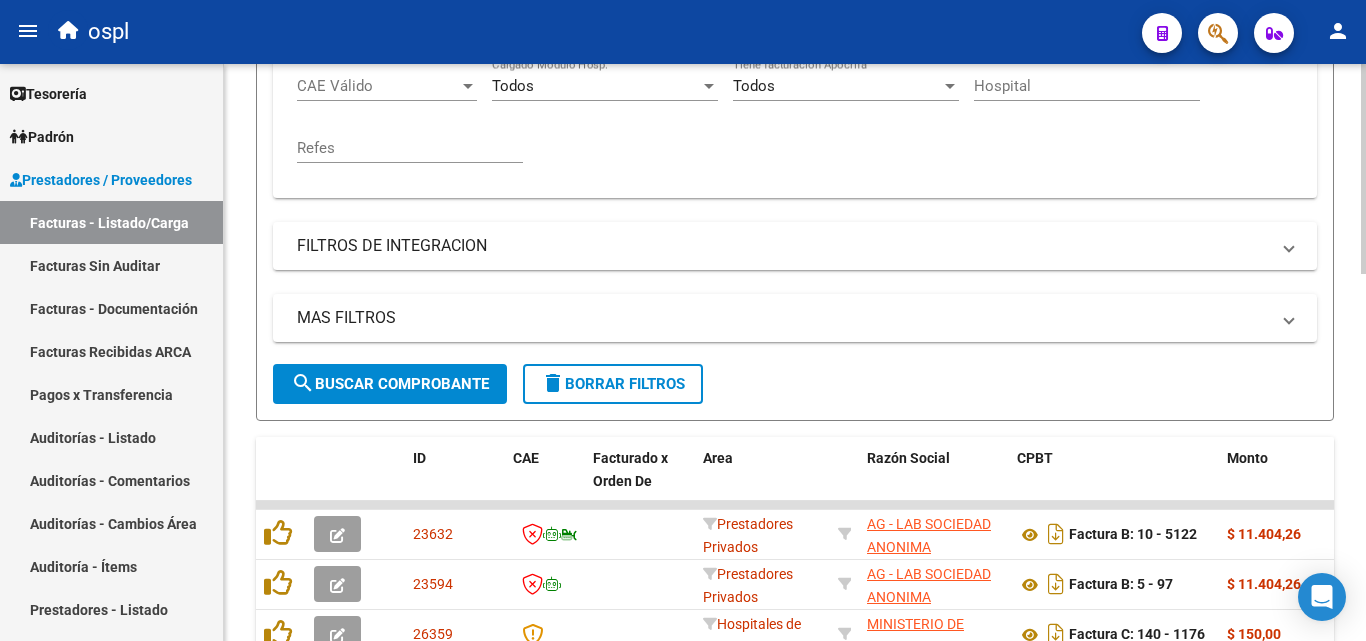 click on "search  Buscar Comprobante" 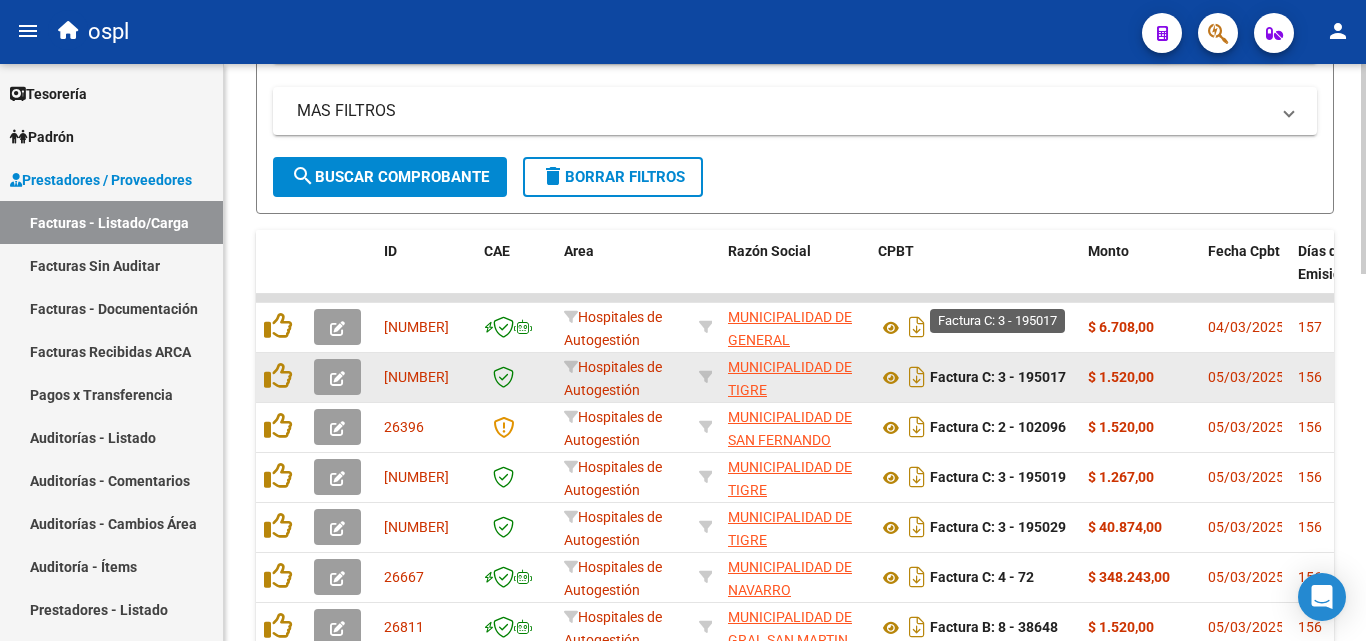 scroll, scrollTop: 700, scrollLeft: 0, axis: vertical 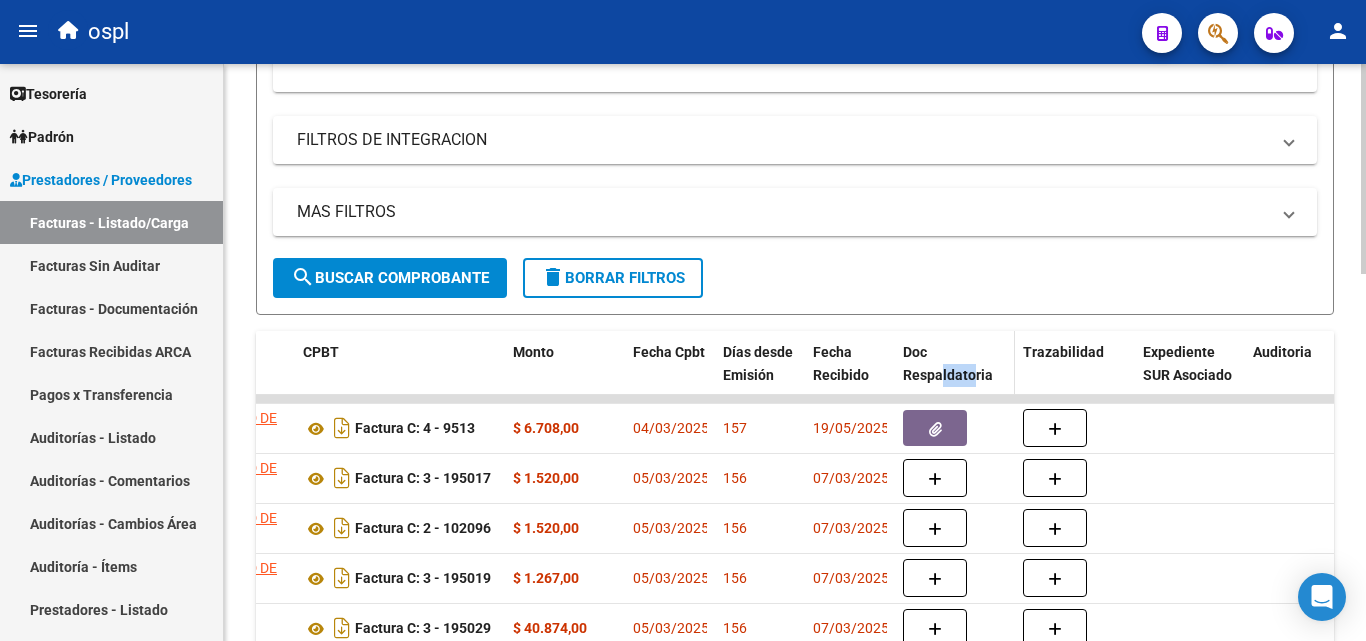 drag, startPoint x: 942, startPoint y: 377, endPoint x: 972, endPoint y: 377, distance: 30 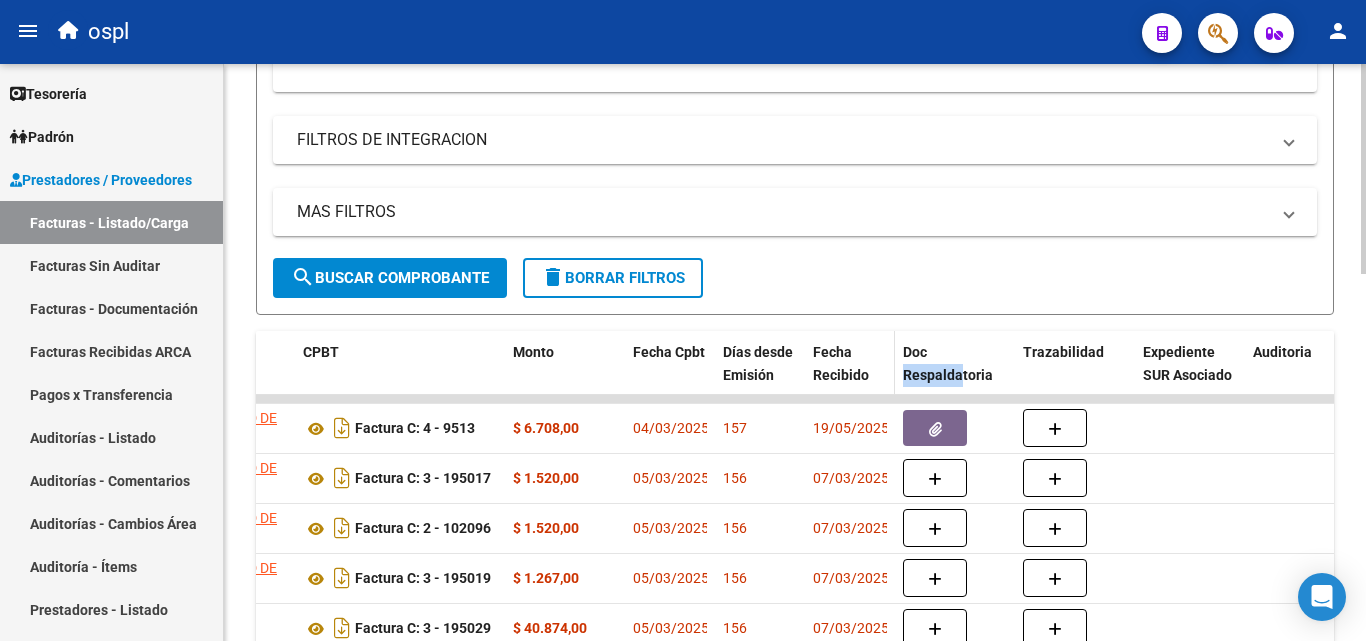 drag, startPoint x: 931, startPoint y: 376, endPoint x: 893, endPoint y: 372, distance: 38.209946 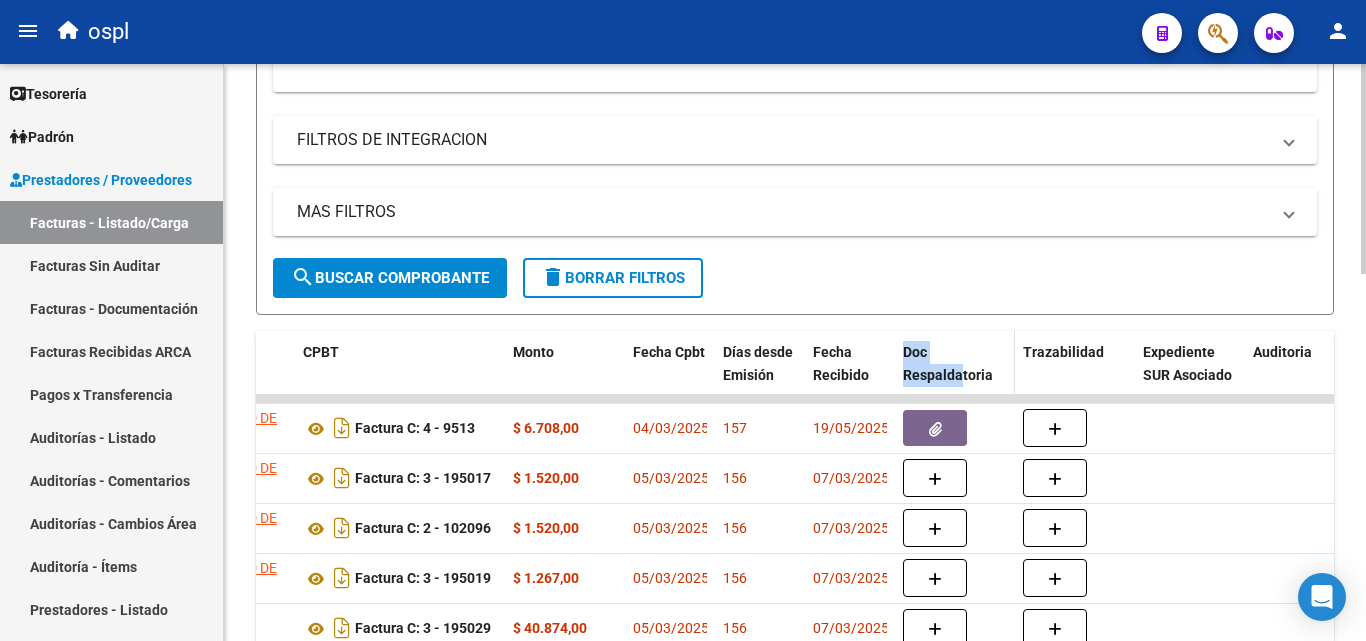 click on "Doc Respaldatoria" 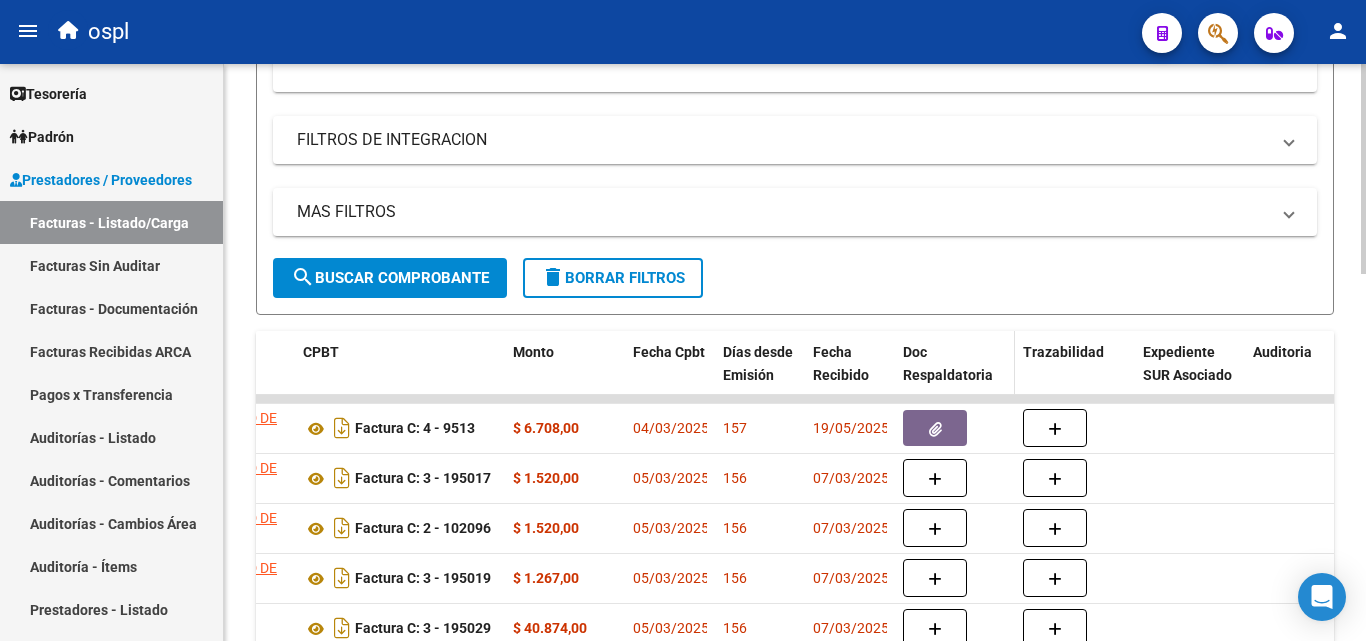 click on "Doc Respaldatoria" 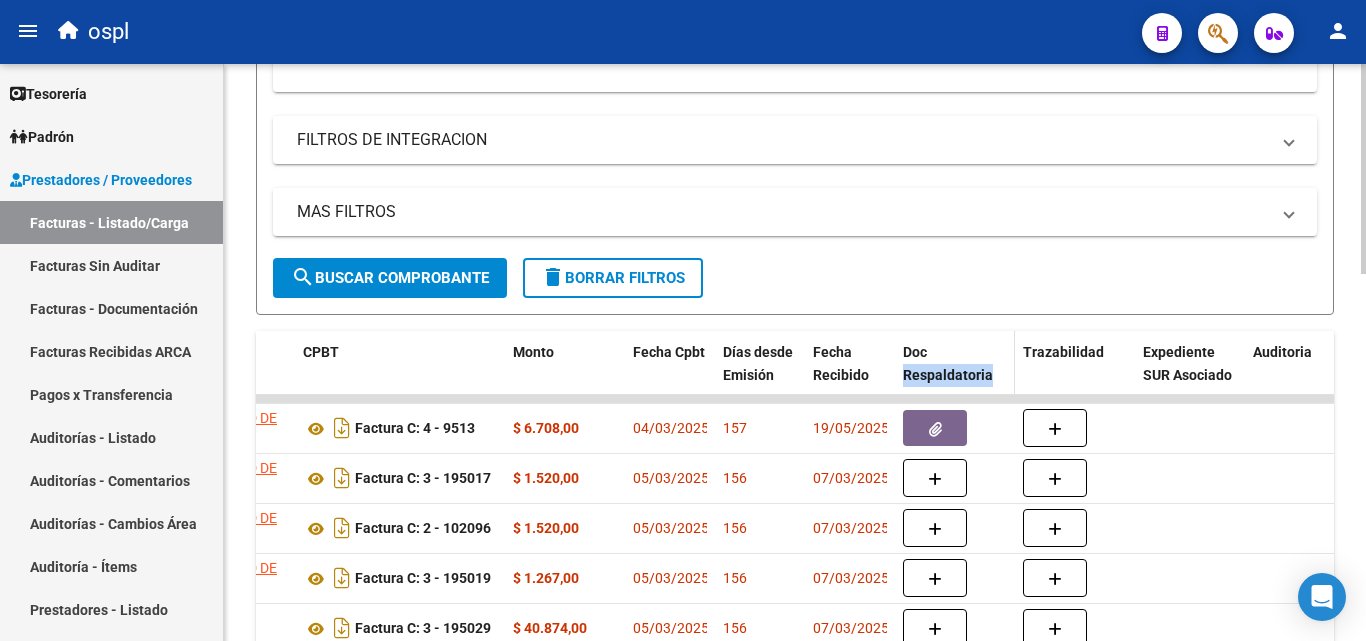 click on "Doc Respaldatoria" 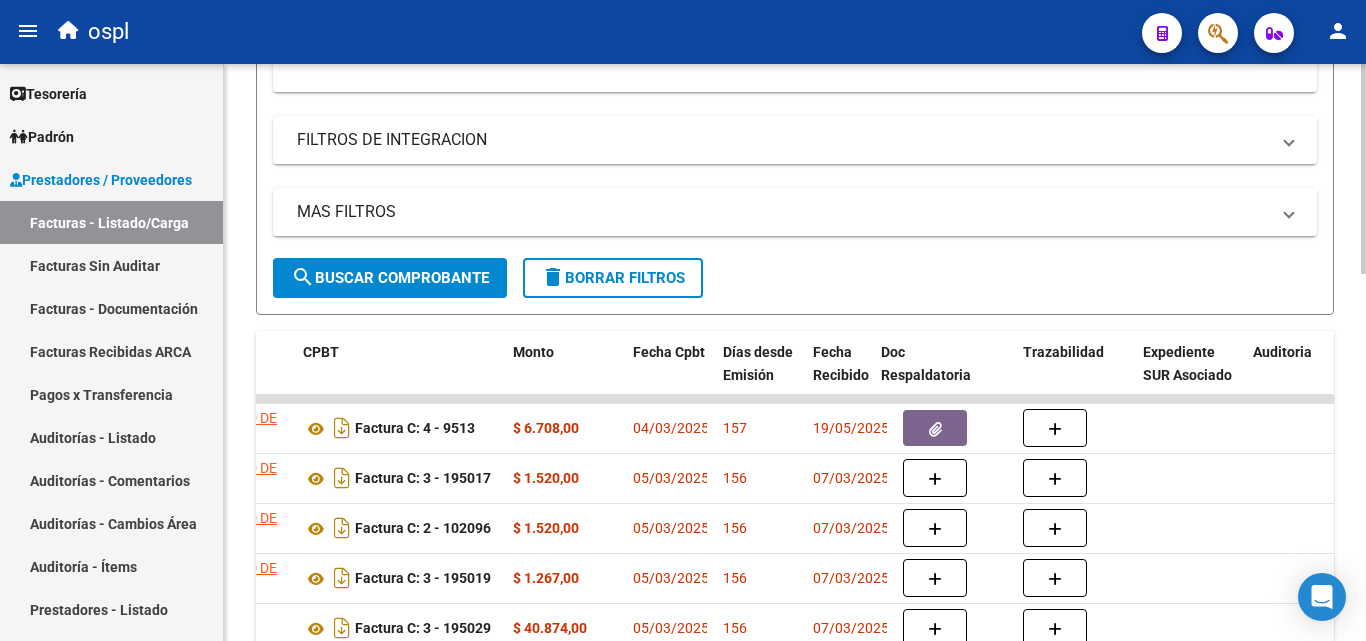 click on "Doc Respaldatoria" 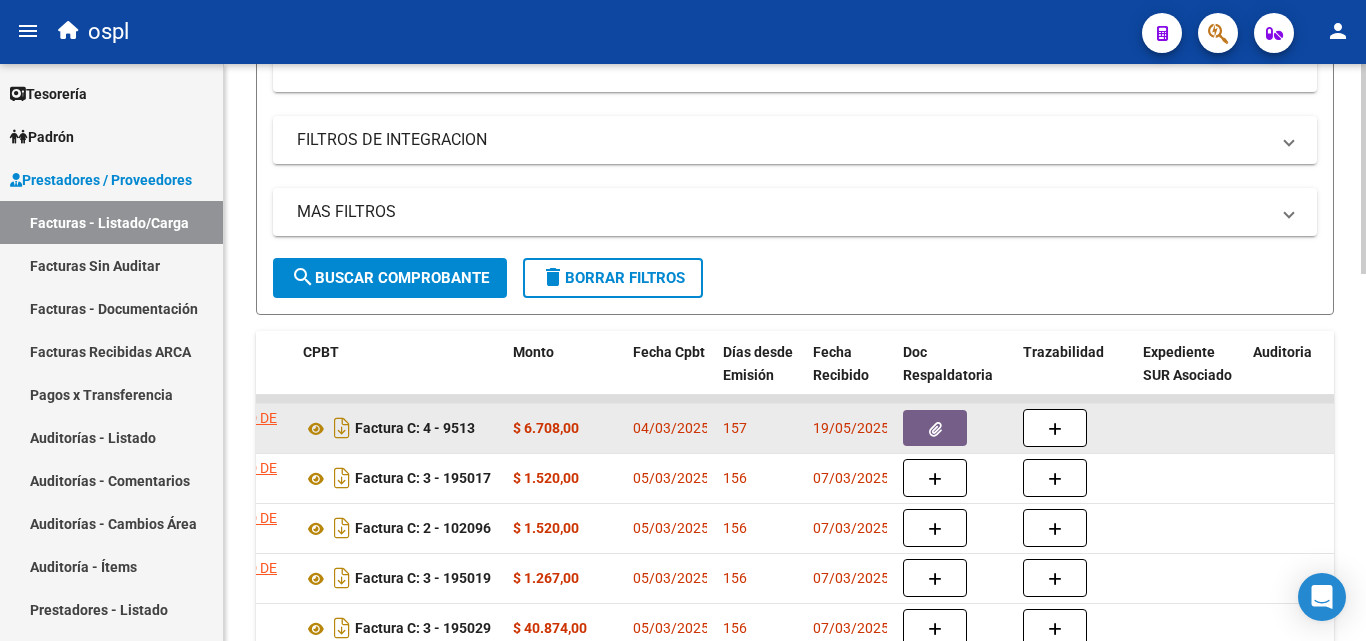 click 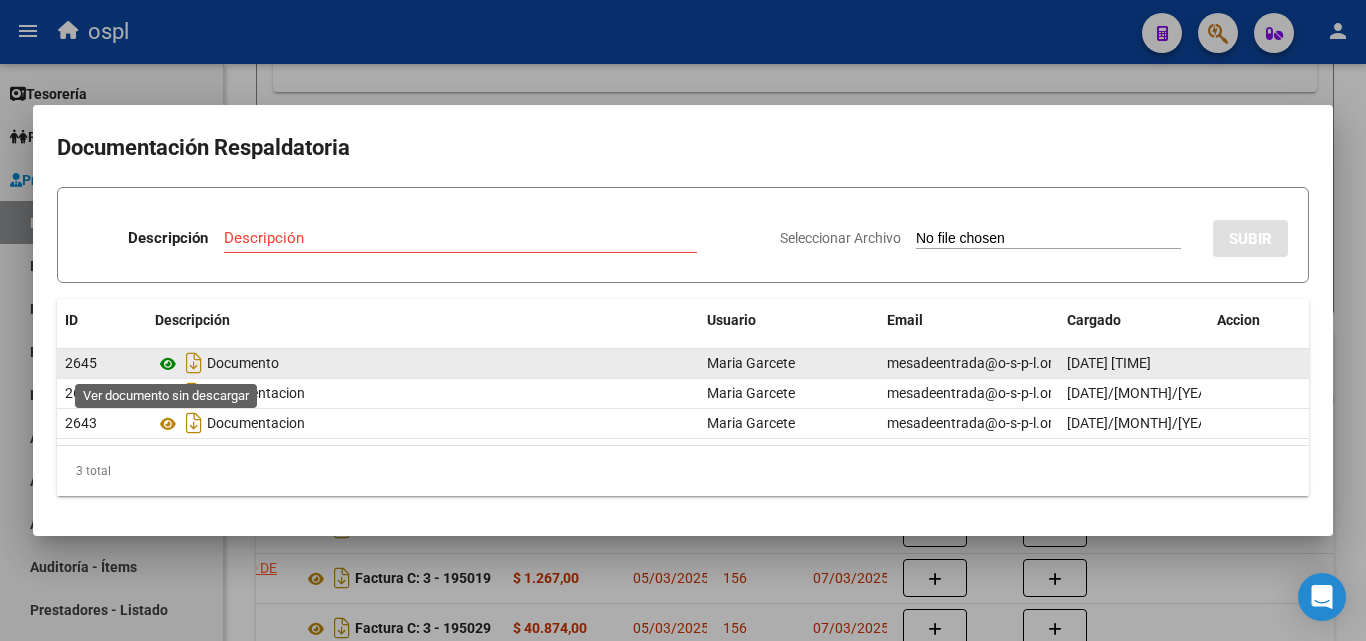 click 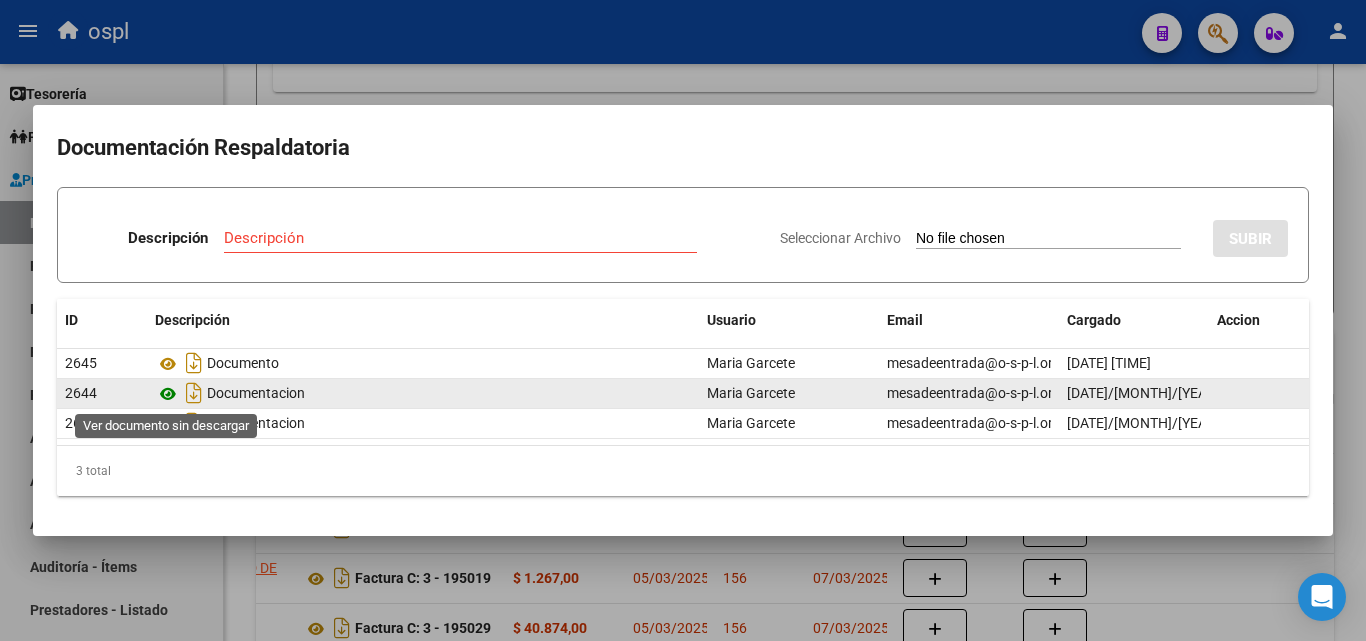 click 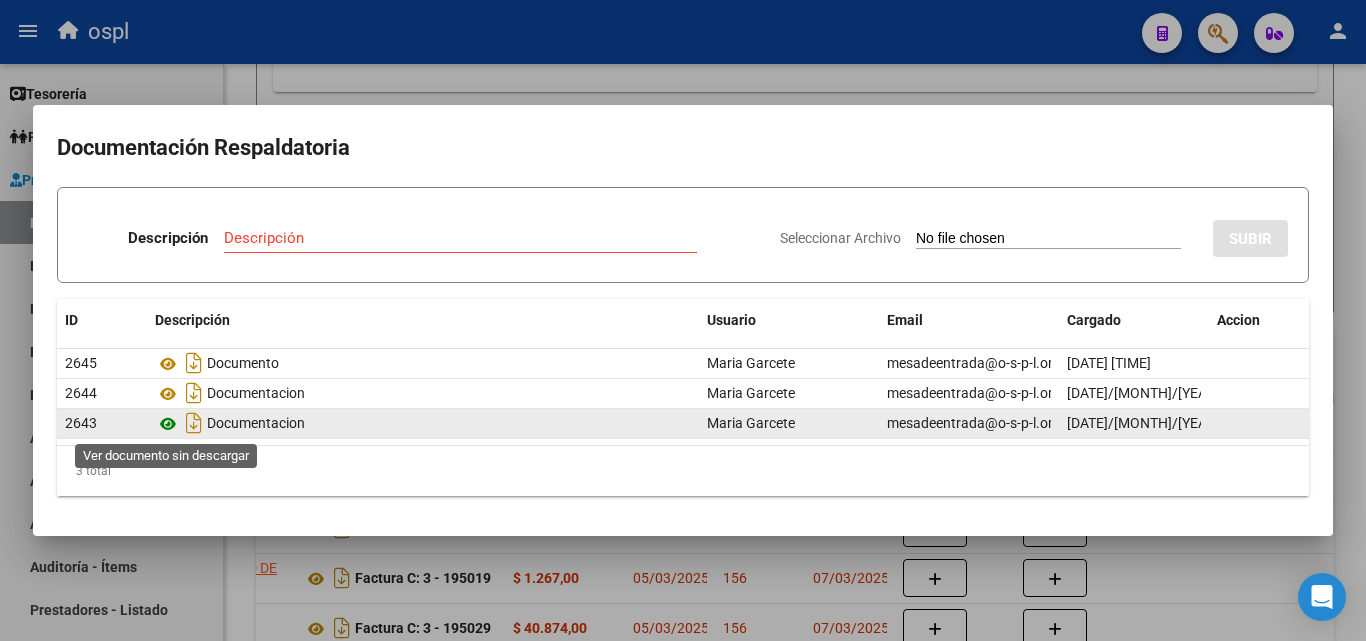 click 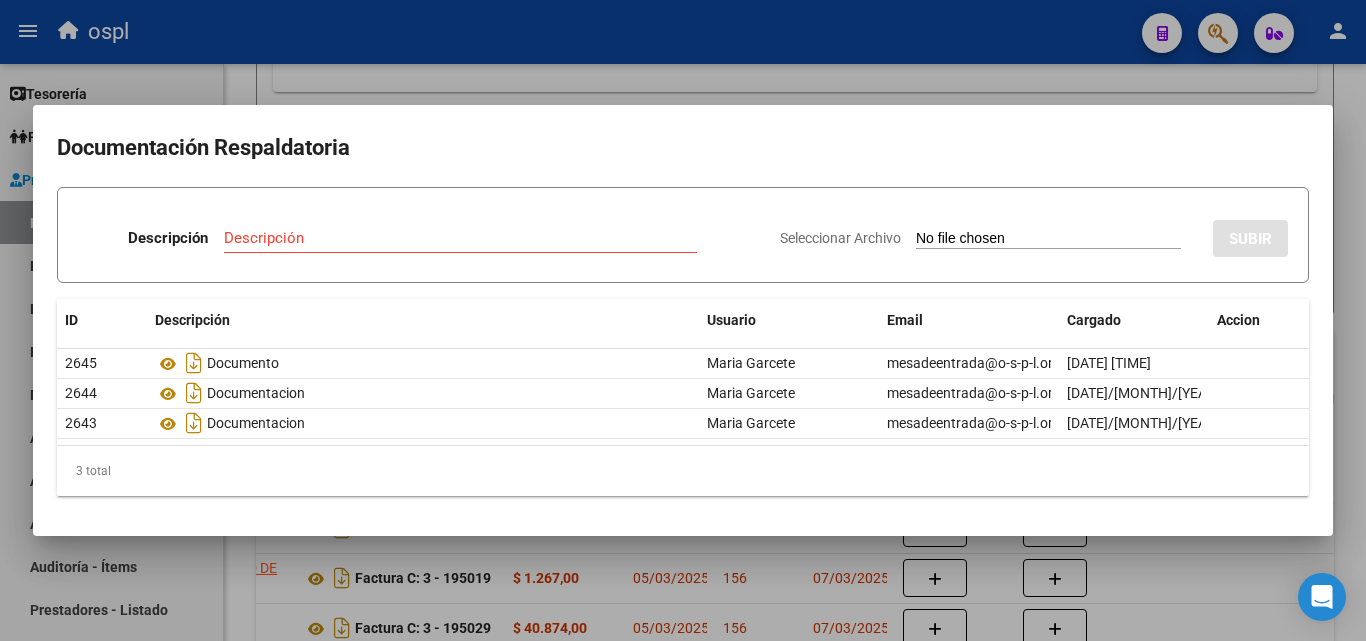 click at bounding box center (683, 320) 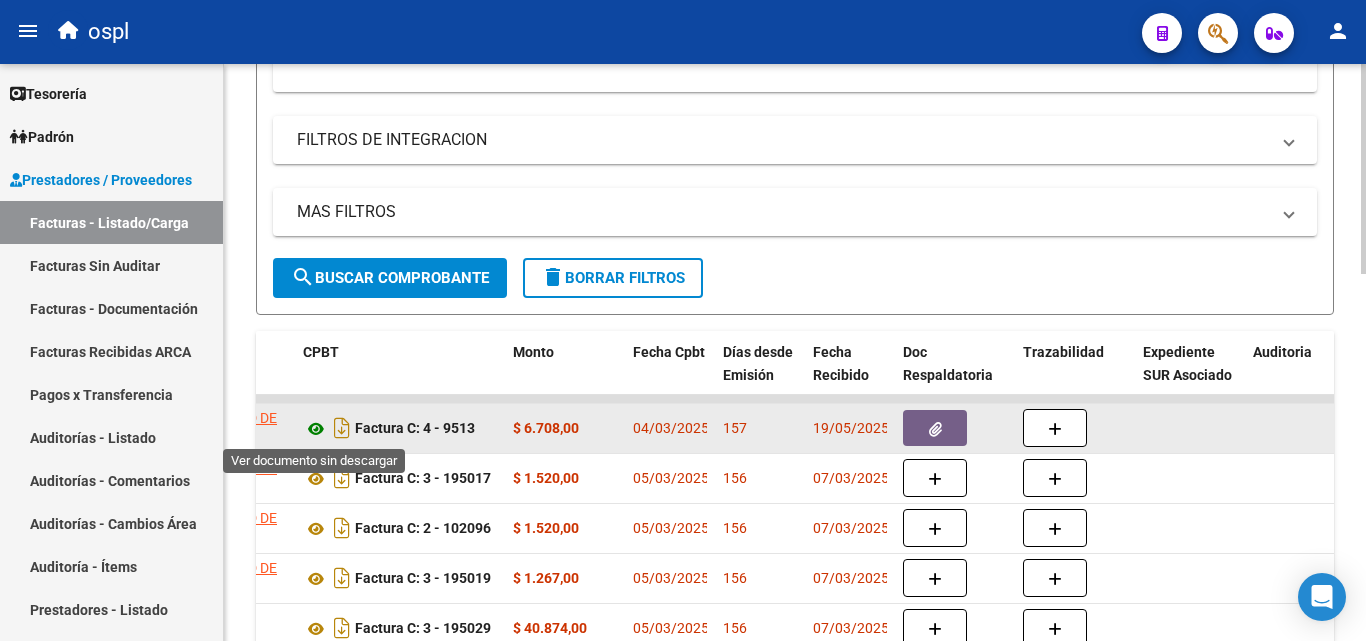 click 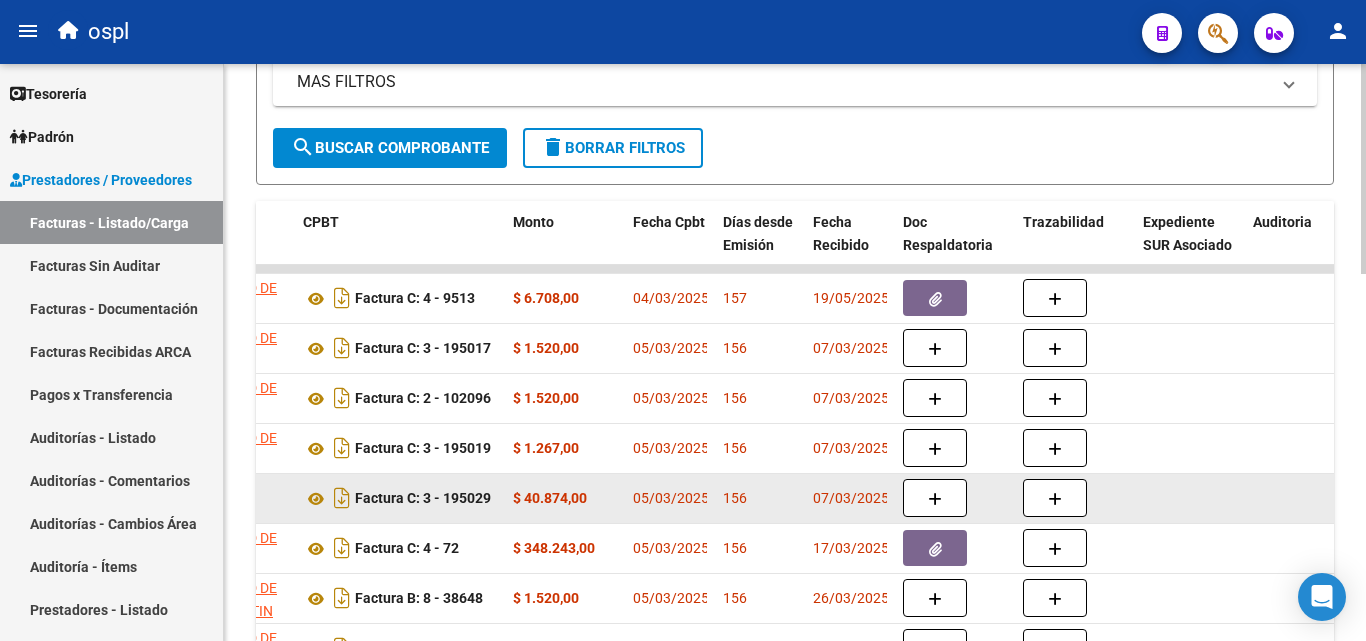 scroll, scrollTop: 906, scrollLeft: 0, axis: vertical 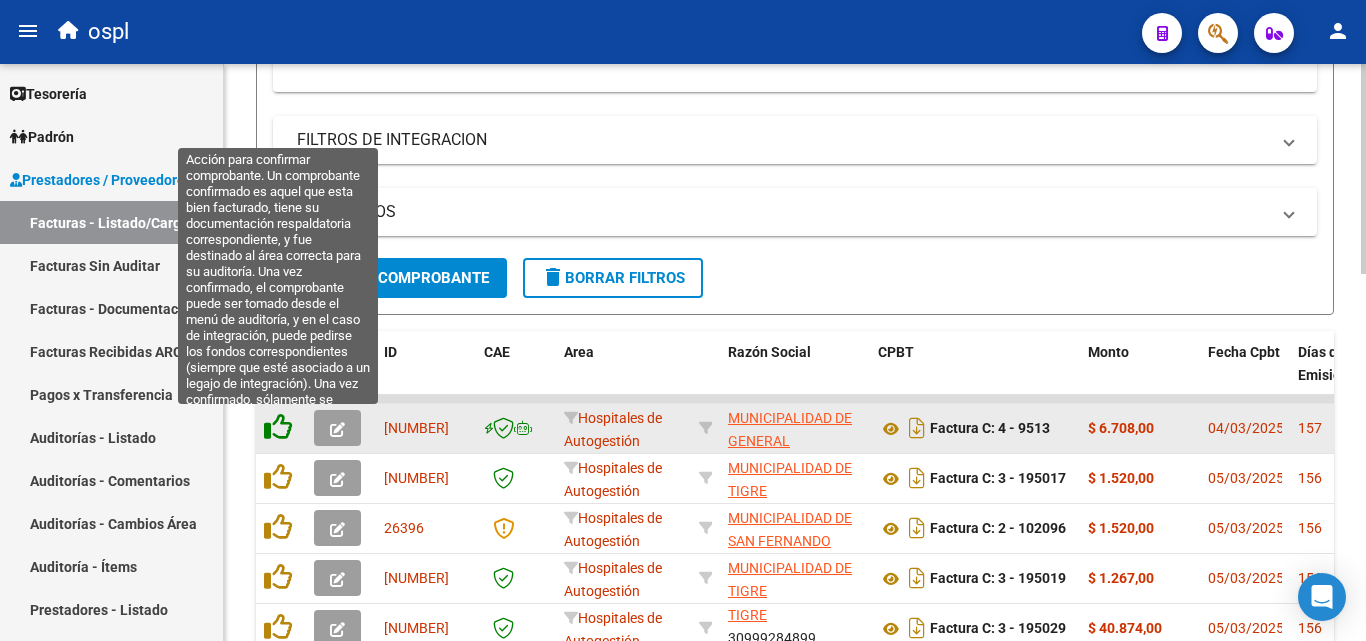 click 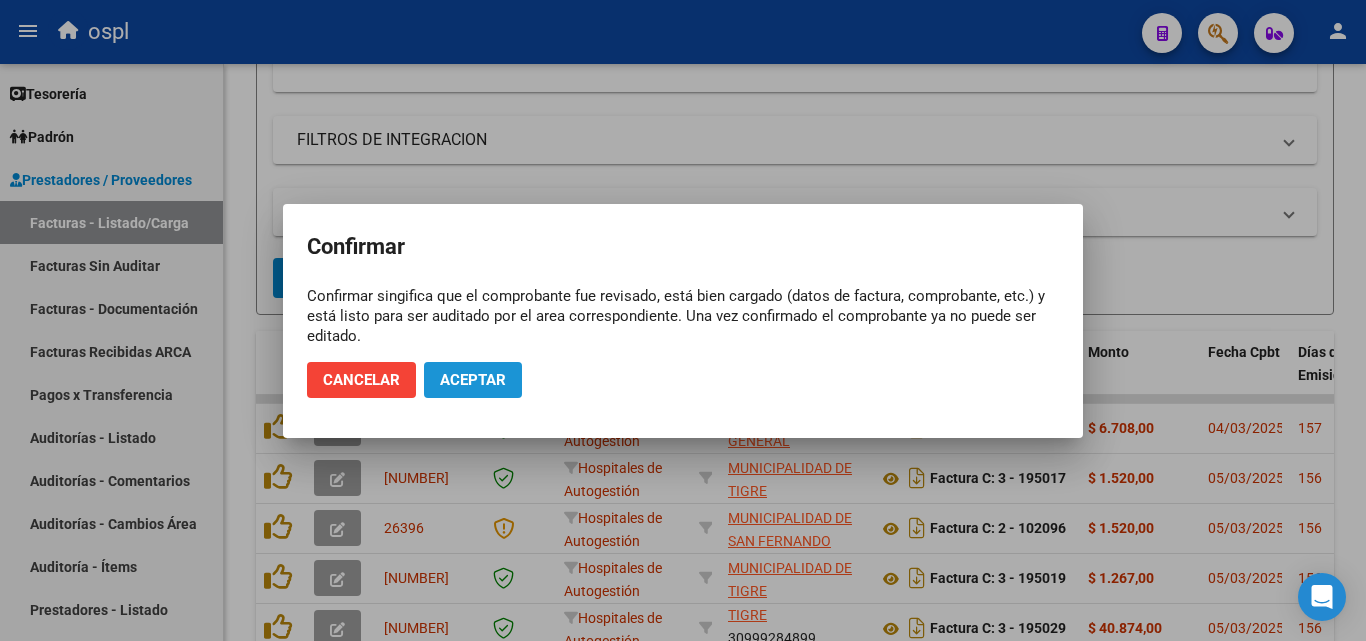 click on "Aceptar" 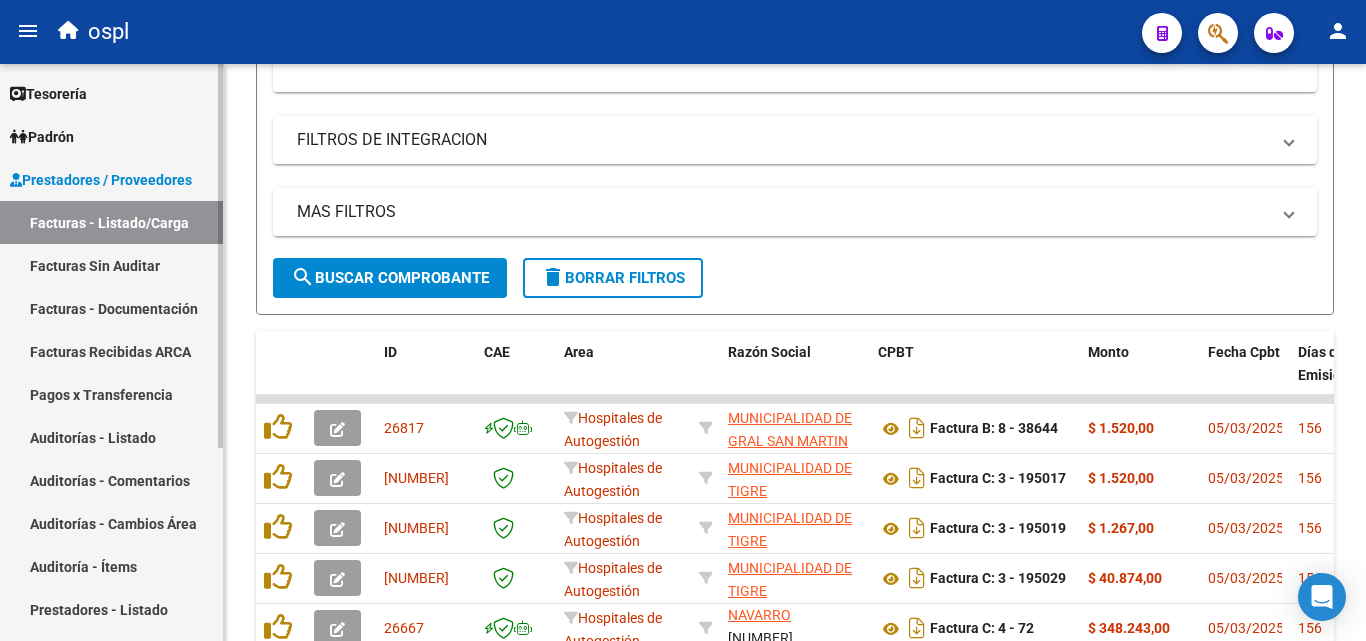 click on "Facturas Sin Auditar" at bounding box center [111, 265] 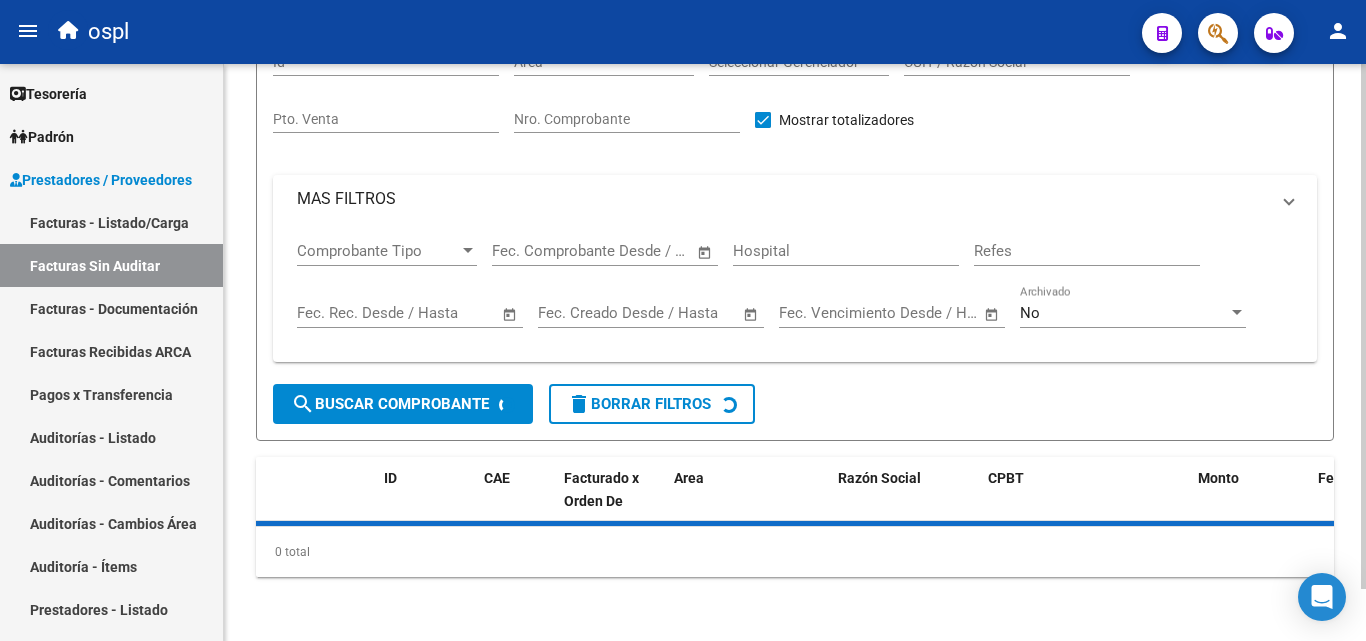 scroll, scrollTop: 57, scrollLeft: 0, axis: vertical 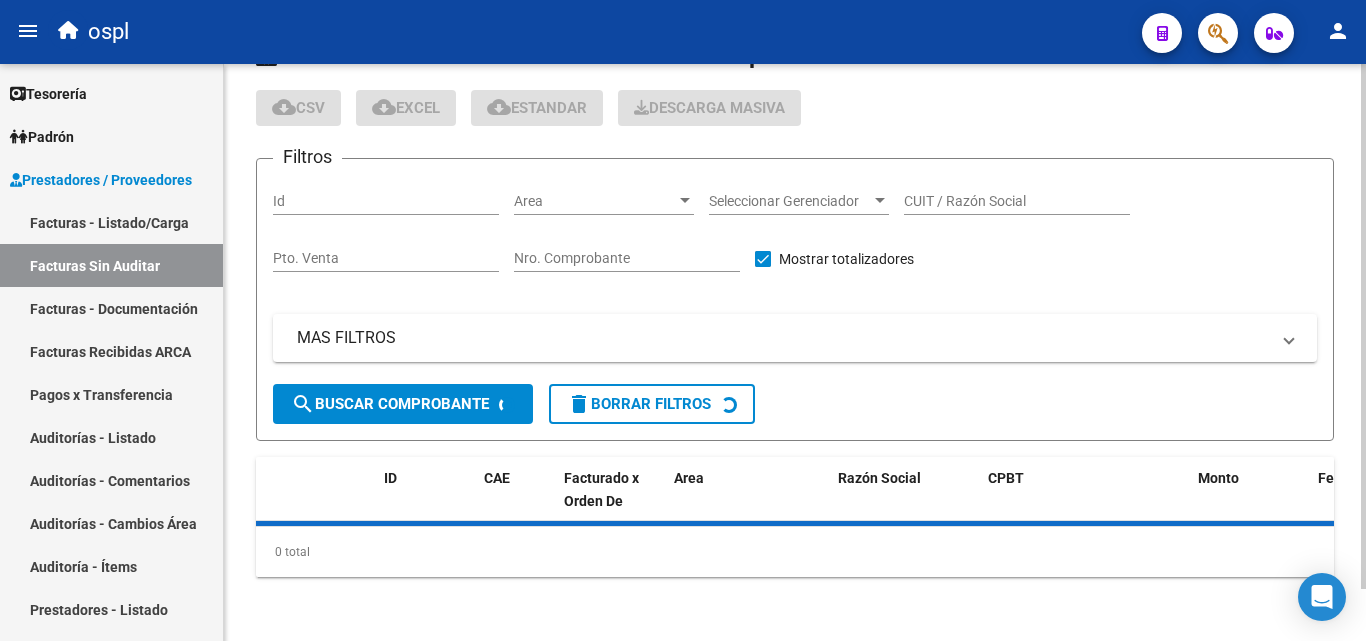 click on "Nro. Comprobante" at bounding box center (627, 258) 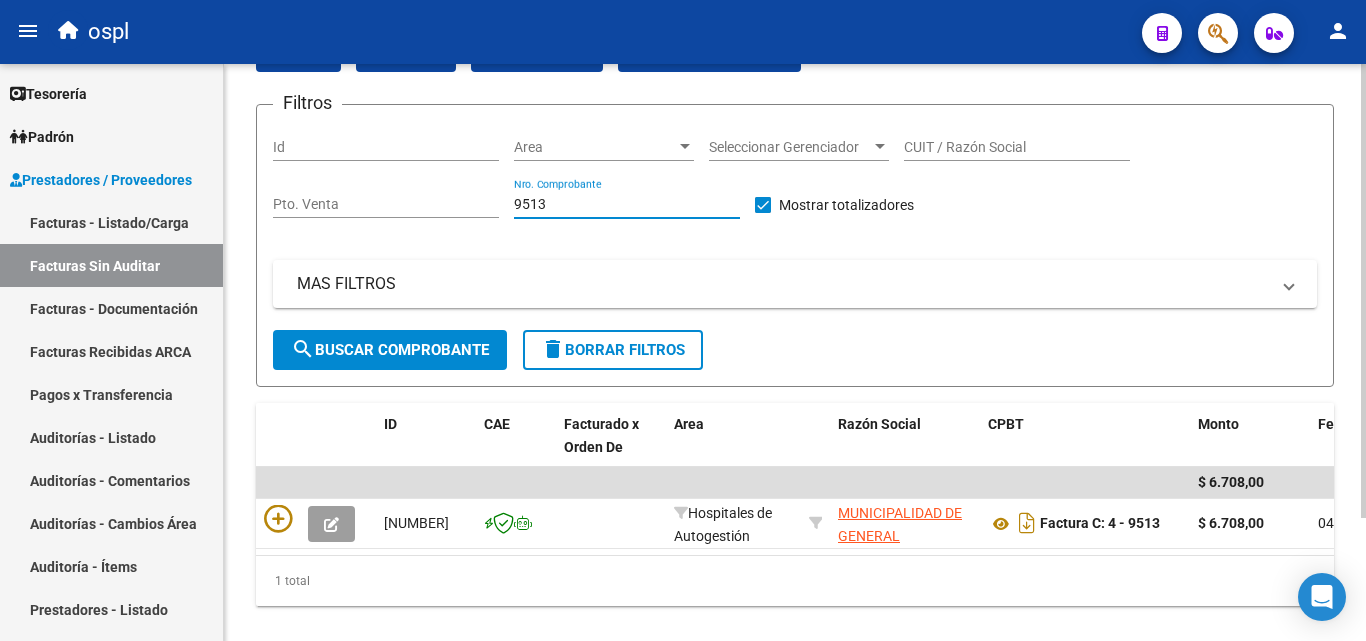 scroll, scrollTop: 156, scrollLeft: 0, axis: vertical 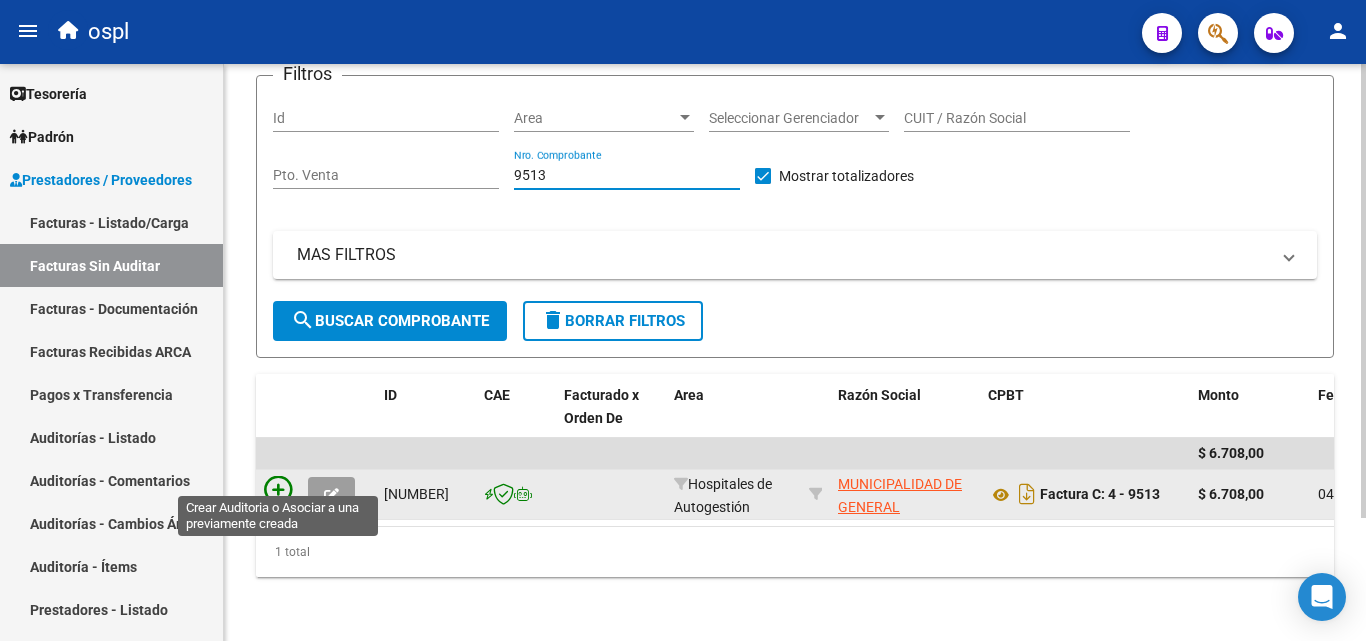 type on "9513" 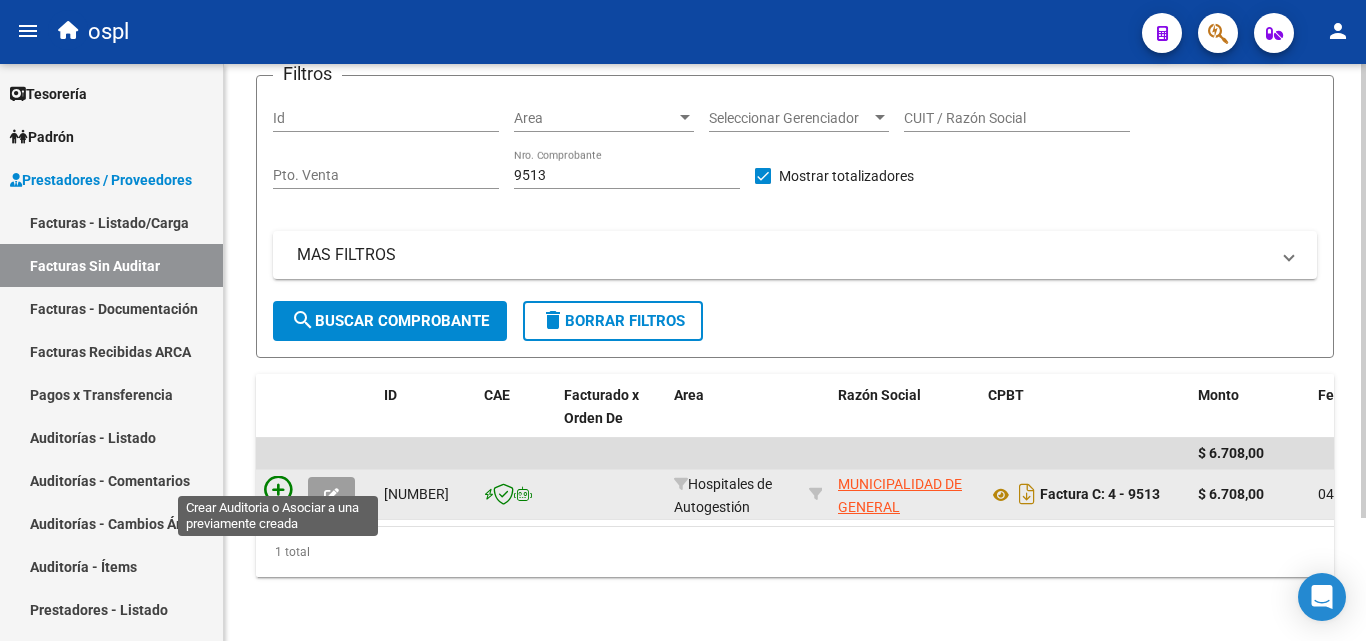 click 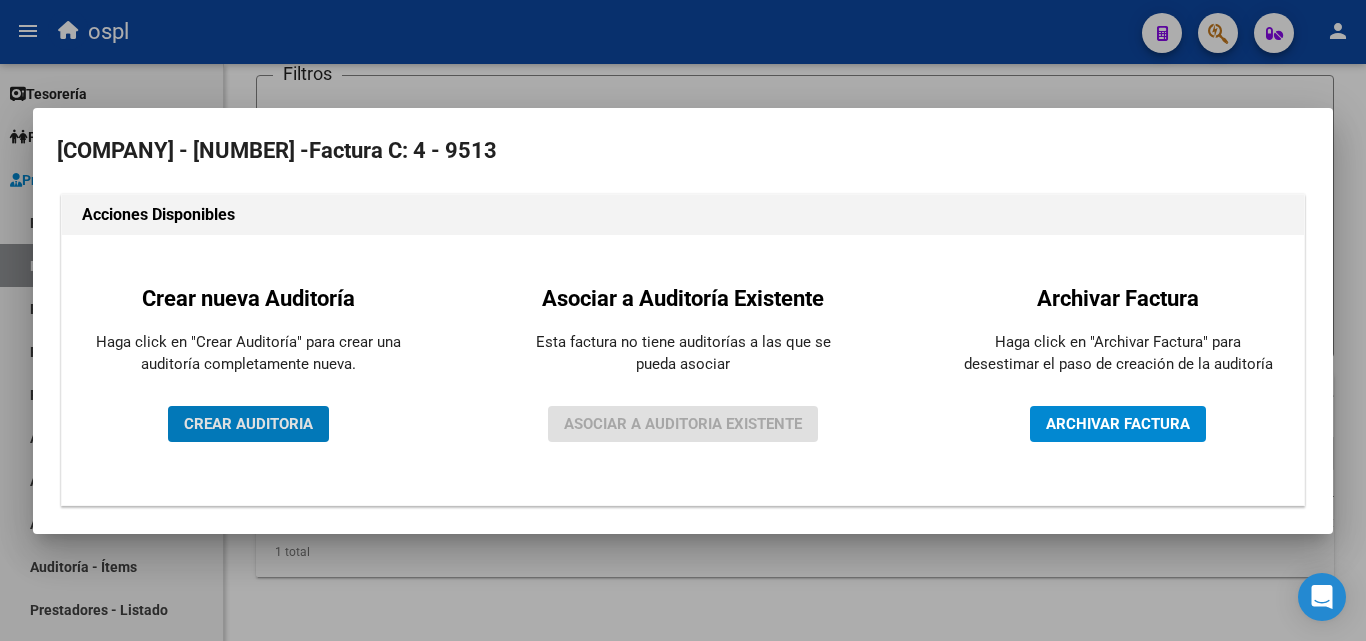 click on "CREAR AUDITORIA" at bounding box center [248, 424] 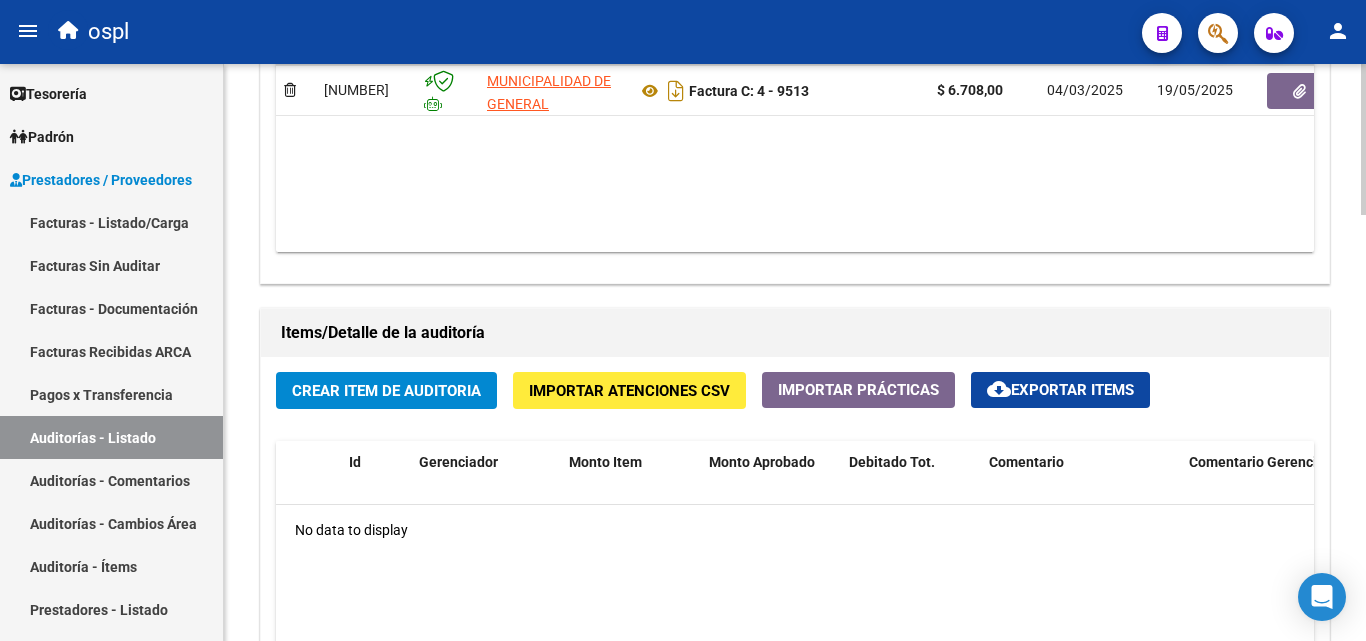 scroll, scrollTop: 1400, scrollLeft: 0, axis: vertical 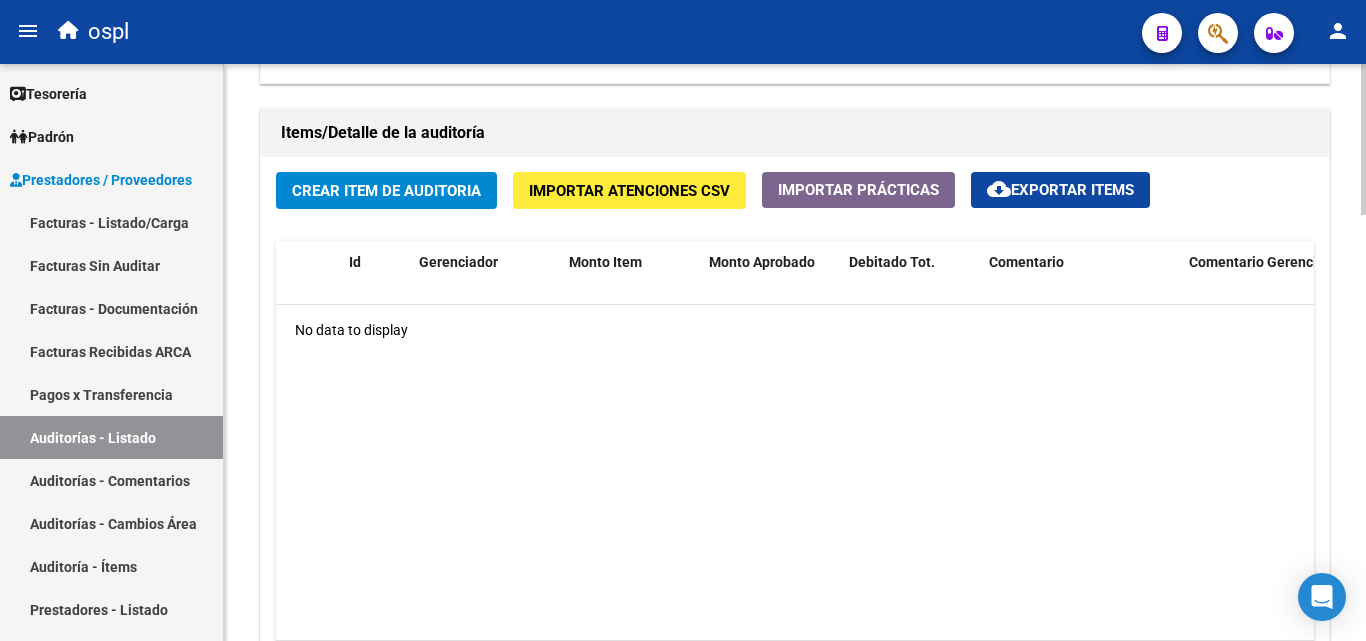 click on "Crear Item de Auditoria" 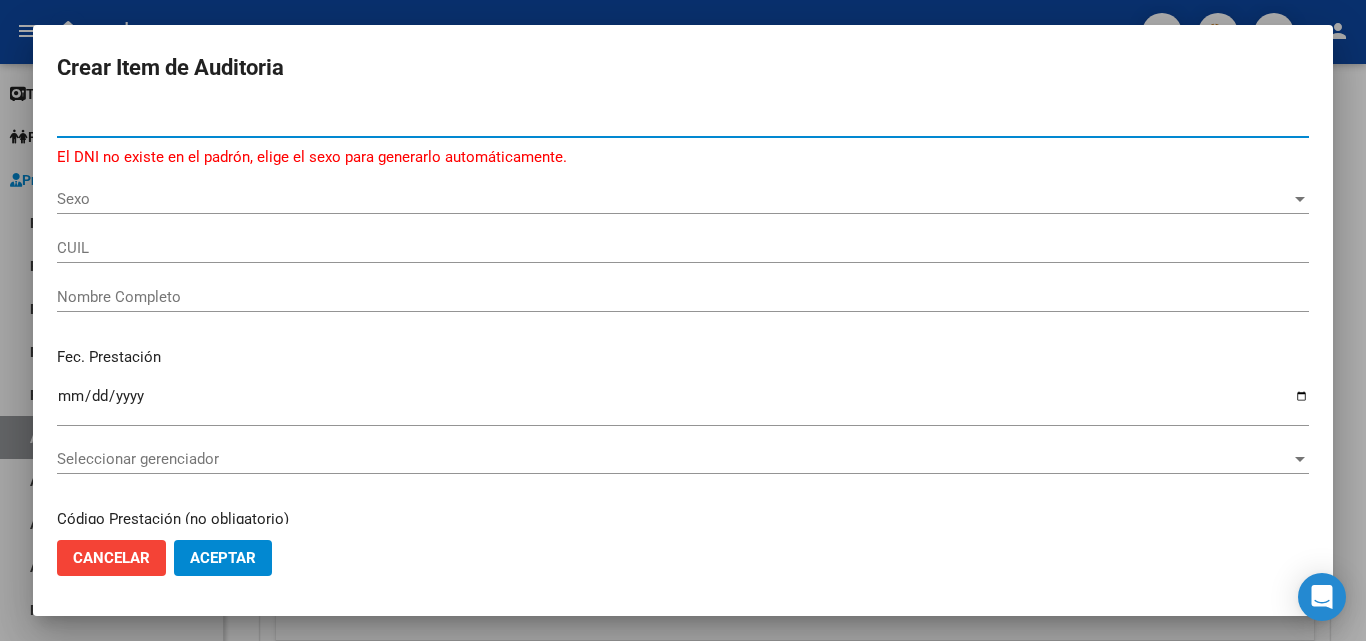 type on "26130422" 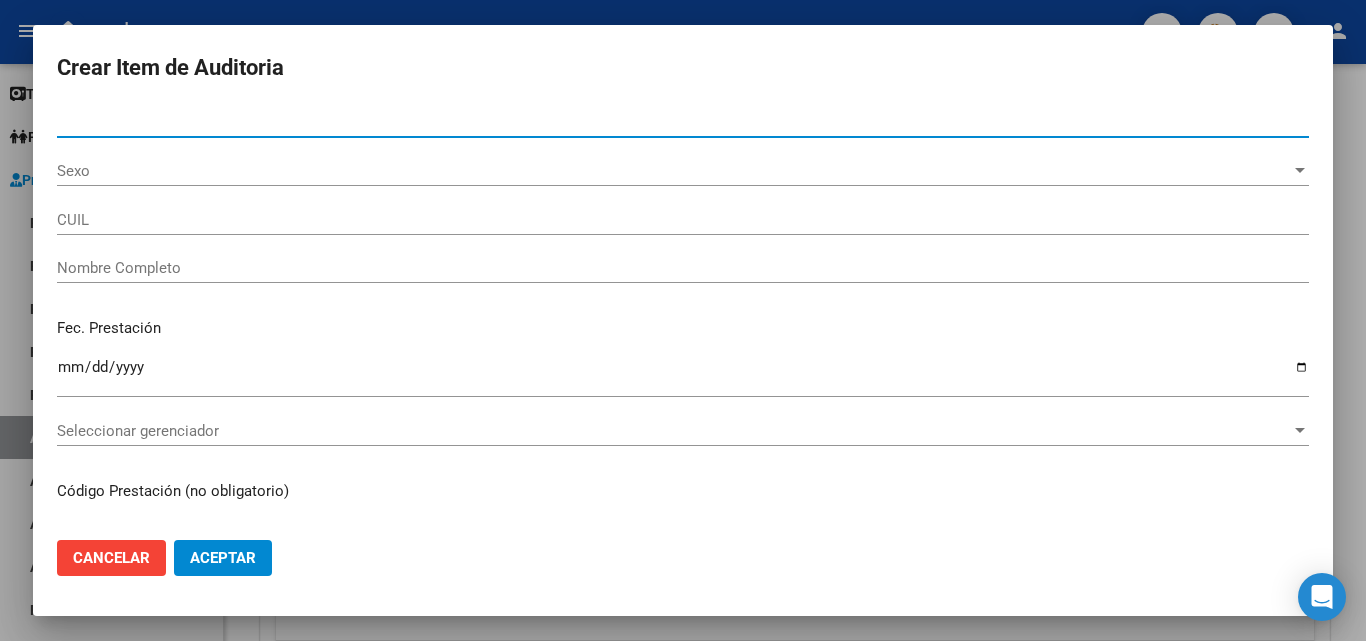 type on "27261304223" 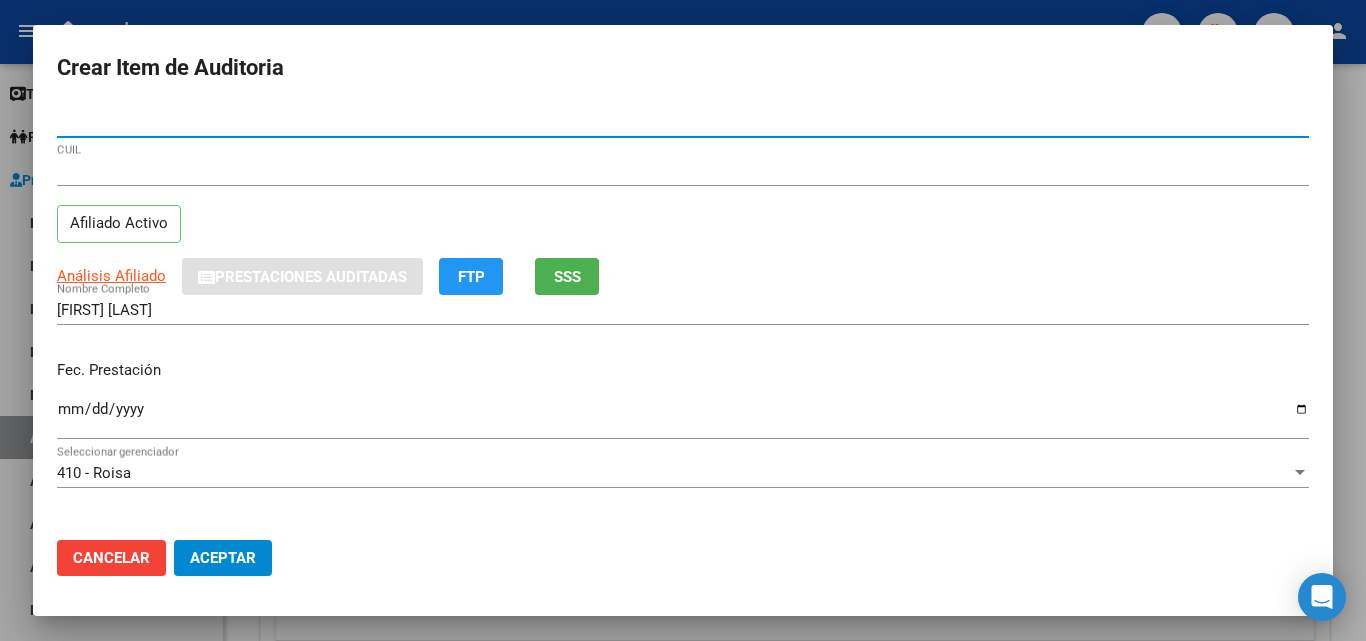 type on "26130422" 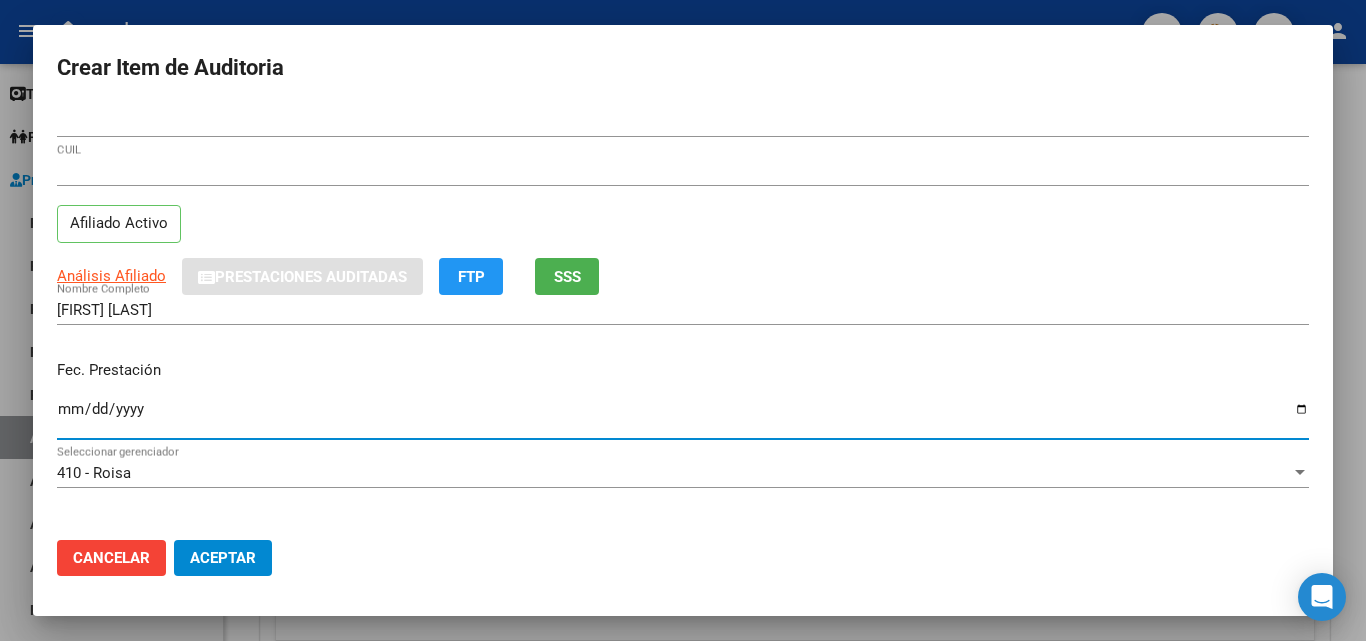 type on "2025-02-05" 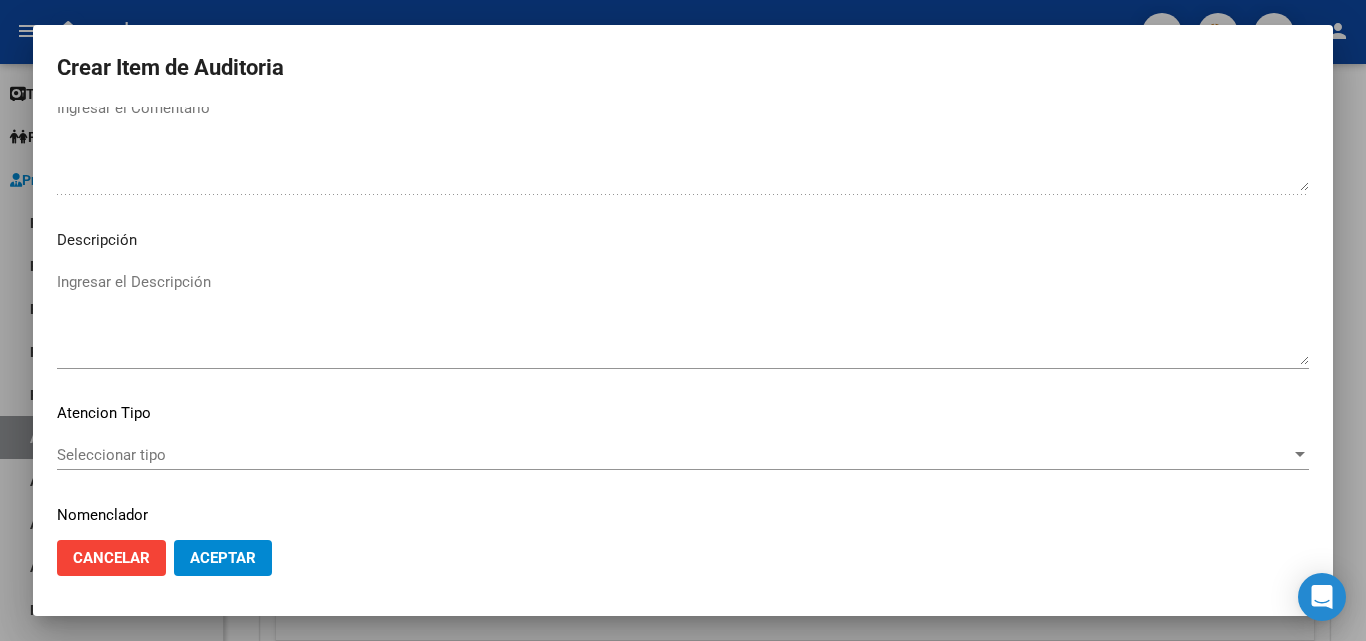 scroll, scrollTop: 1211, scrollLeft: 0, axis: vertical 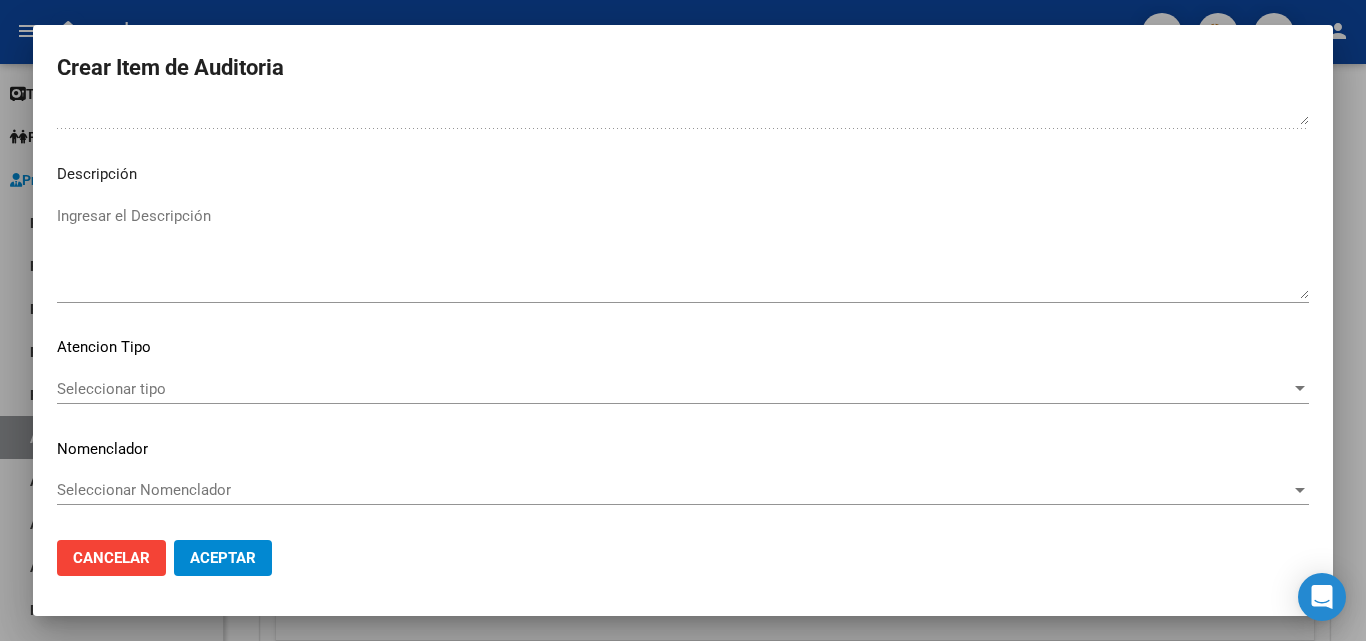 click on "Seleccionar tipo Seleccionar tipo" 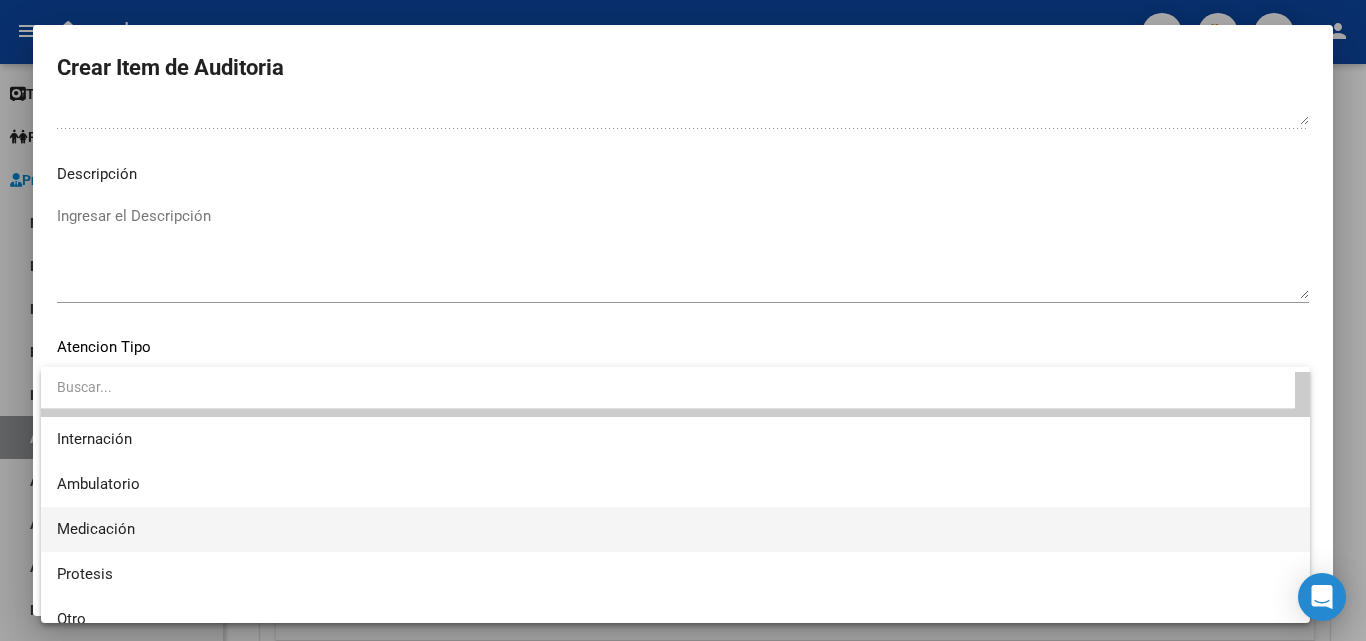 scroll, scrollTop: 59, scrollLeft: 0, axis: vertical 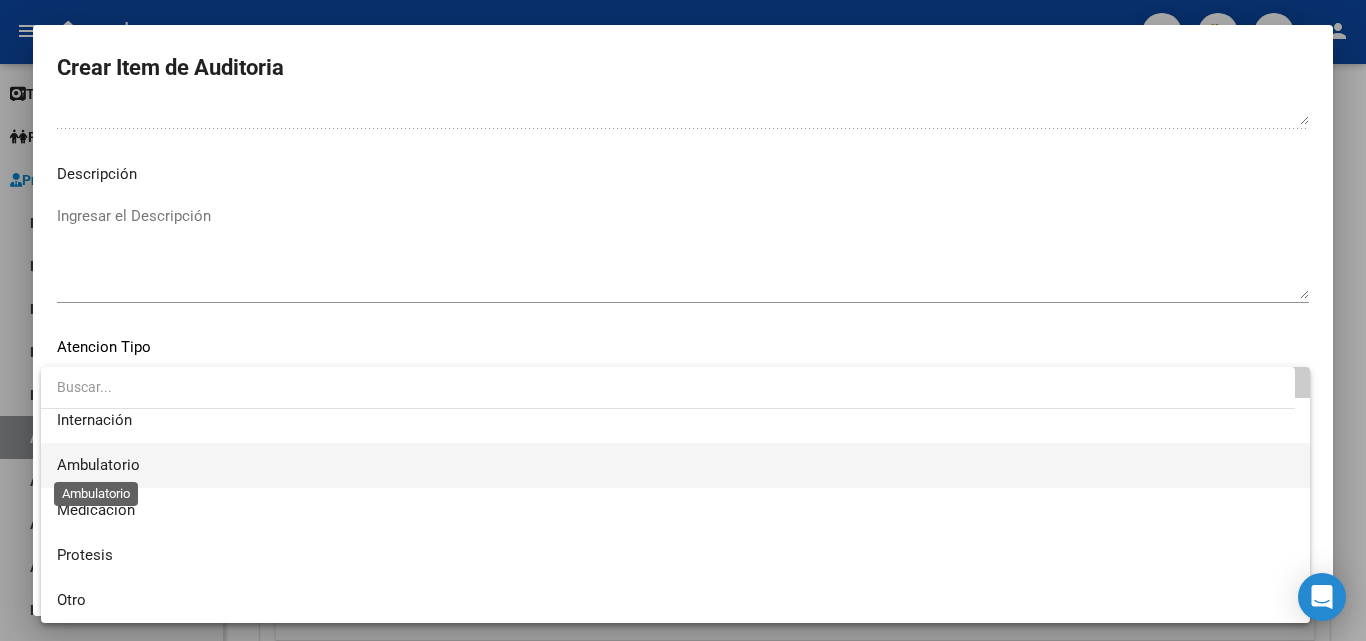click on "Ambulatorio" at bounding box center (98, 465) 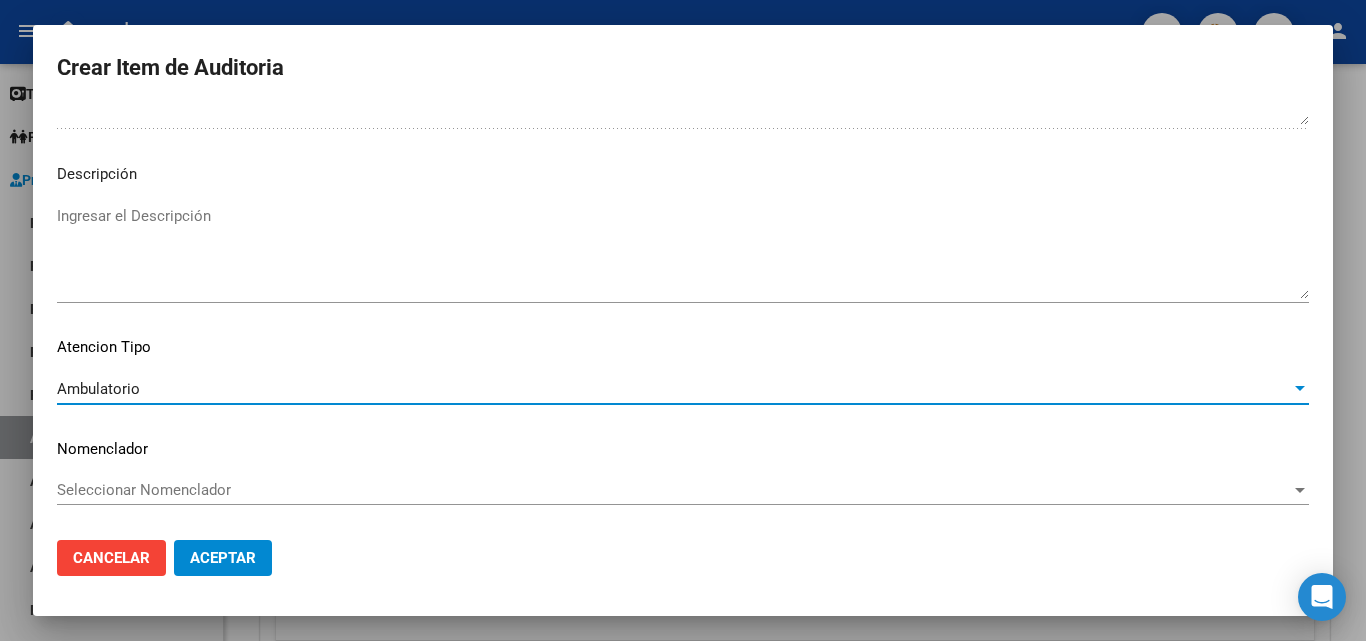 click on "Aceptar" 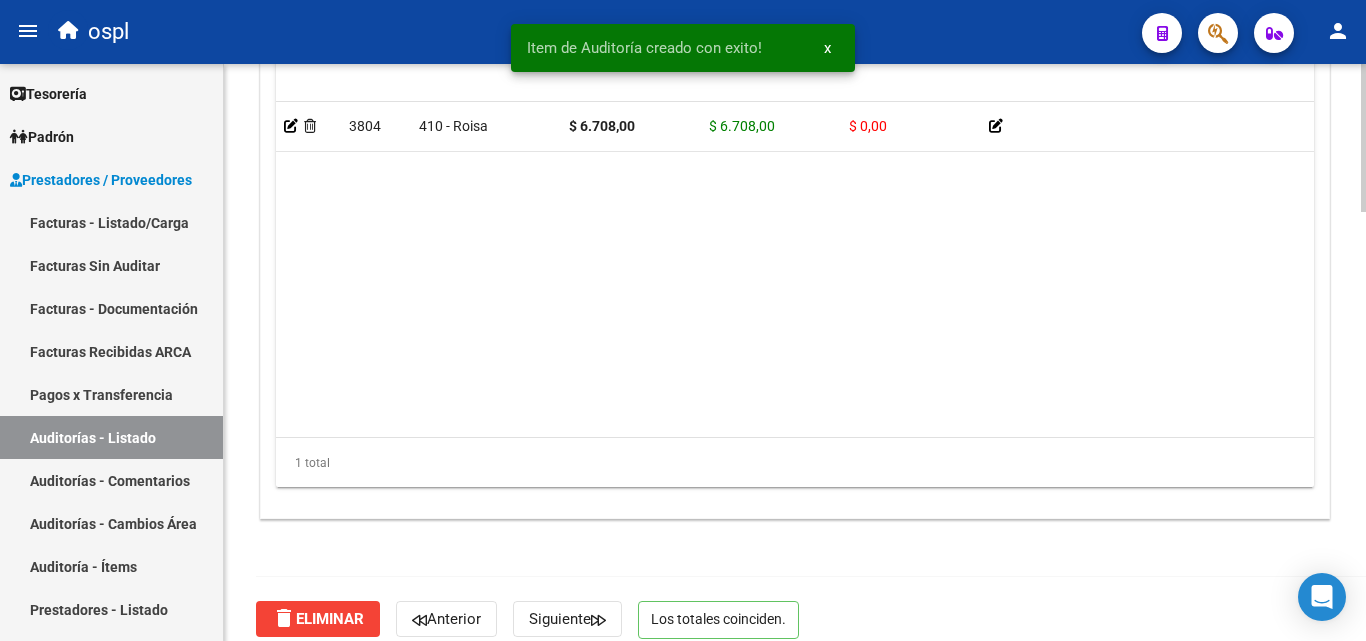 scroll, scrollTop: 1677, scrollLeft: 0, axis: vertical 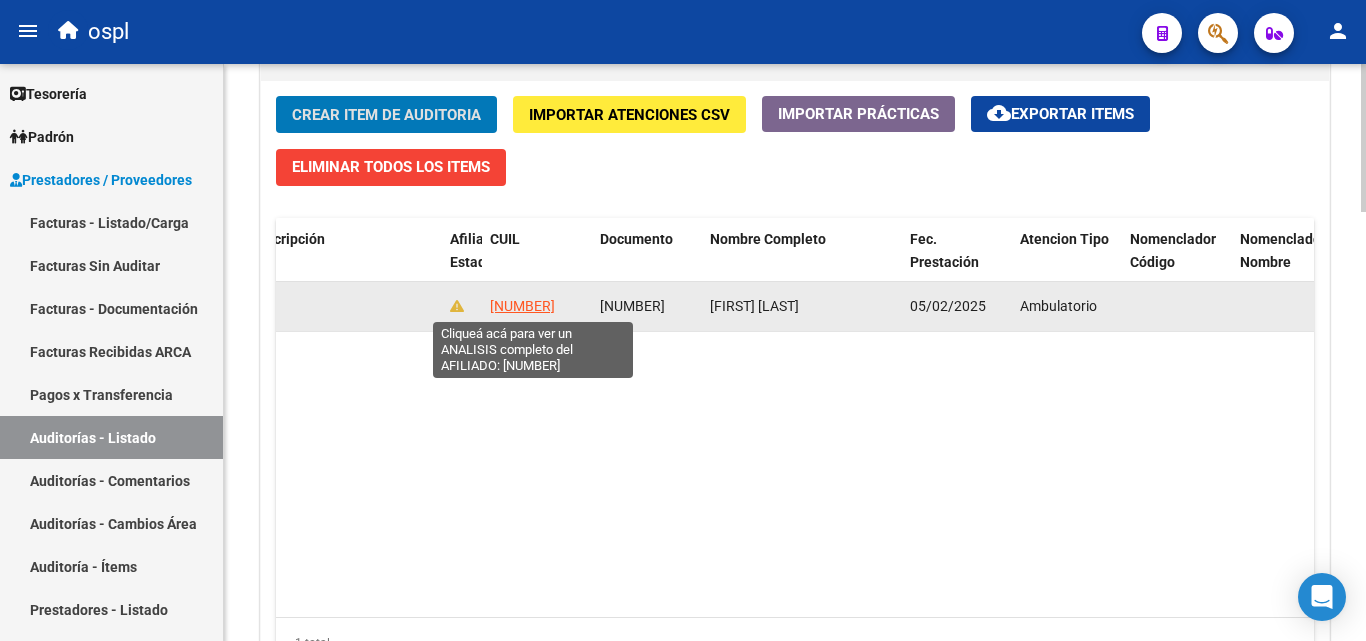 click on "27261304223" 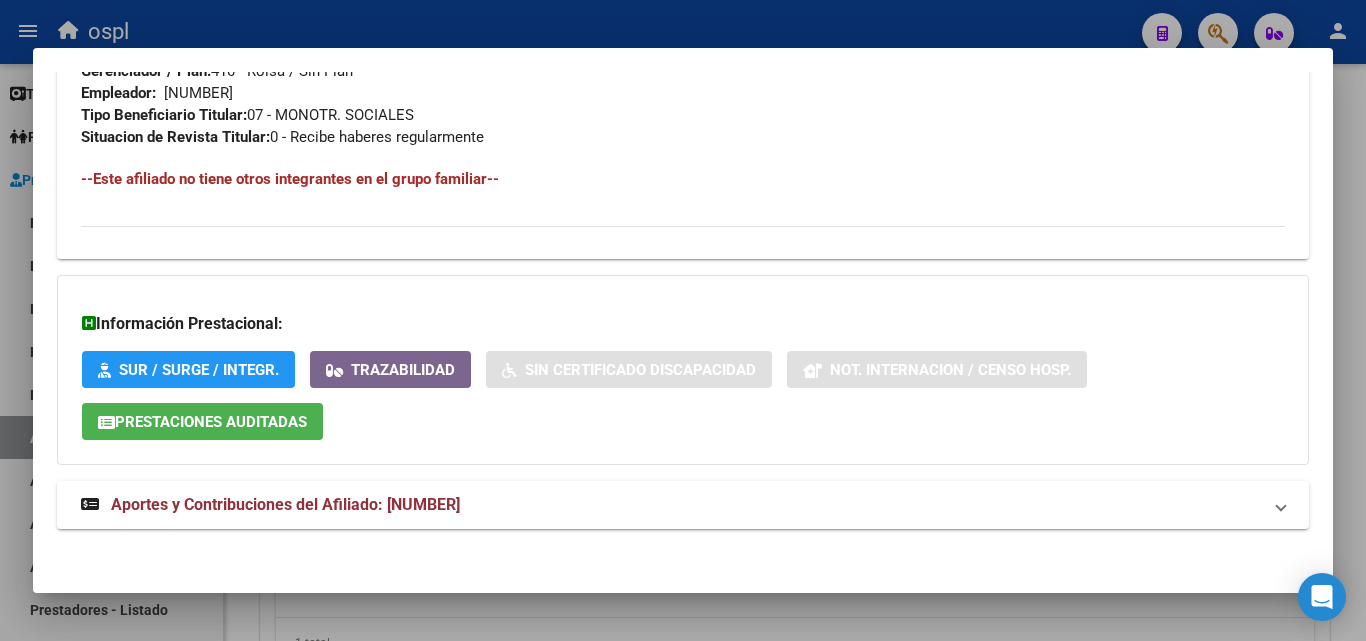 scroll, scrollTop: 1032, scrollLeft: 0, axis: vertical 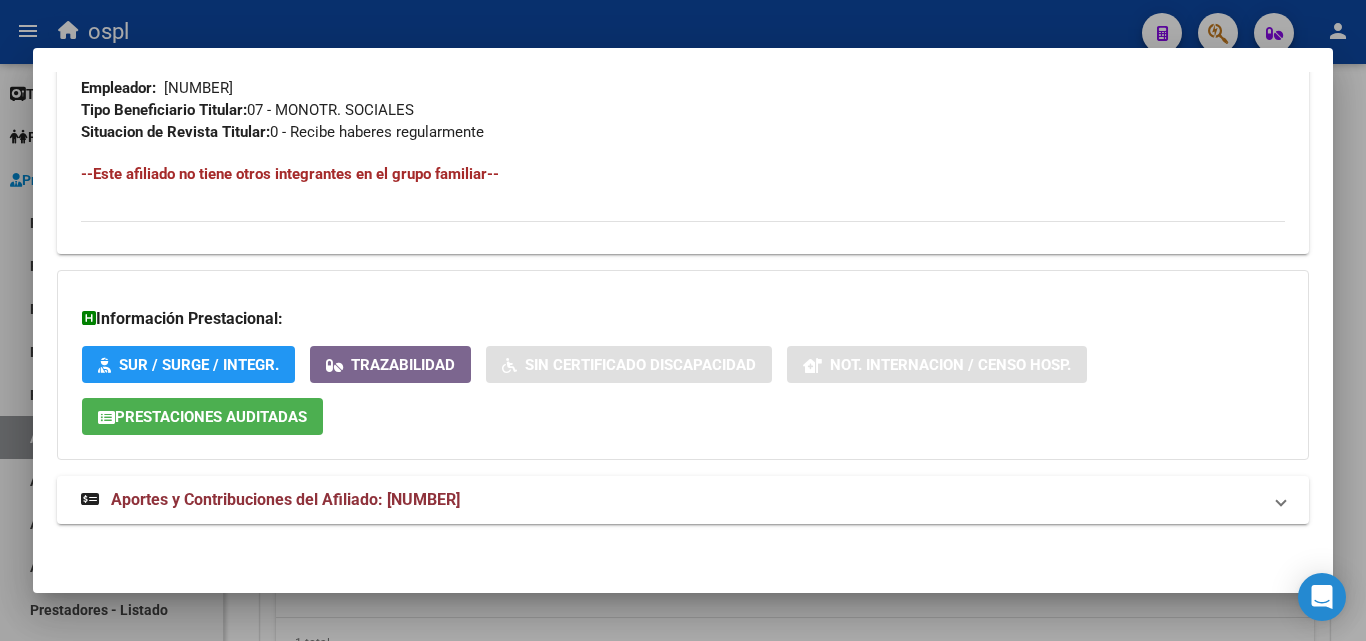 click at bounding box center [683, 320] 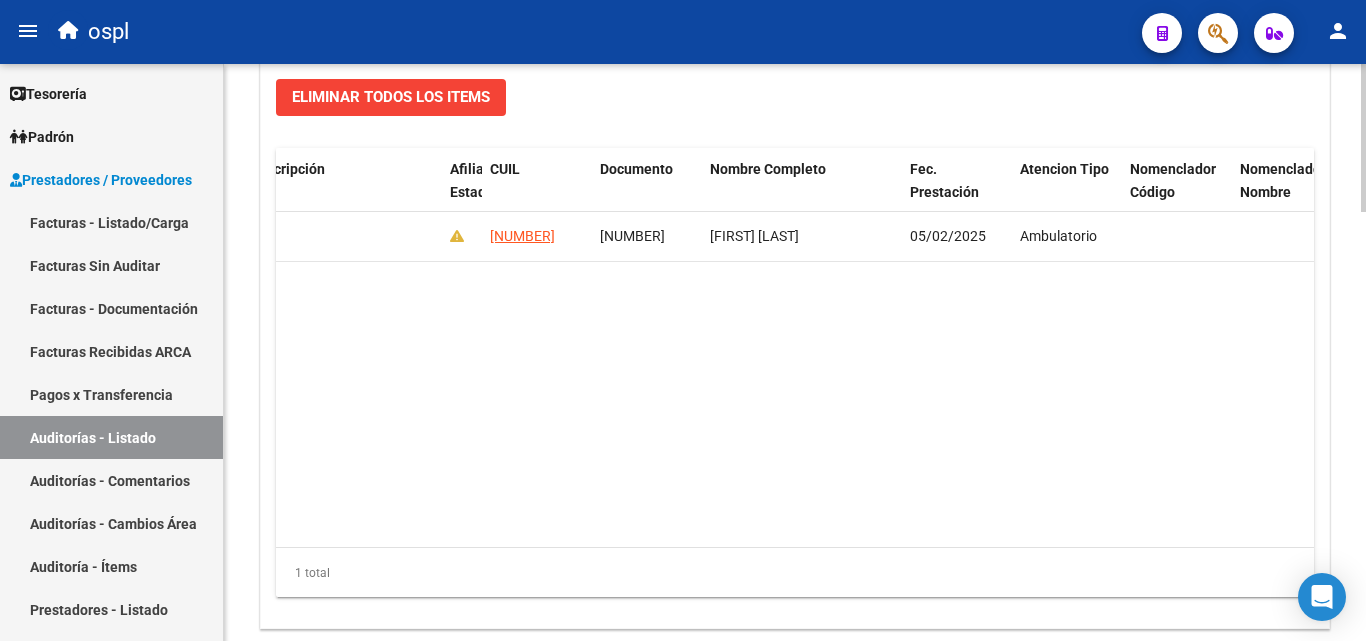 scroll, scrollTop: 1577, scrollLeft: 0, axis: vertical 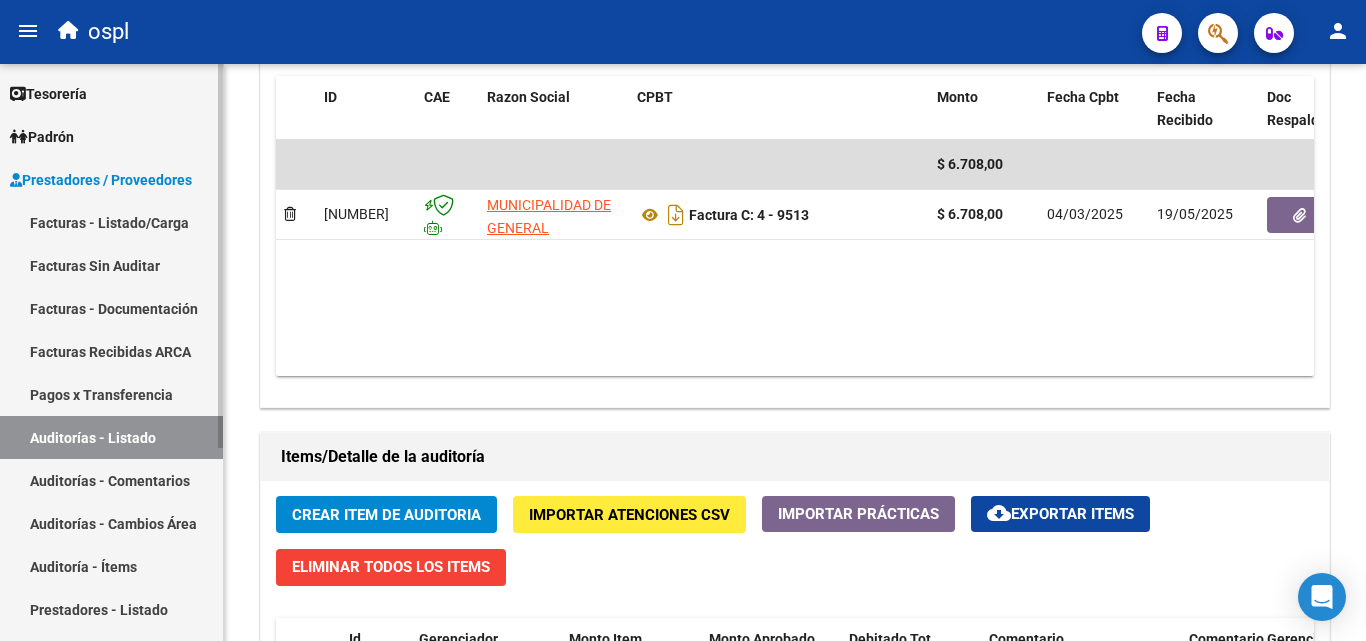 click on "Facturas - Listado/Carga" at bounding box center [111, 222] 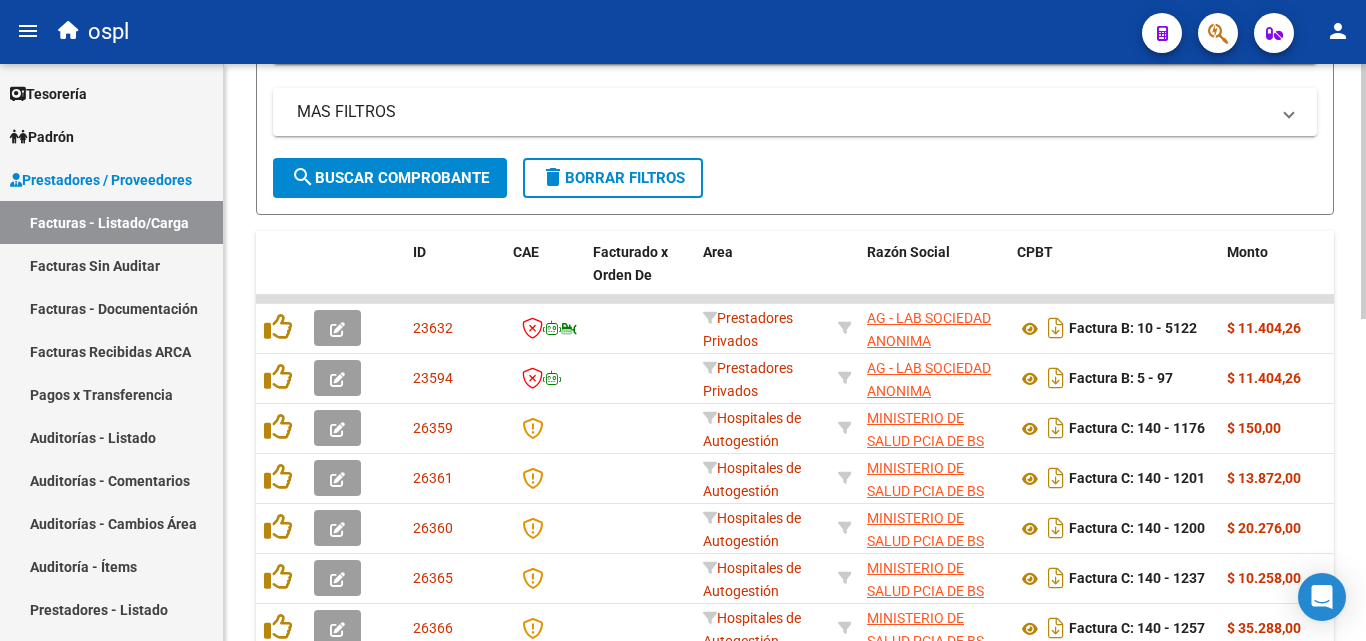 scroll, scrollTop: 727, scrollLeft: 0, axis: vertical 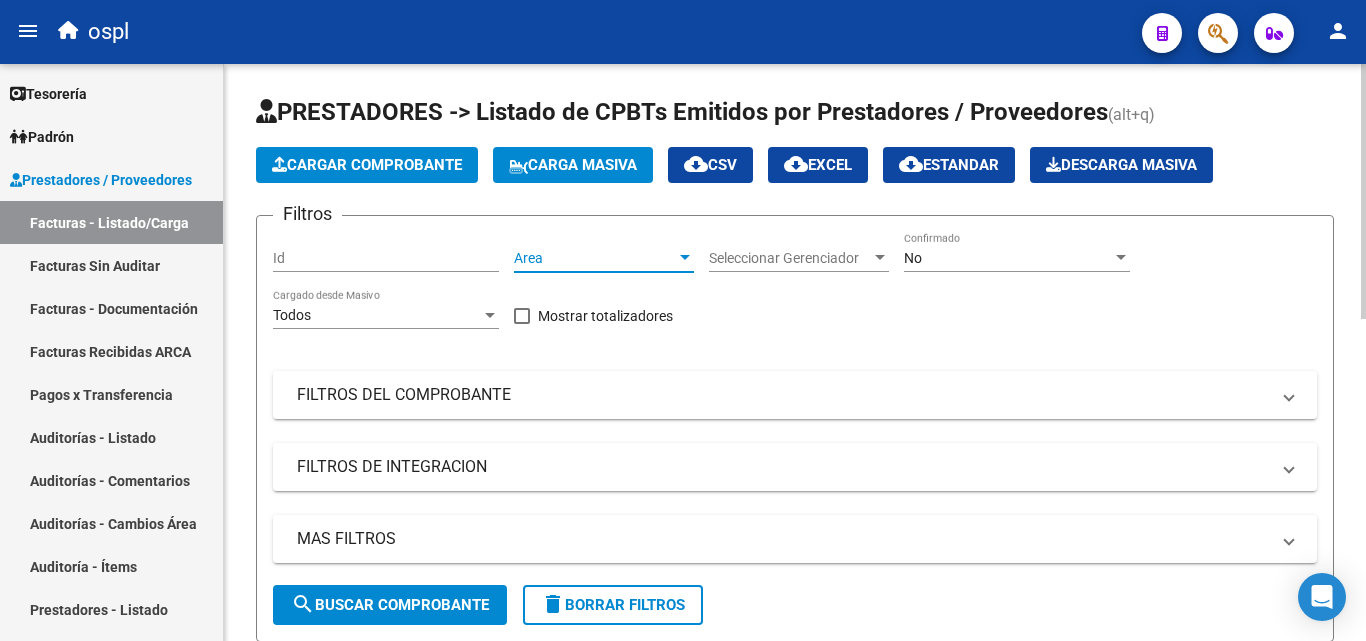 click at bounding box center [685, 258] 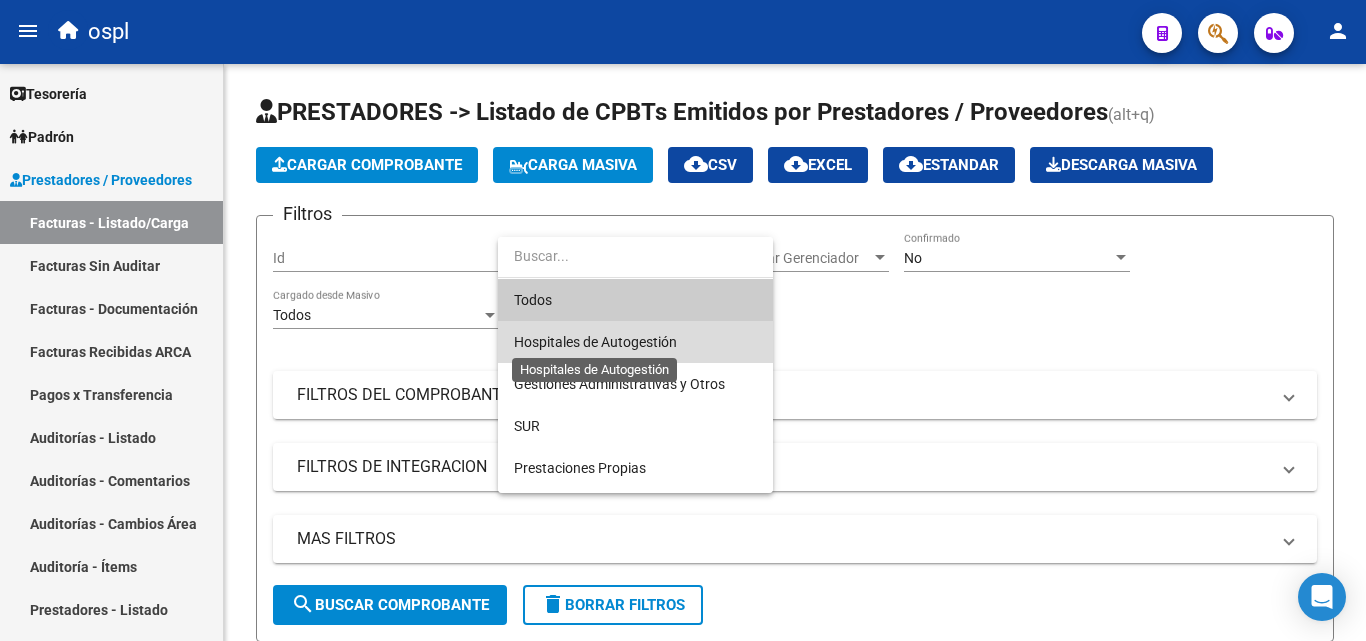 click on "Hospitales de Autogestión" at bounding box center [595, 342] 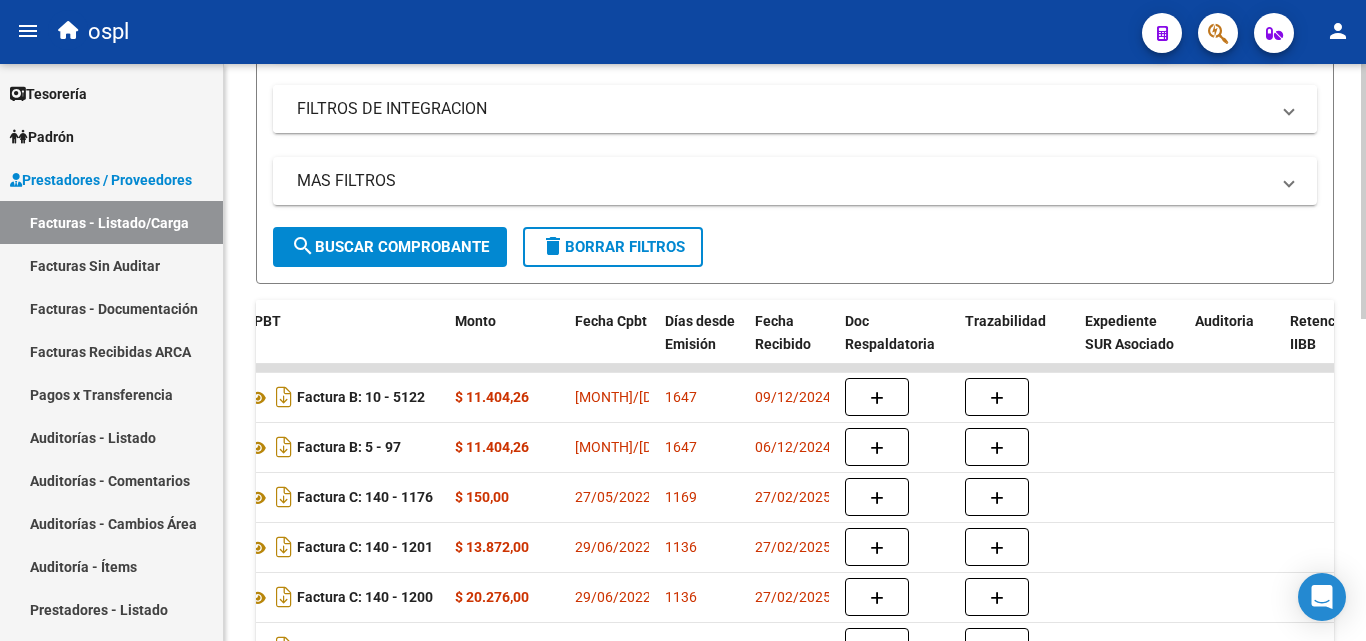scroll, scrollTop: 300, scrollLeft: 0, axis: vertical 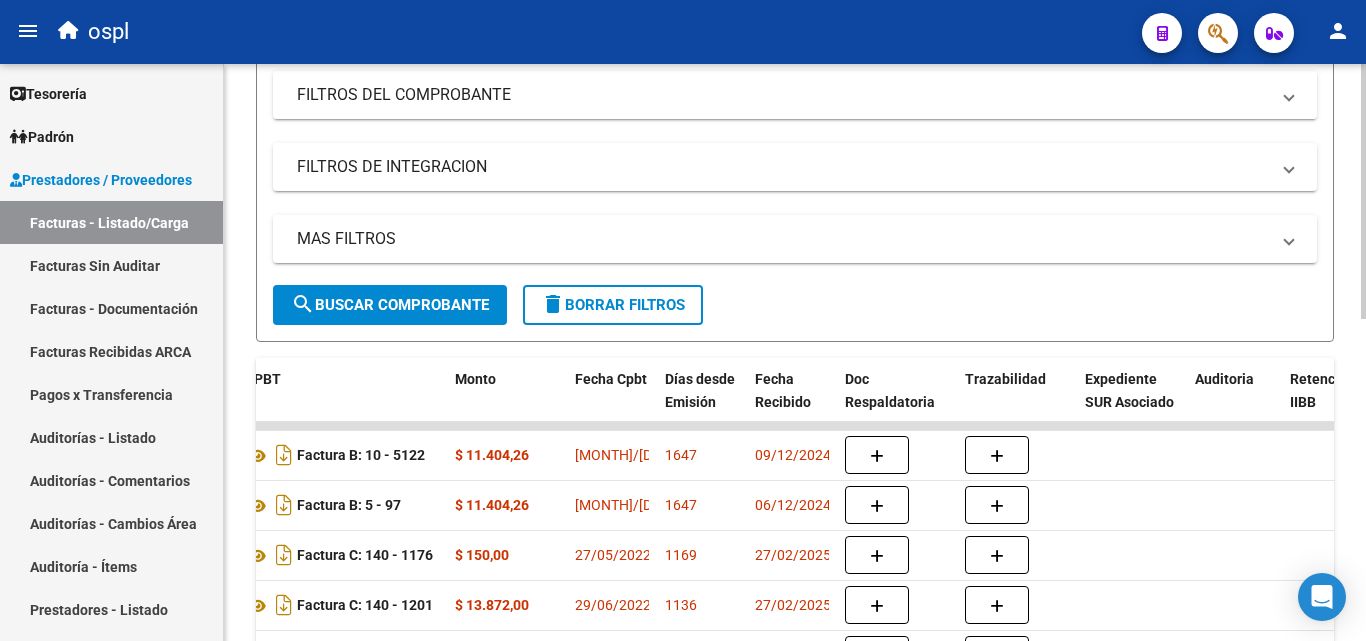 click on "FILTROS DEL COMPROBANTE" at bounding box center [783, 95] 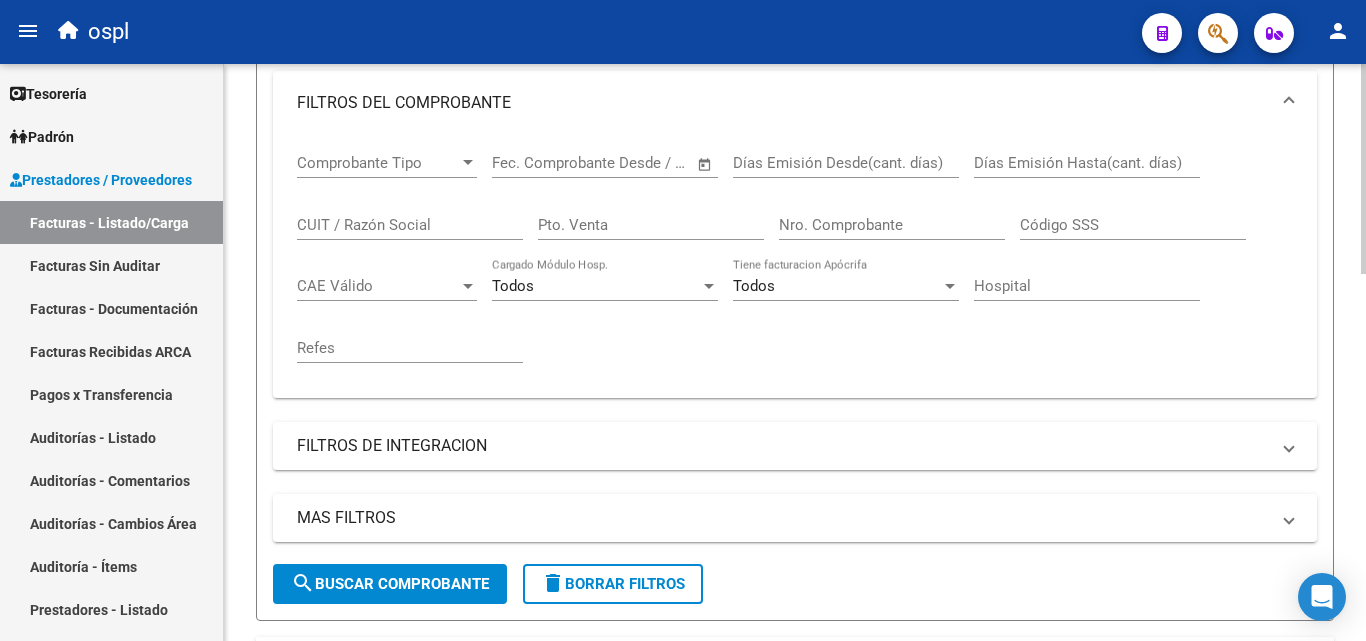 click 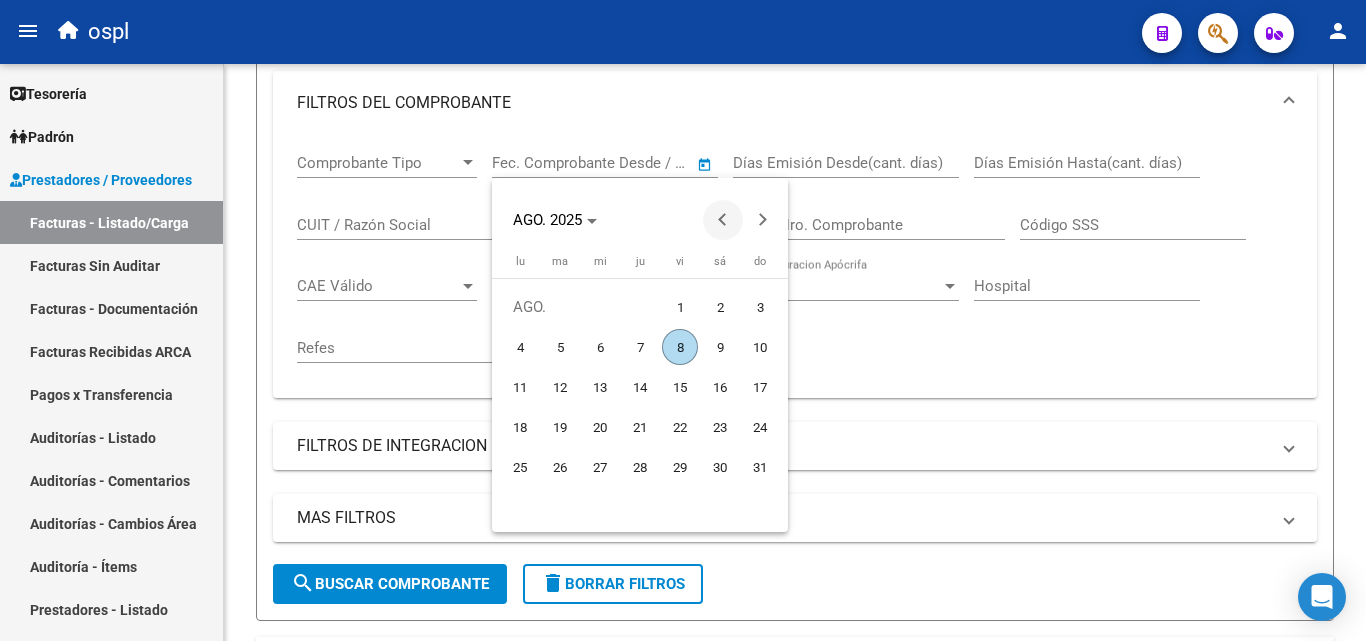 click at bounding box center [723, 220] 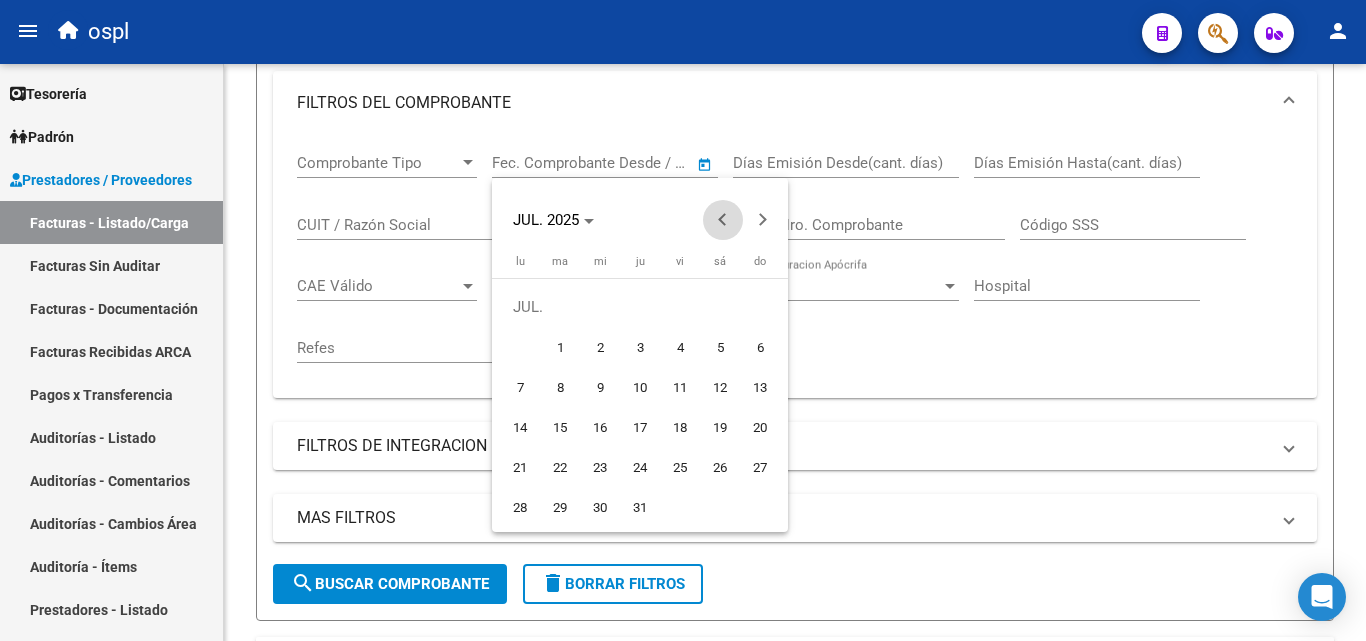 click at bounding box center [723, 220] 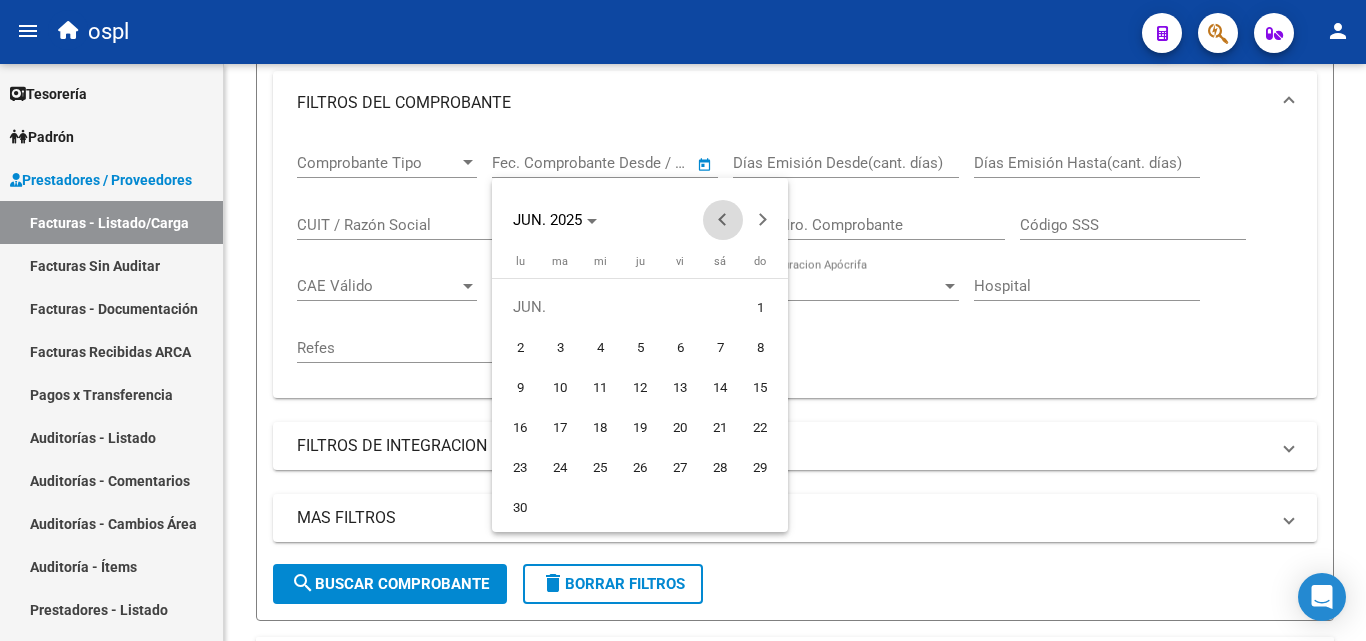 click at bounding box center (723, 220) 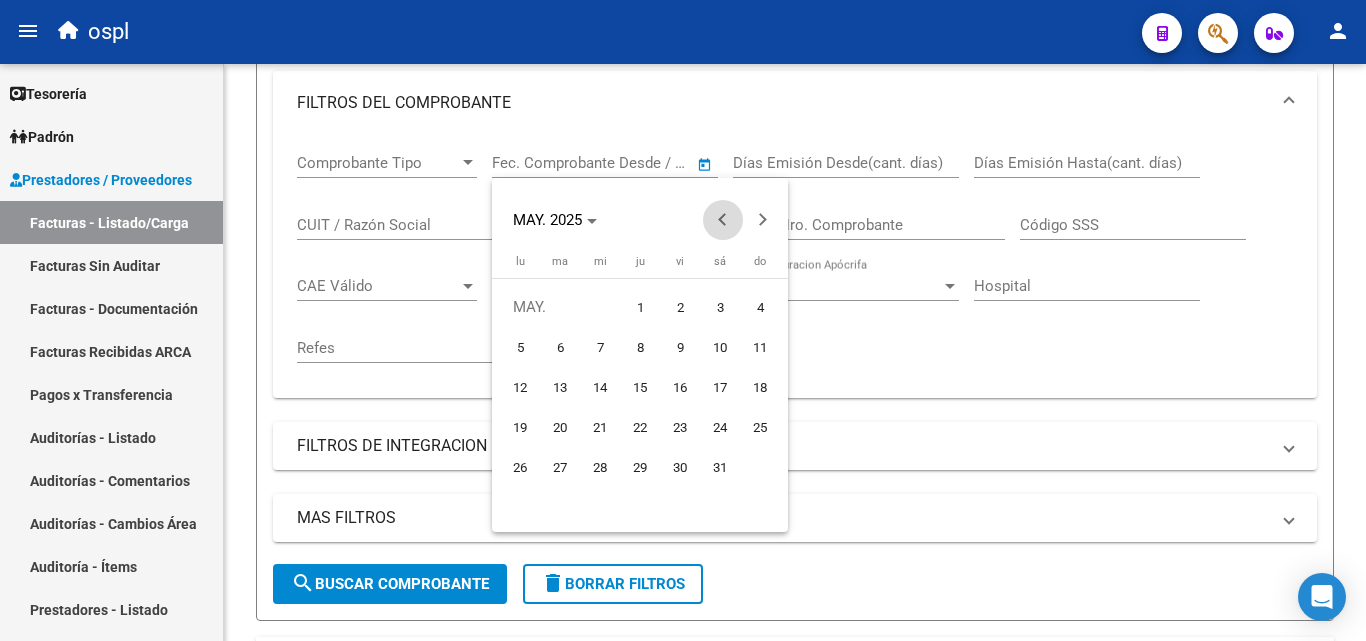 click at bounding box center [723, 220] 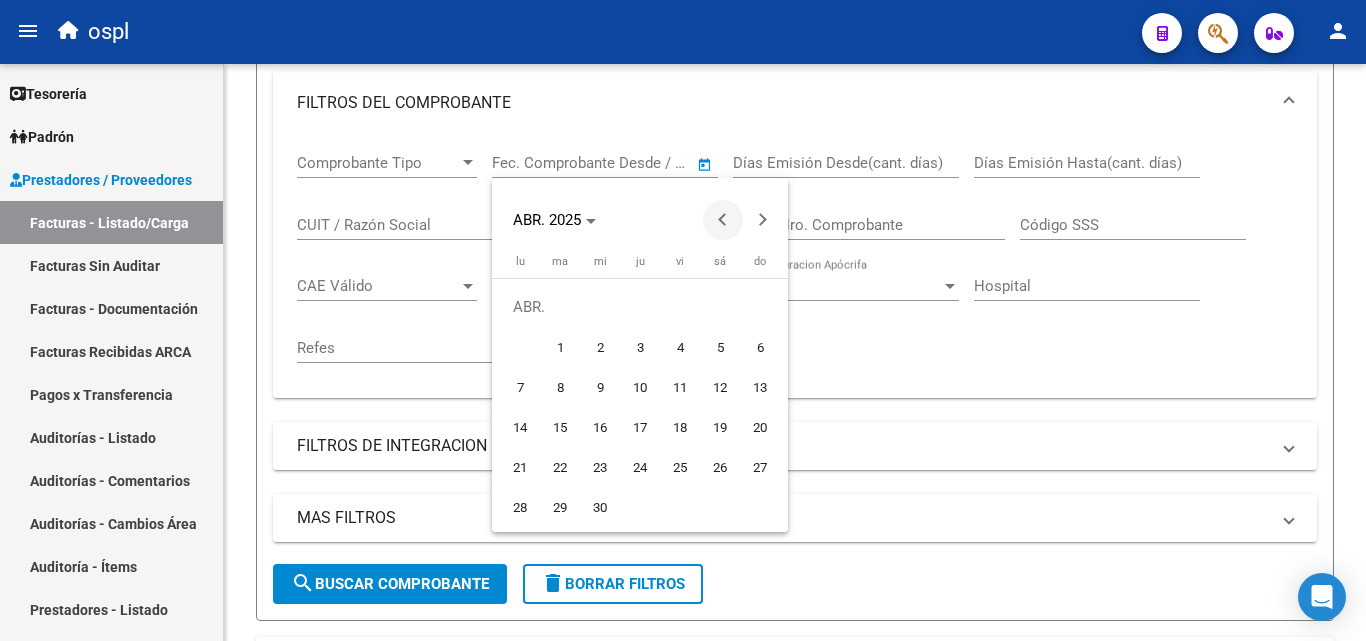 click at bounding box center [723, 220] 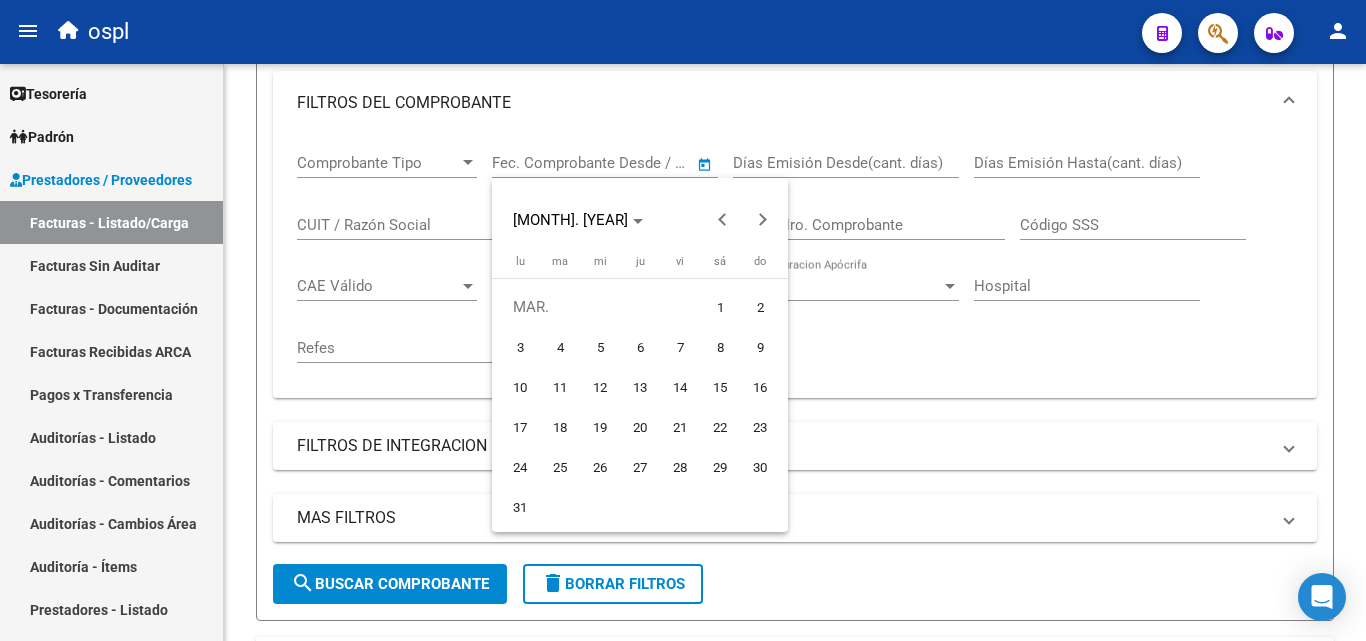 click on "1" at bounding box center (720, 307) 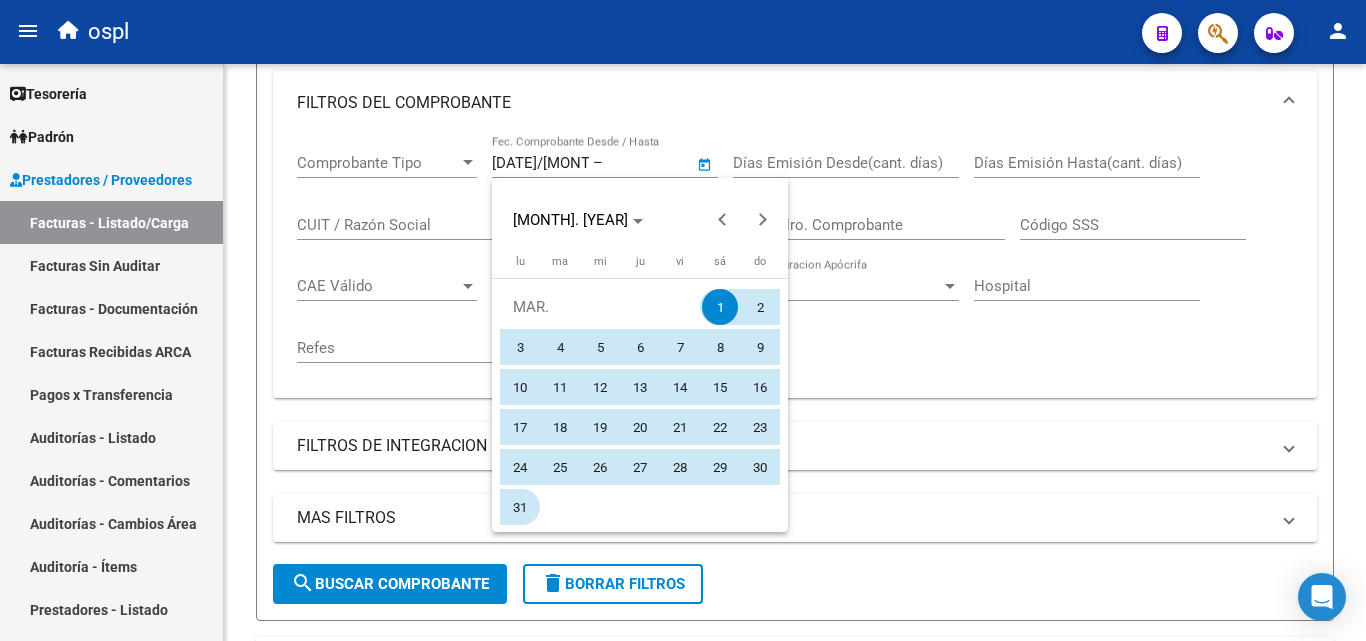 click on "31" at bounding box center (520, 507) 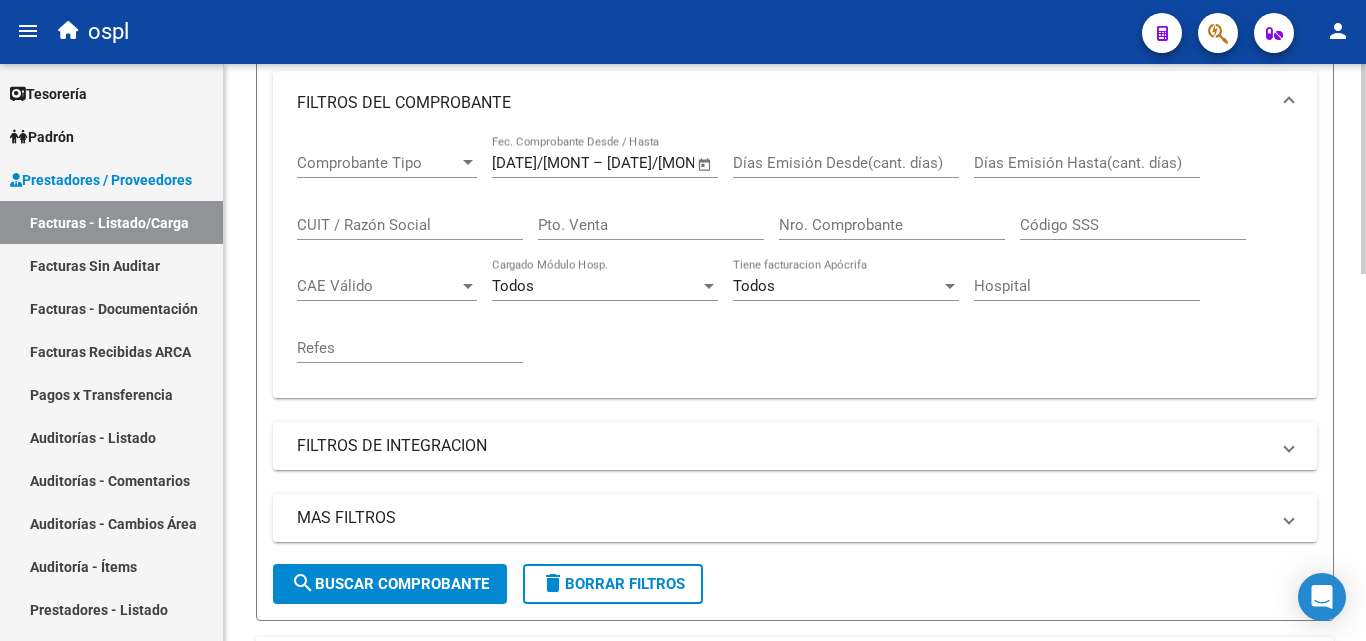 scroll, scrollTop: 400, scrollLeft: 0, axis: vertical 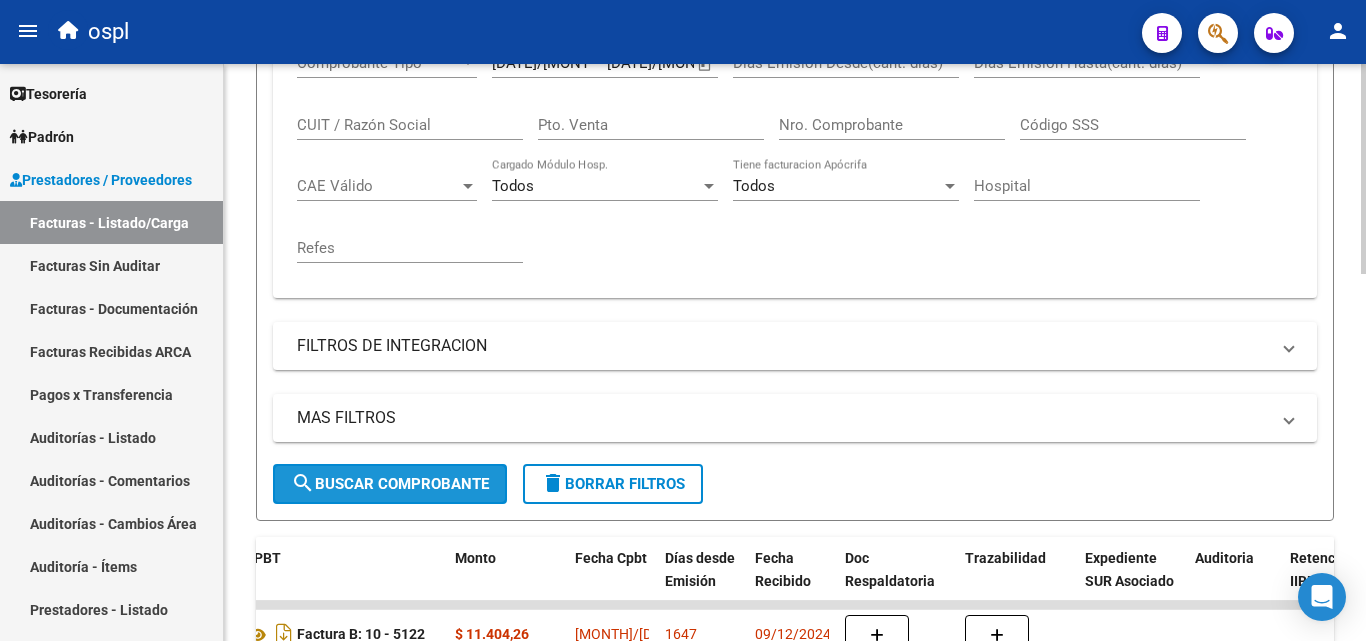 click on "search  Buscar Comprobante" 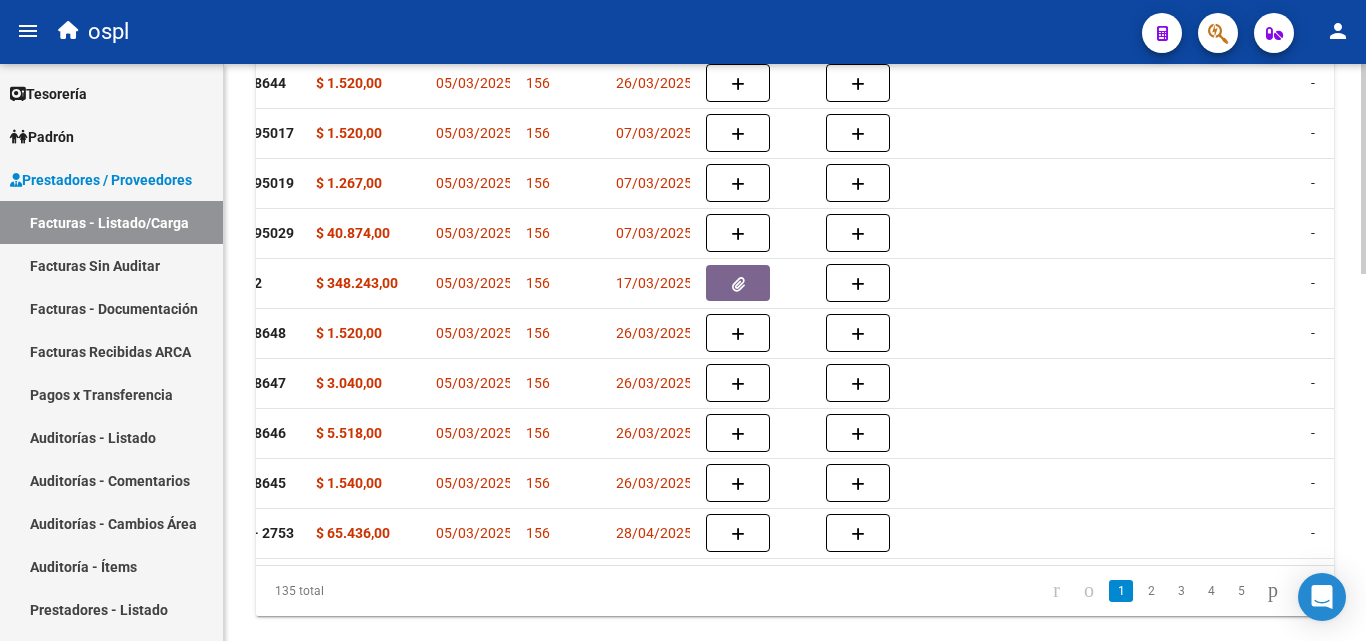scroll, scrollTop: 1006, scrollLeft: 0, axis: vertical 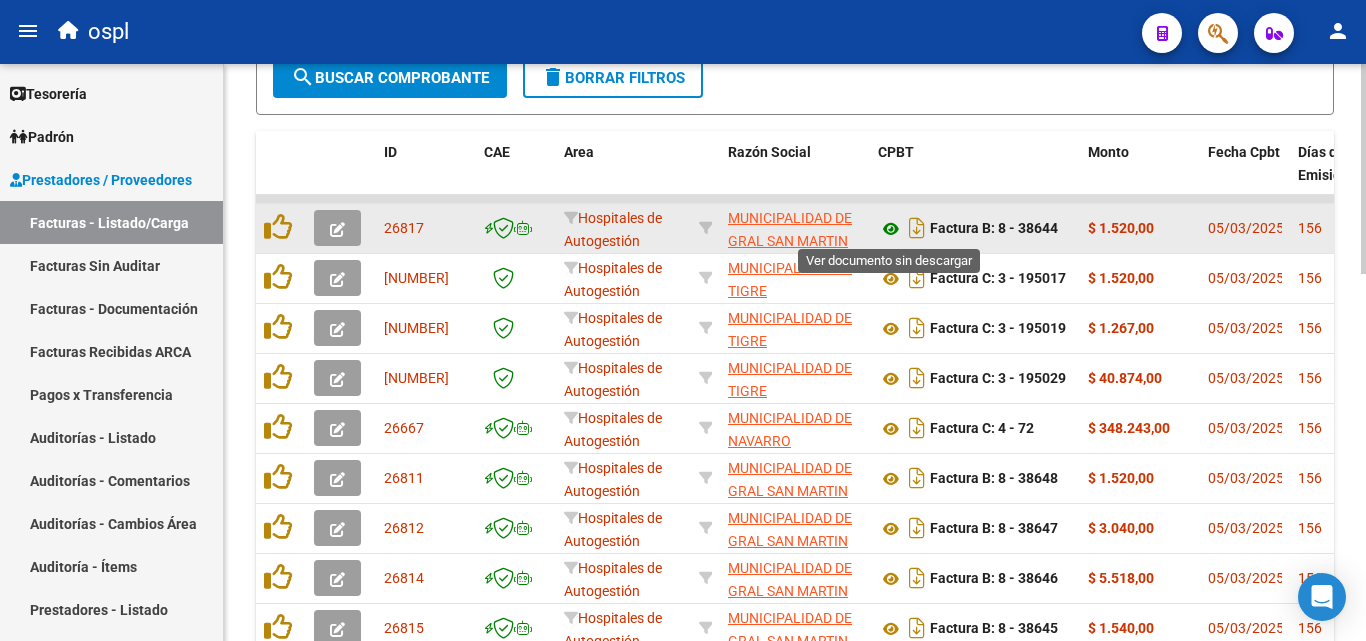 click 